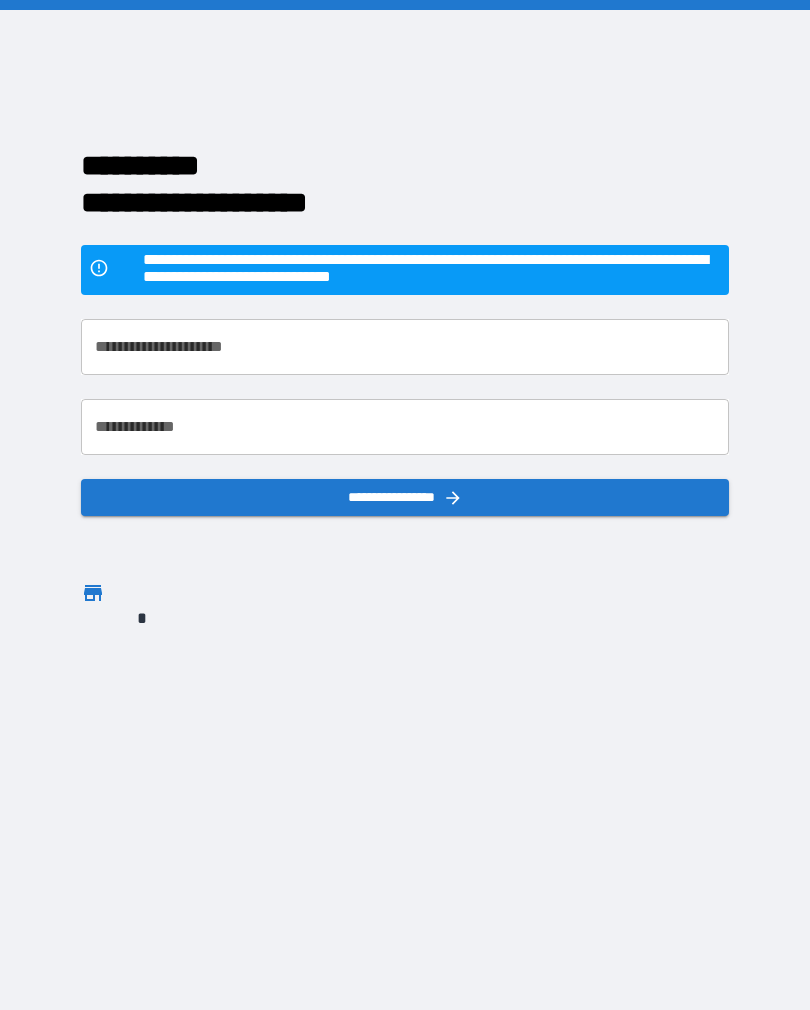 scroll, scrollTop: 31, scrollLeft: 0, axis: vertical 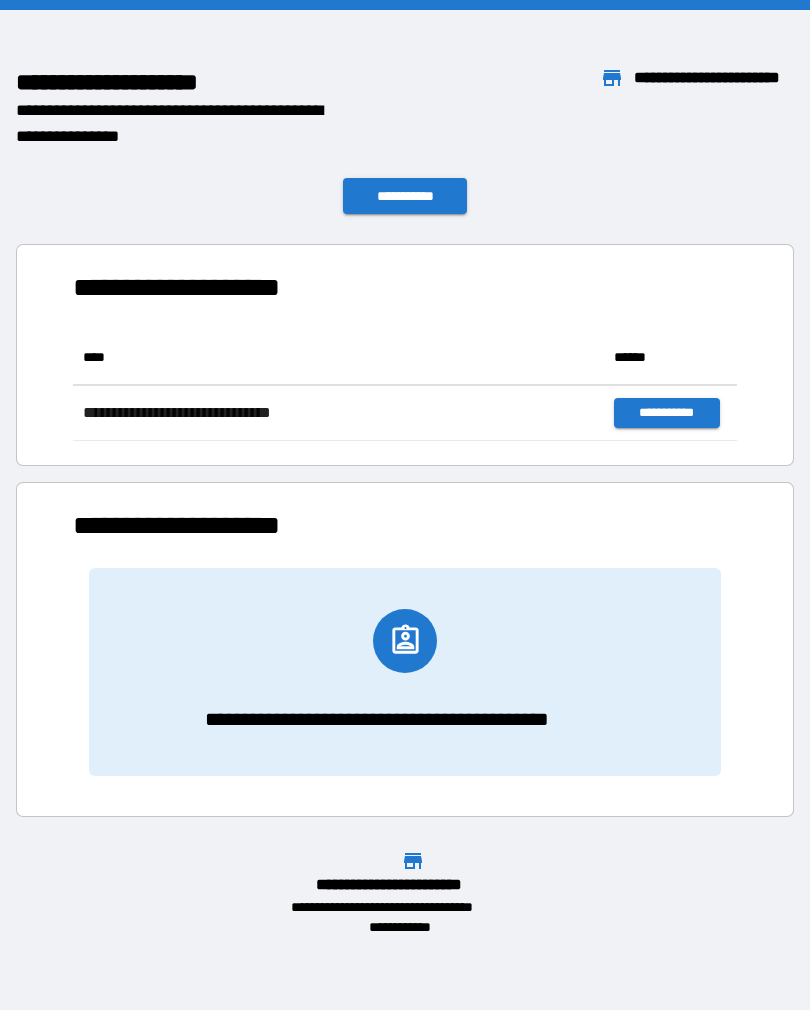 click on "**********" at bounding box center [405, 641] 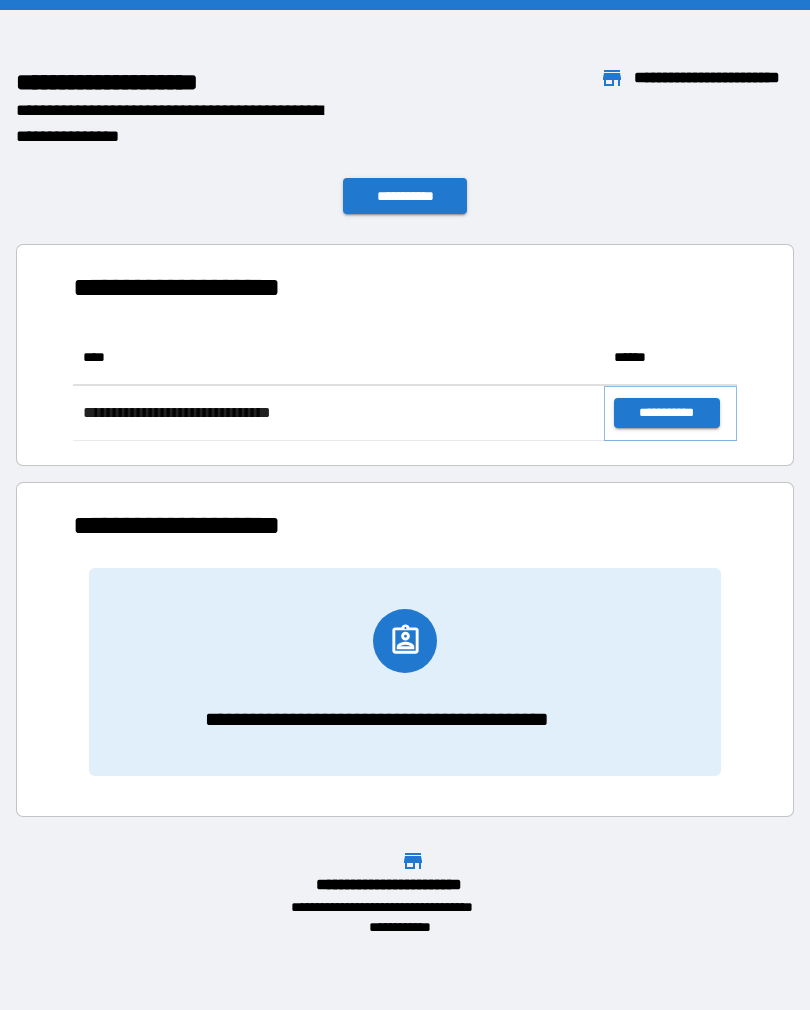 click on "**********" at bounding box center [666, 413] 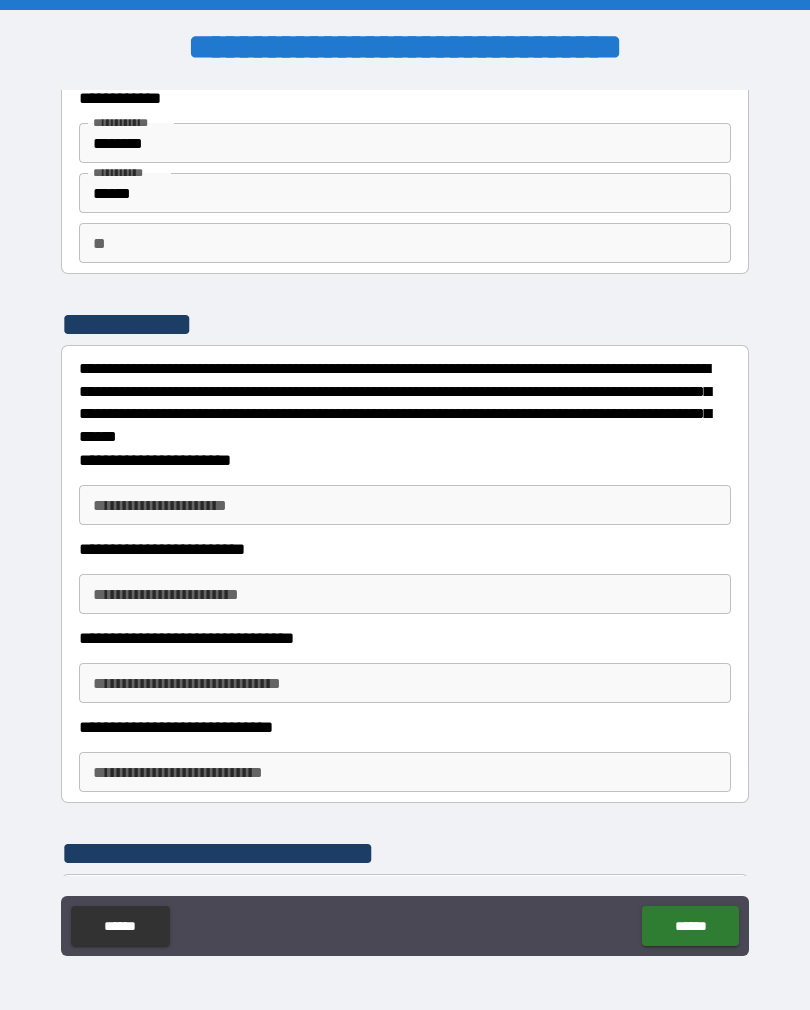 scroll, scrollTop: 62, scrollLeft: 0, axis: vertical 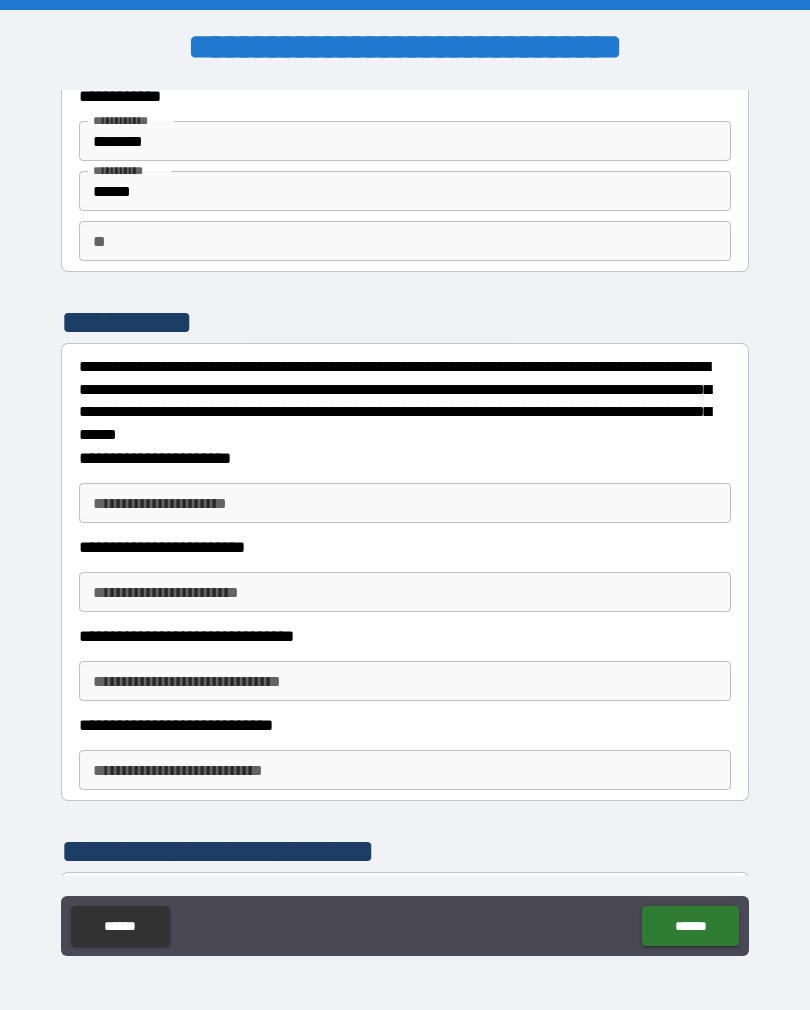 click on "**********" at bounding box center (405, 503) 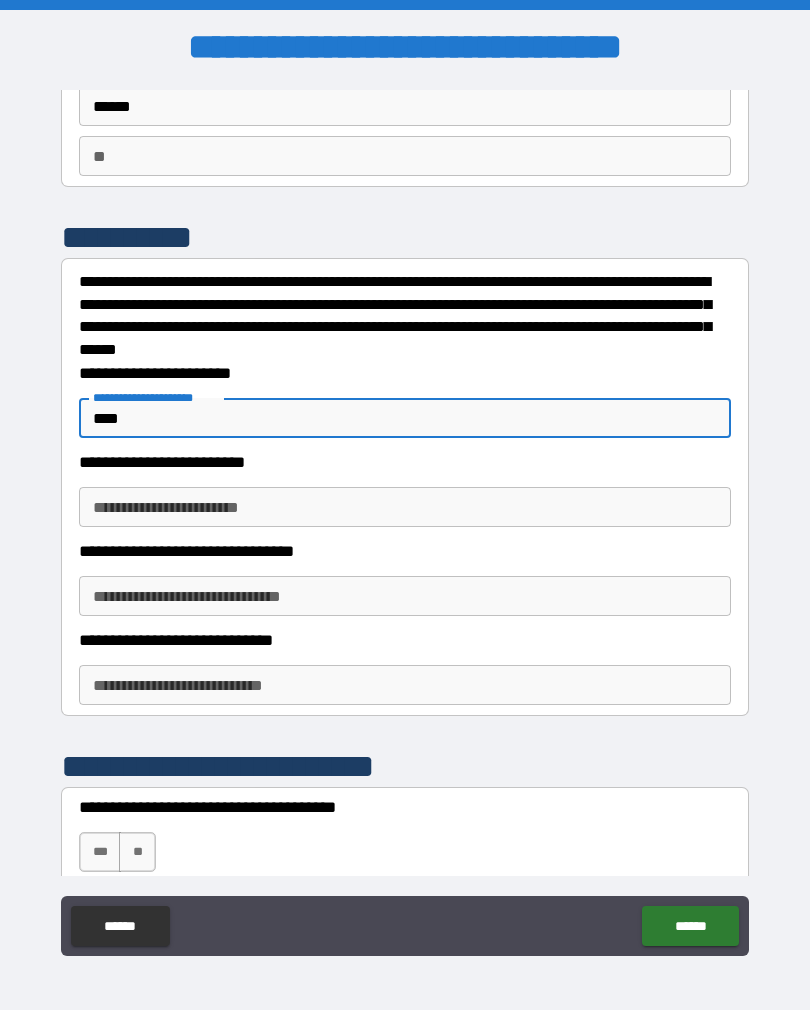 scroll, scrollTop: 151, scrollLeft: 0, axis: vertical 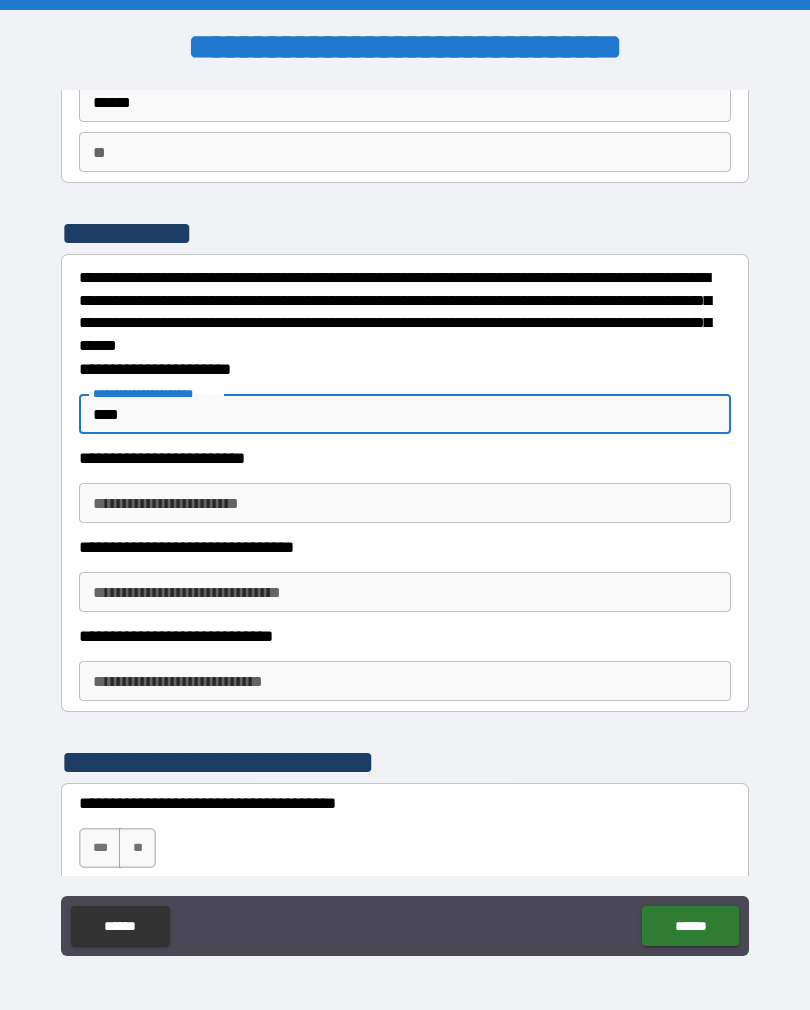 type on "****" 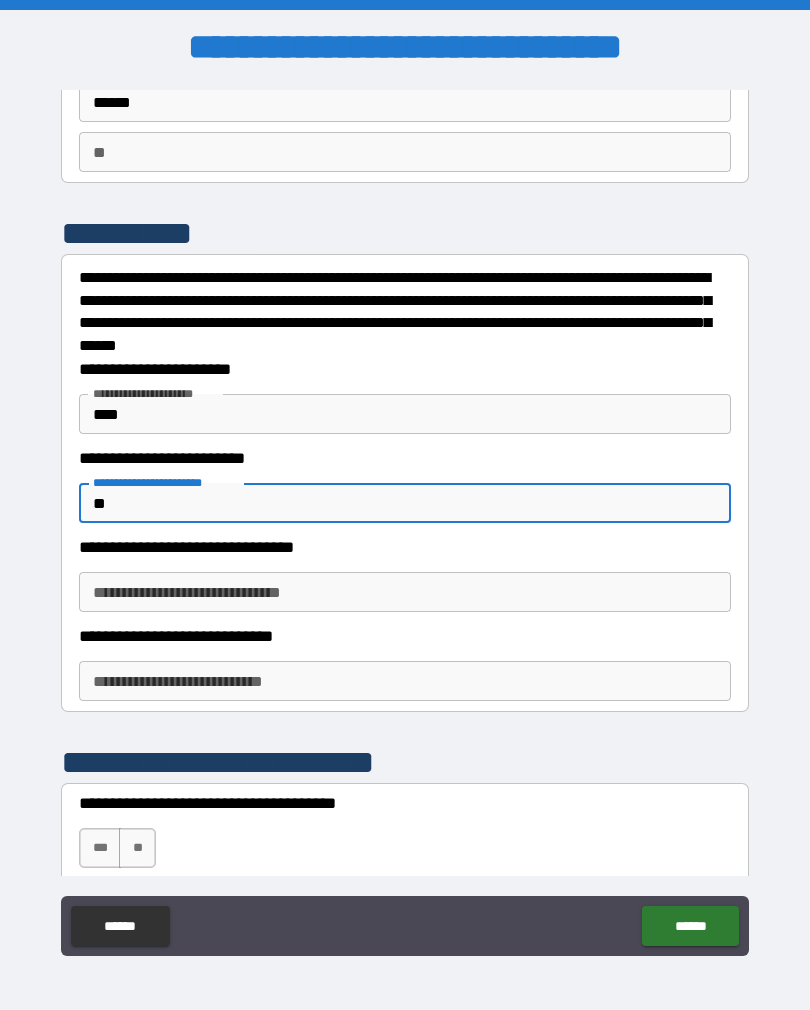 type on "*" 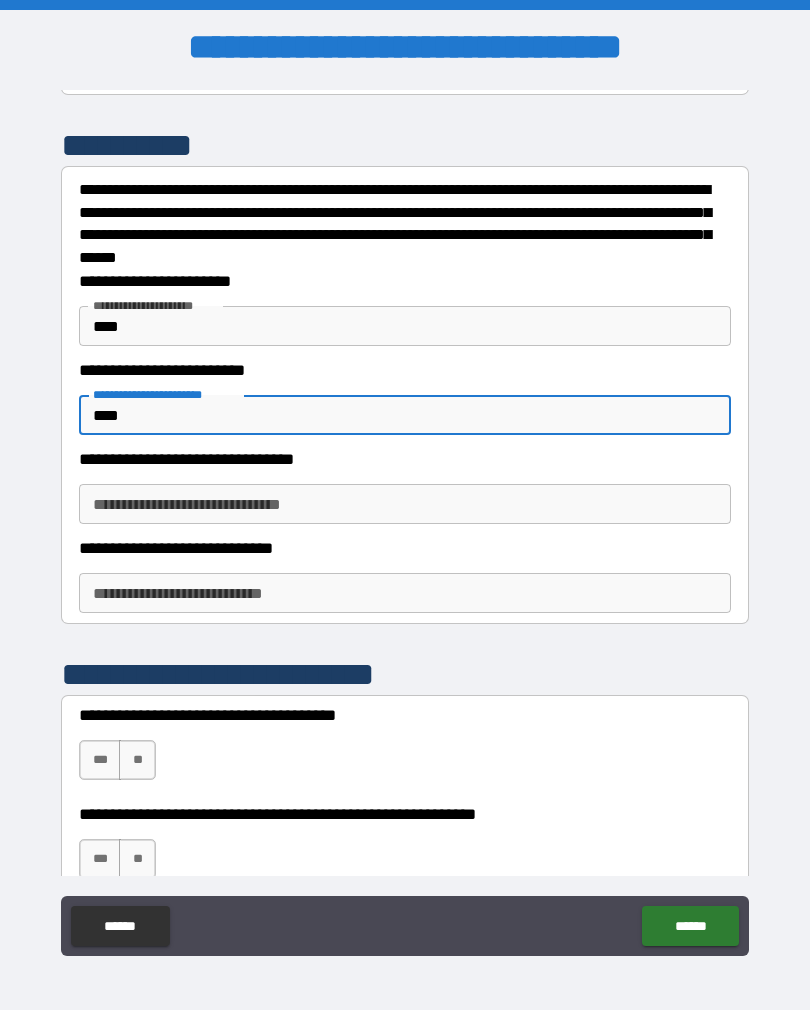 scroll, scrollTop: 247, scrollLeft: 0, axis: vertical 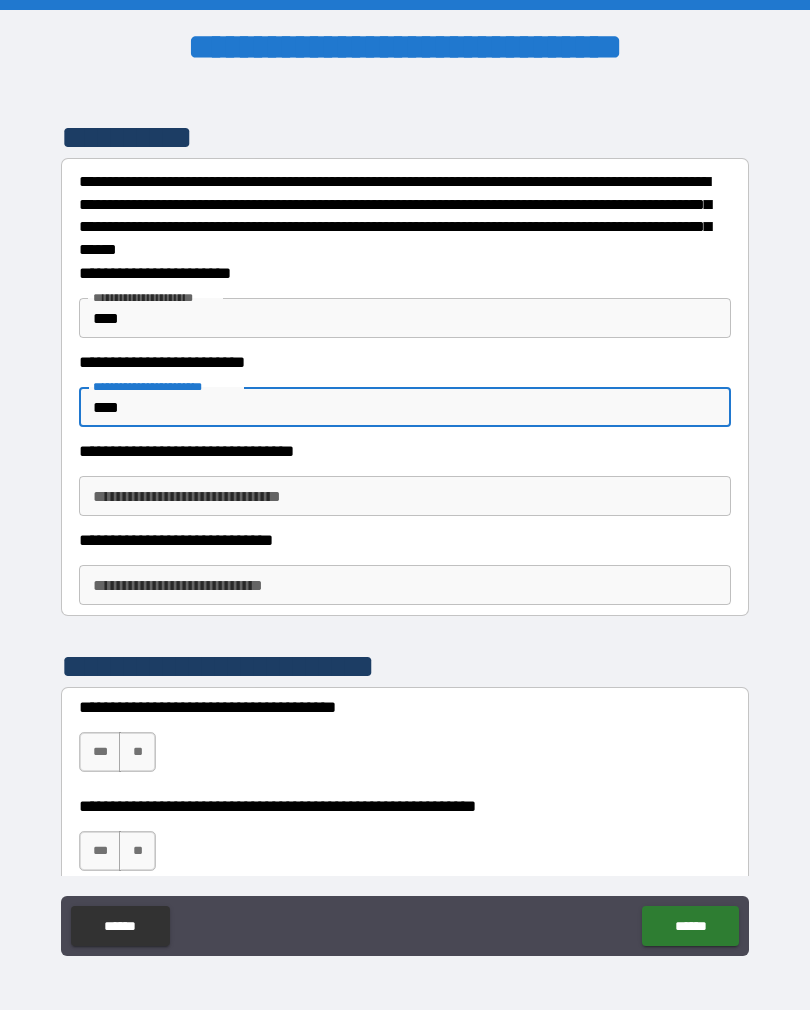type on "****" 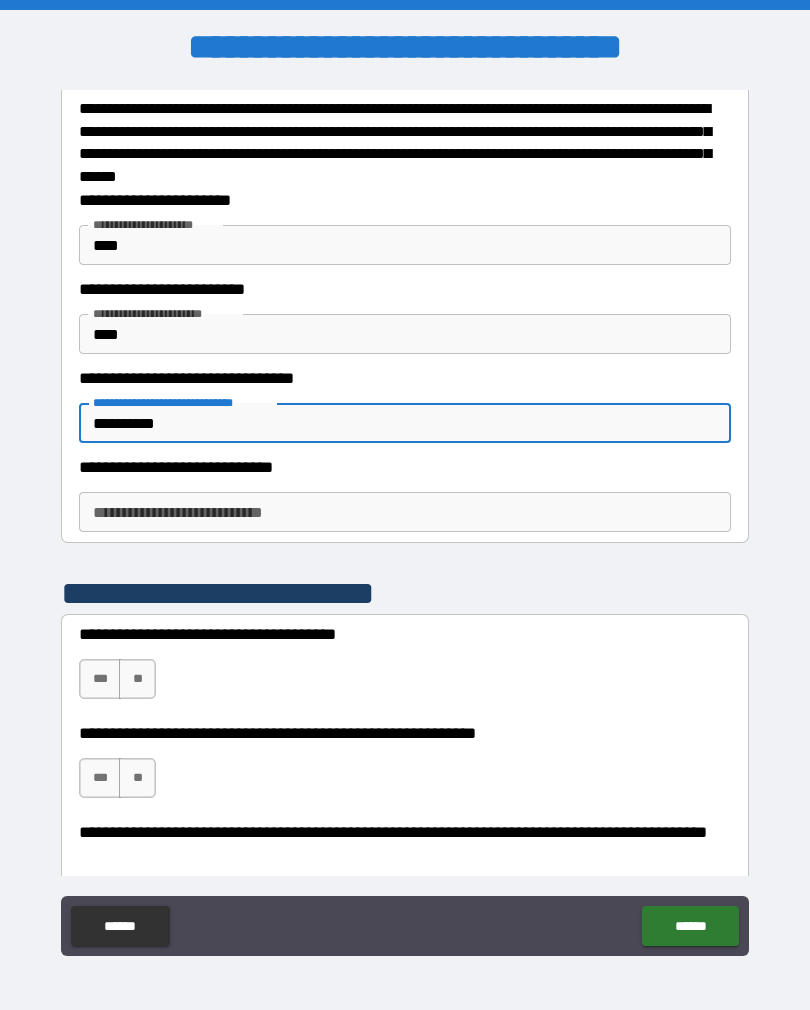 scroll, scrollTop: 338, scrollLeft: 0, axis: vertical 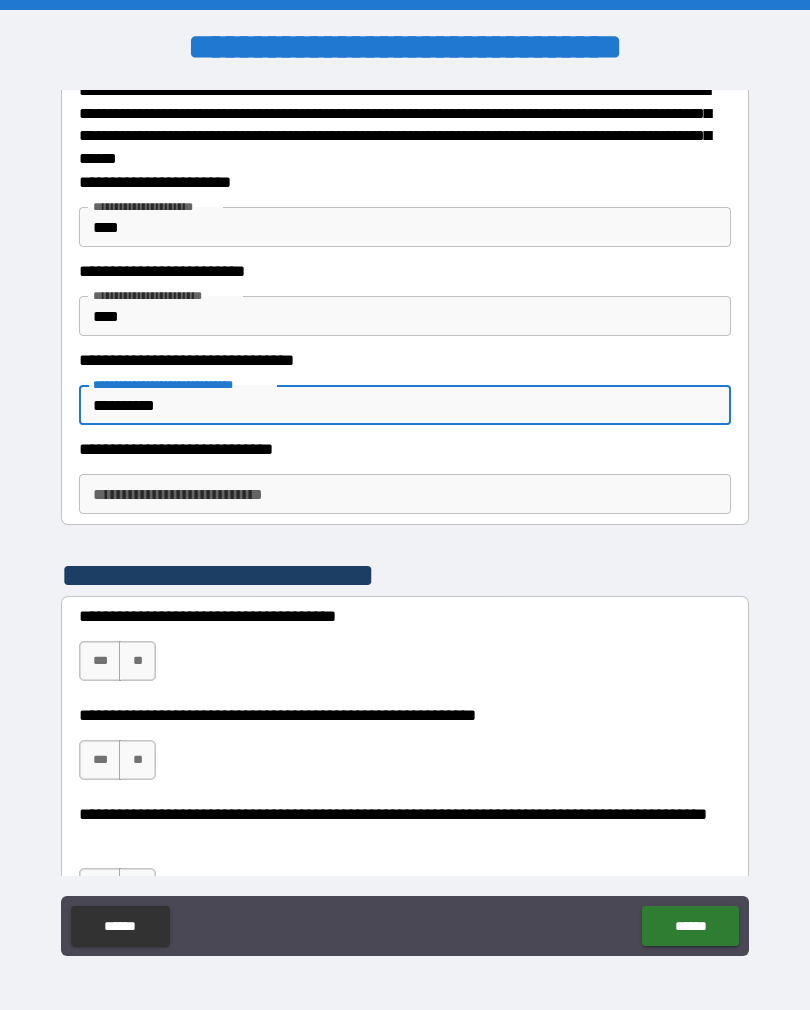 type on "**********" 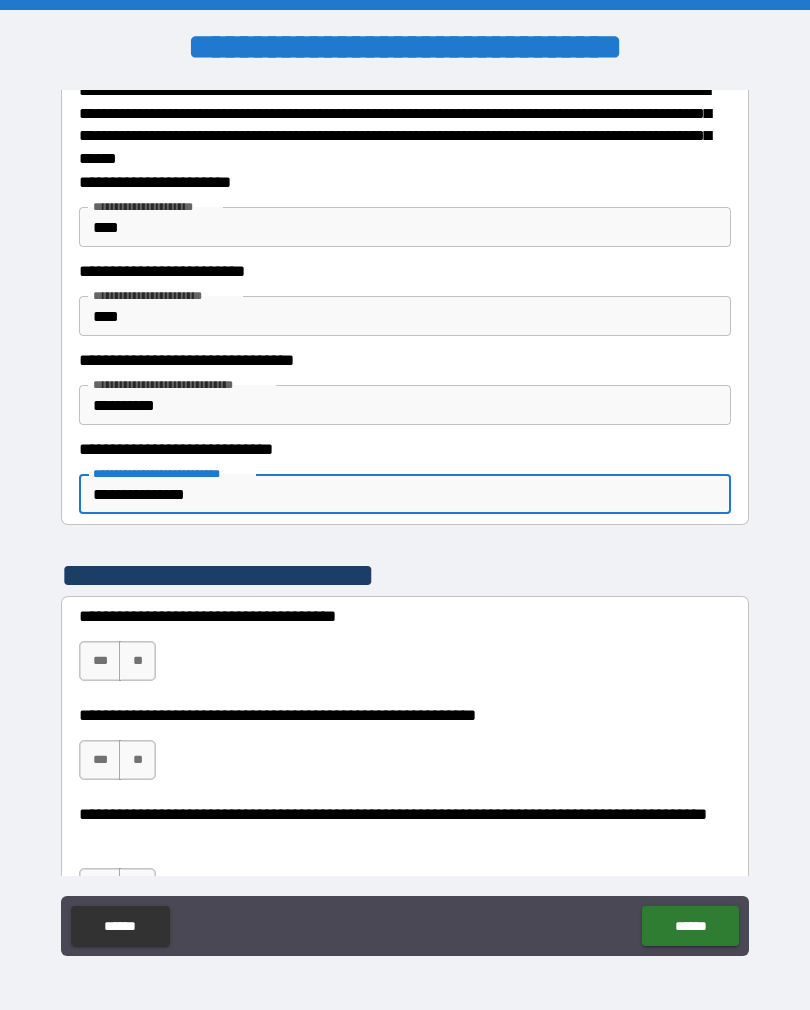 type on "**********" 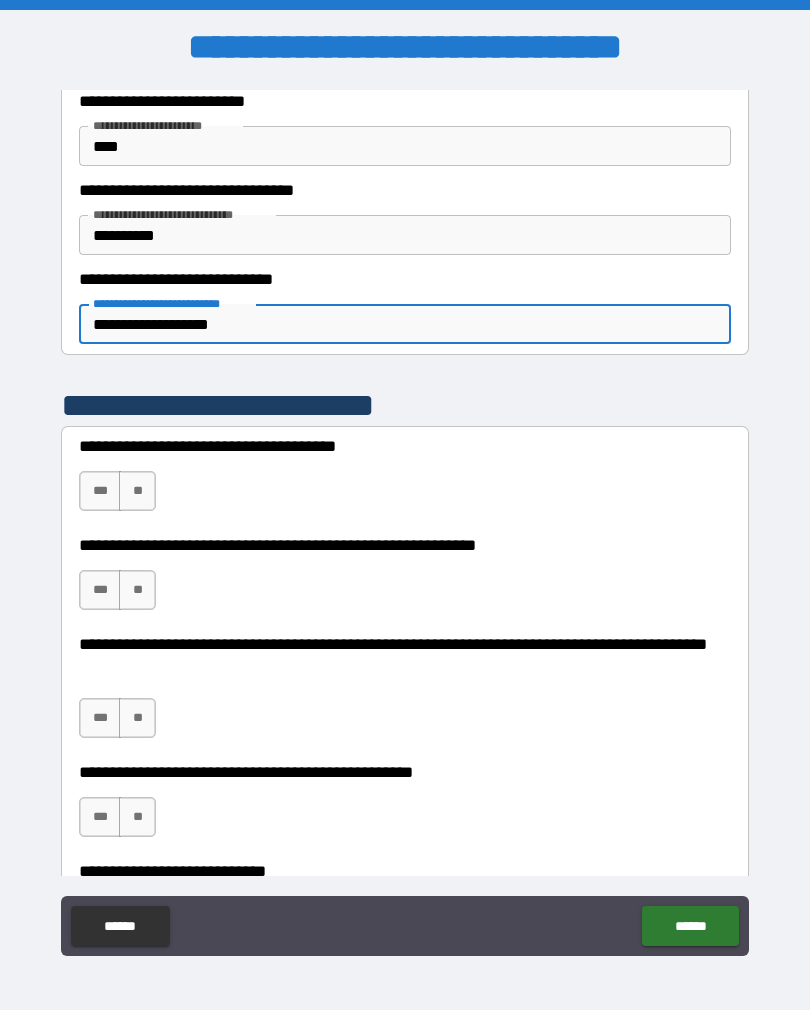 scroll, scrollTop: 512, scrollLeft: 0, axis: vertical 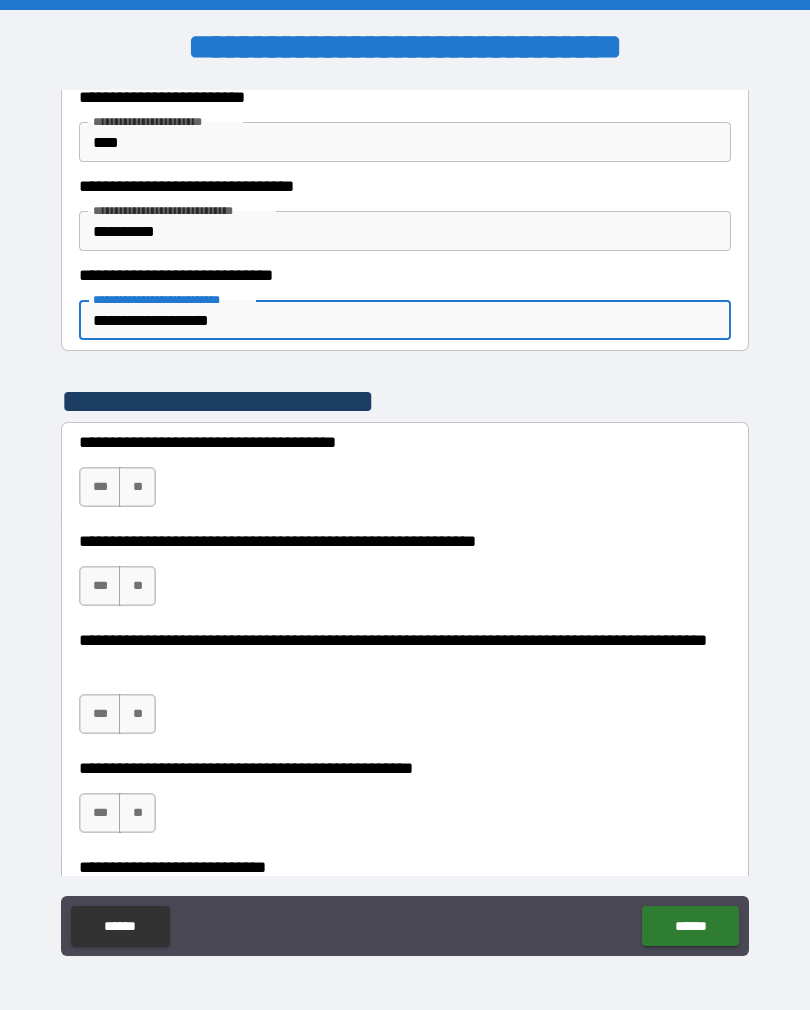 type on "**********" 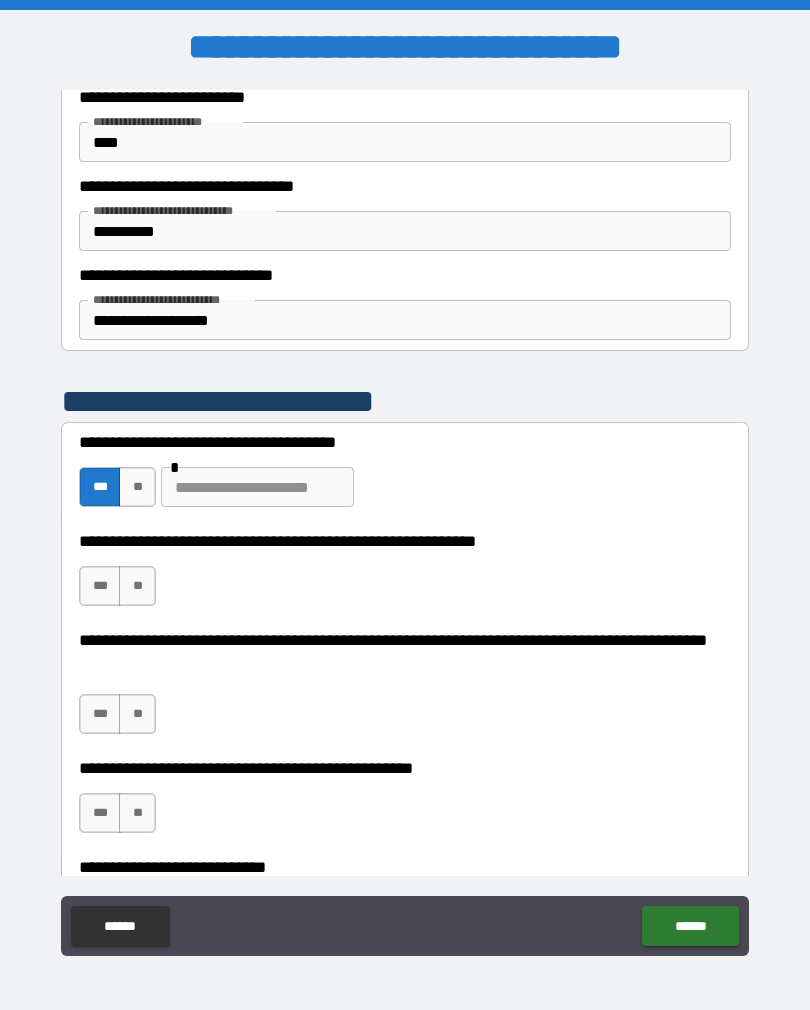 click on "***" at bounding box center [100, 586] 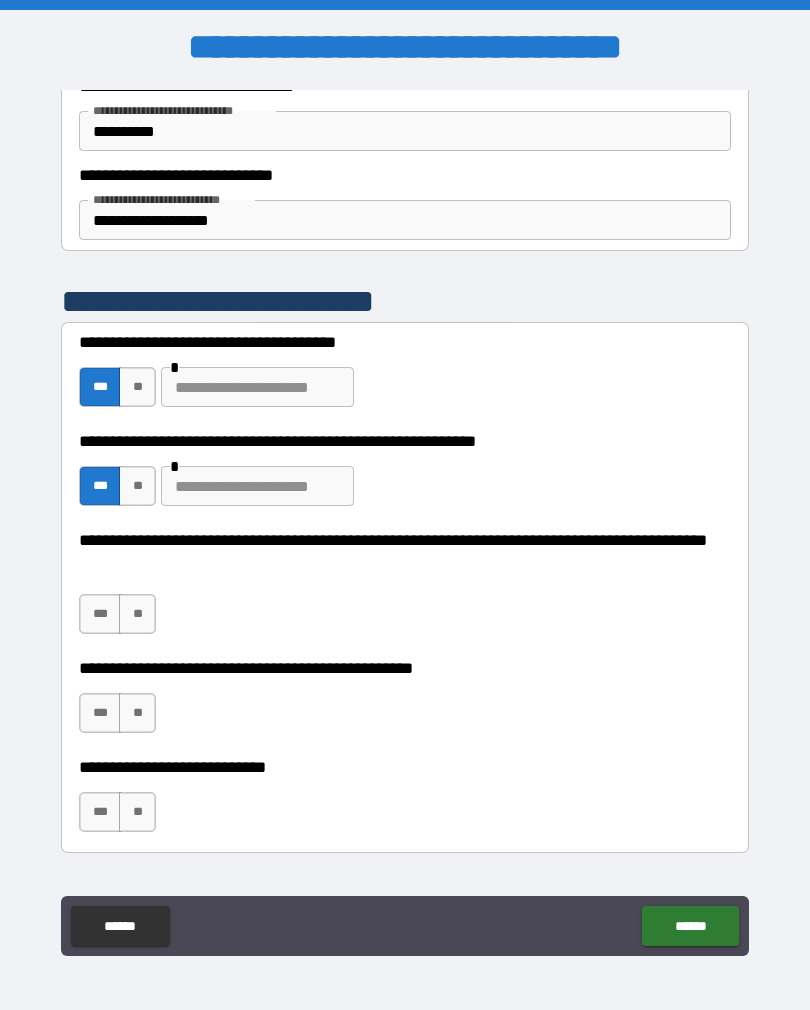 scroll, scrollTop: 613, scrollLeft: 0, axis: vertical 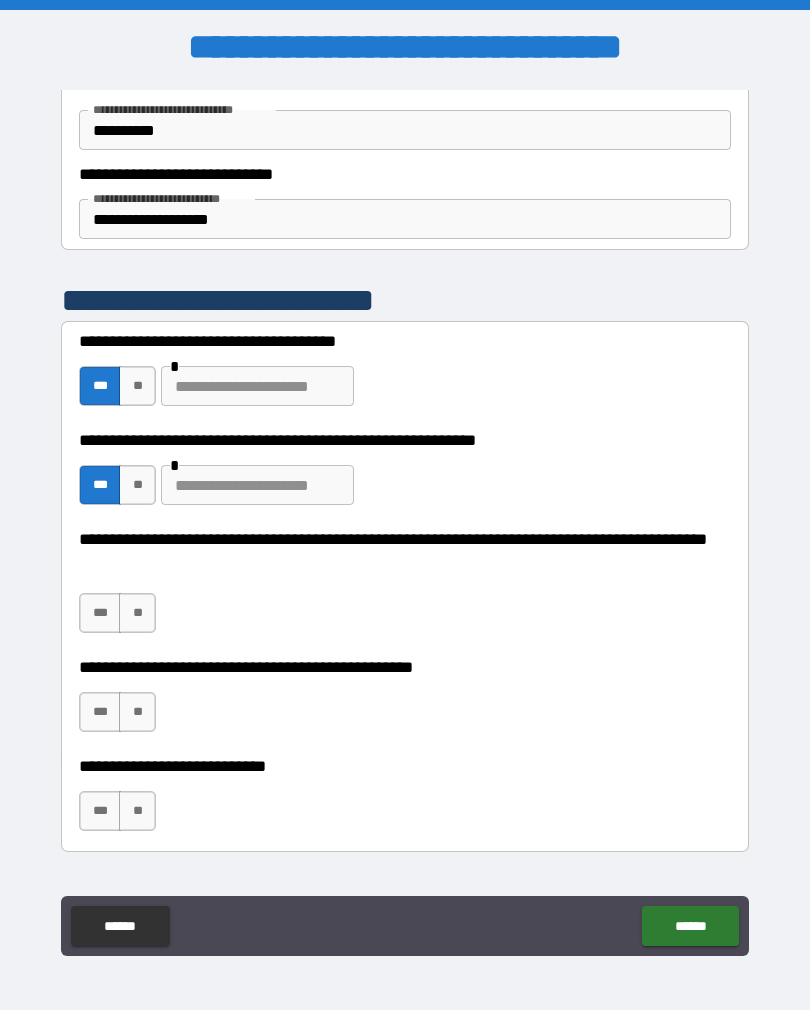 click on "**" at bounding box center [137, 386] 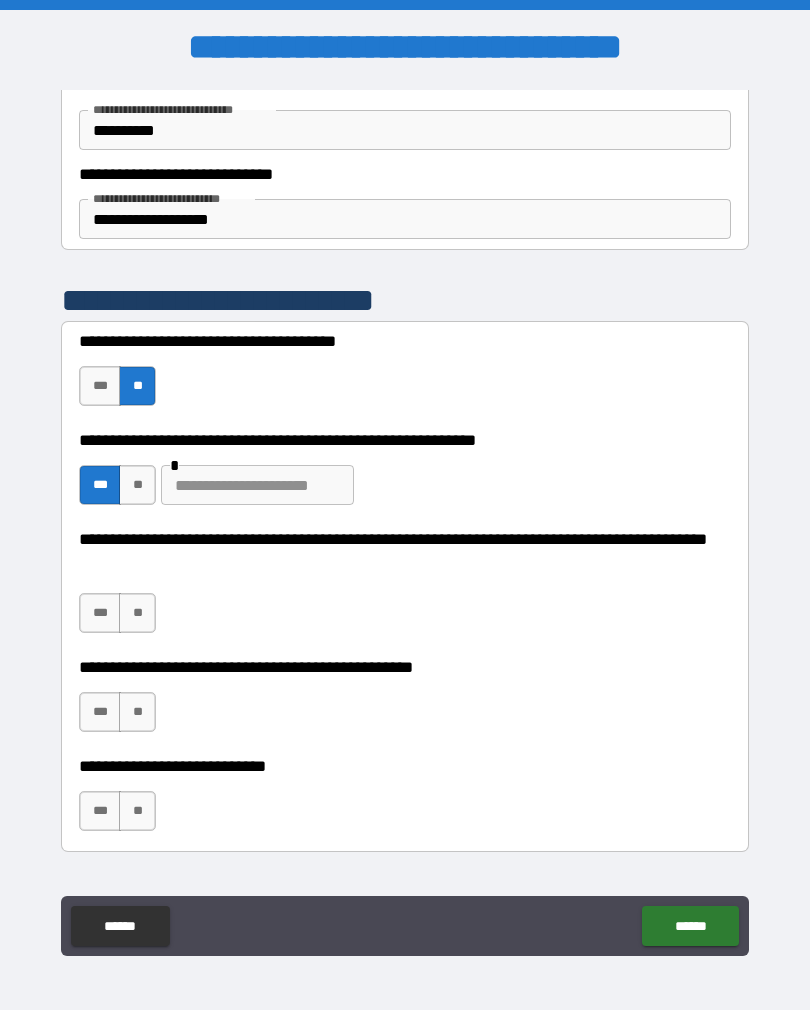 click on "**" at bounding box center [137, 613] 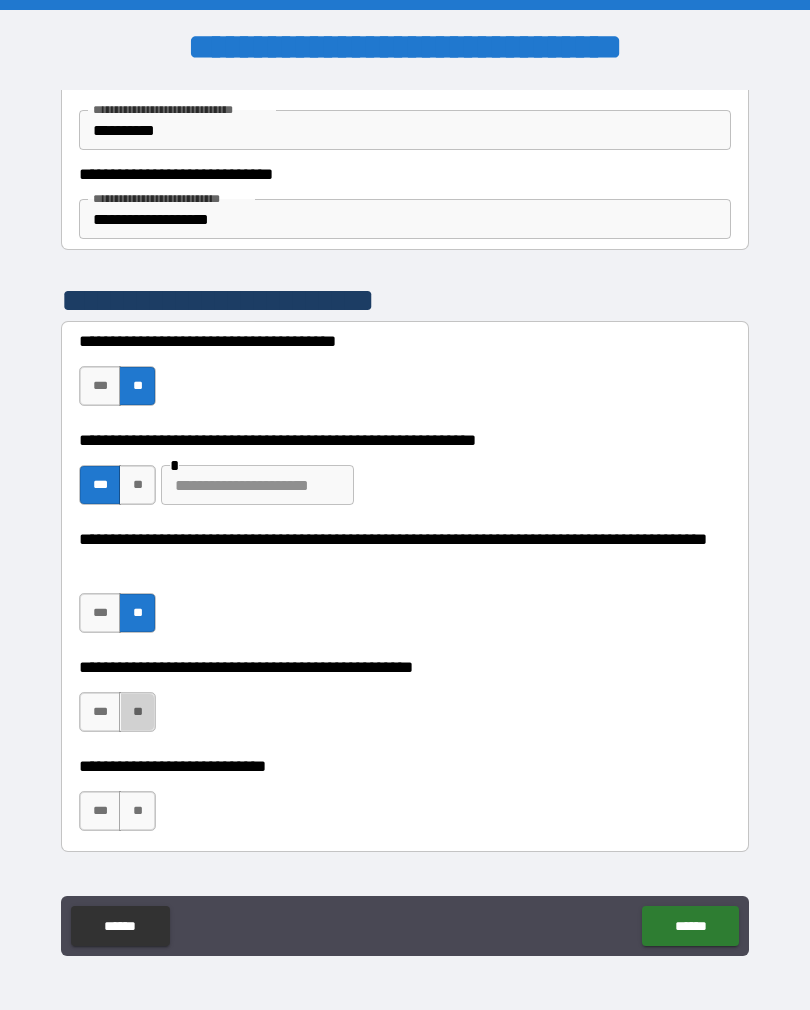 click on "**" at bounding box center (137, 712) 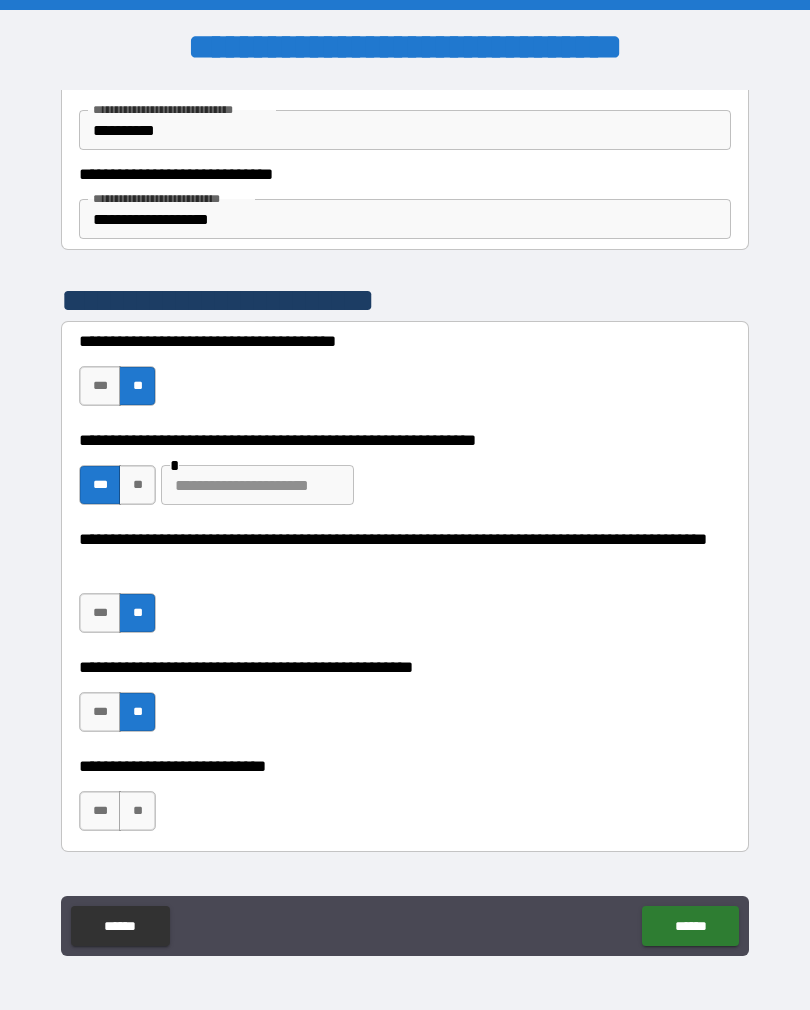 click on "**" at bounding box center (137, 811) 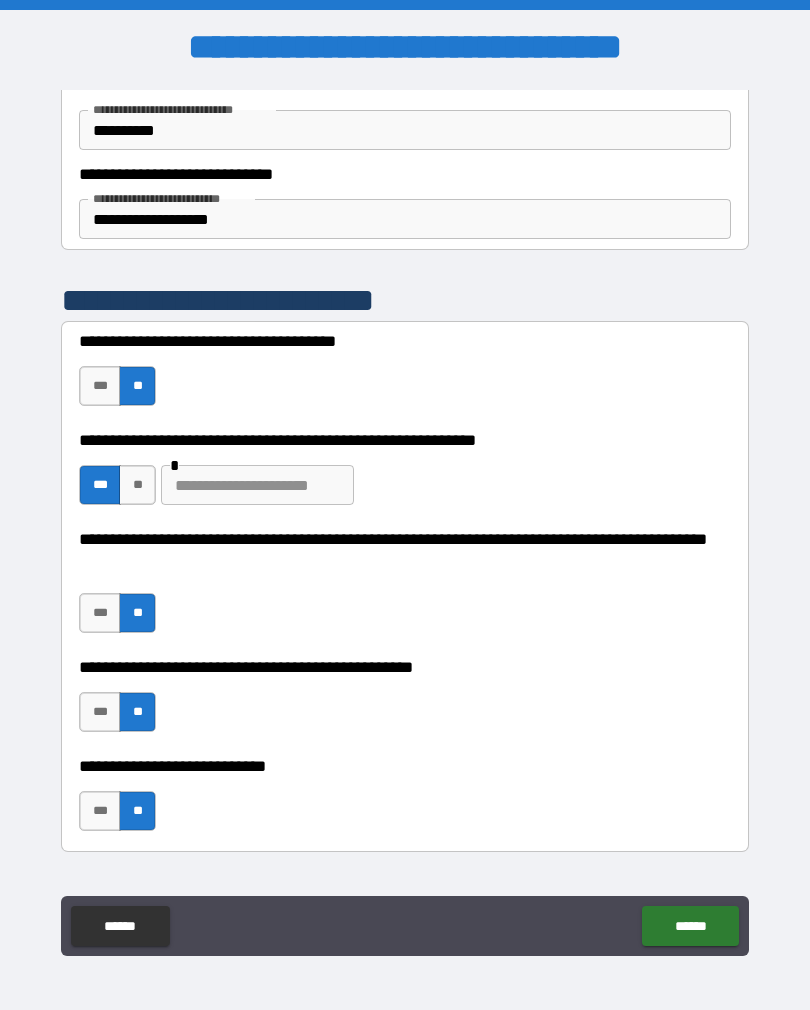 click on "***" at bounding box center [100, 811] 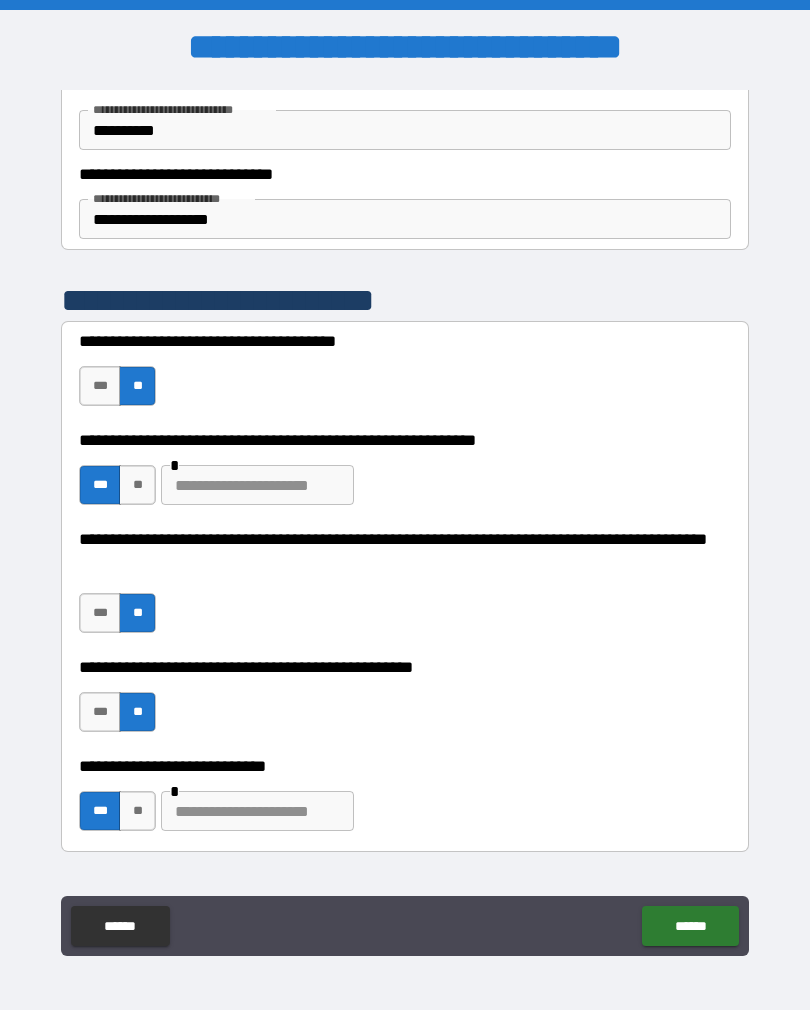 click at bounding box center [257, 811] 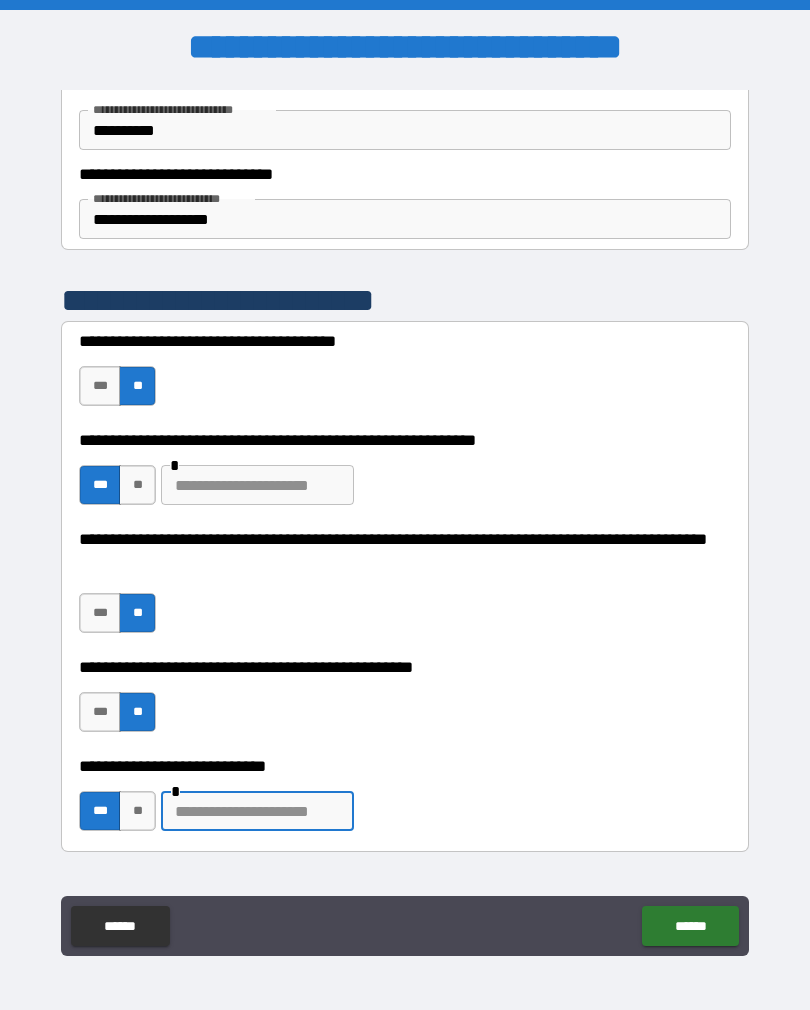 scroll, scrollTop: 31, scrollLeft: 0, axis: vertical 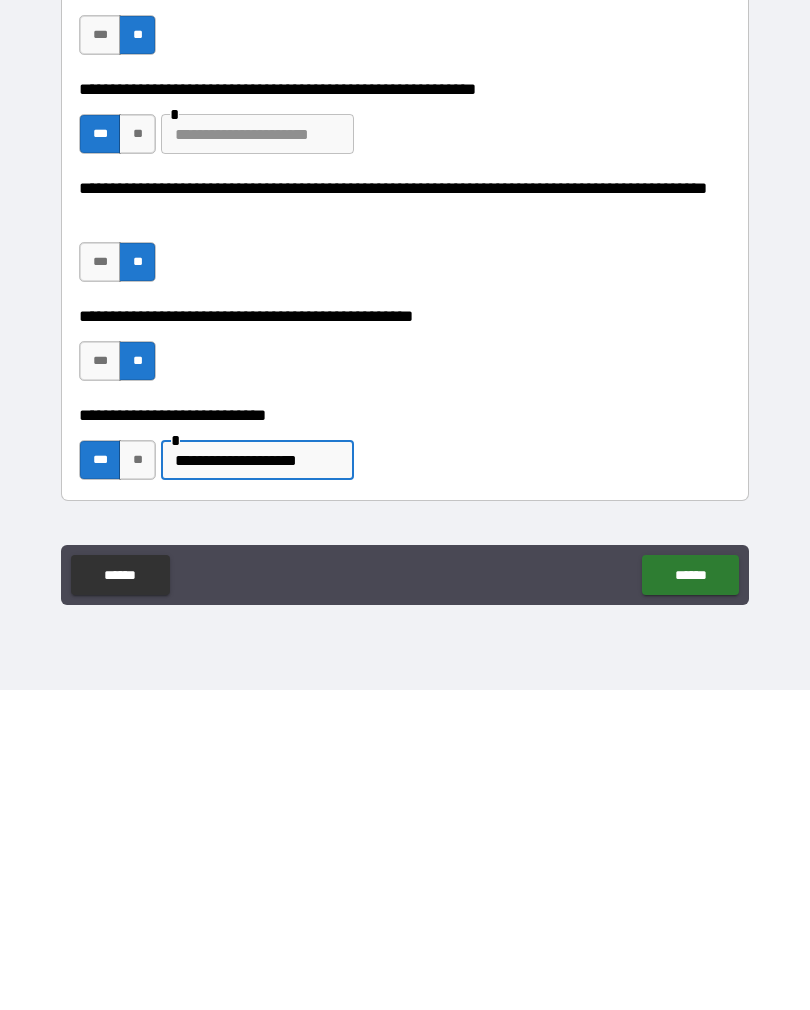 type on "**********" 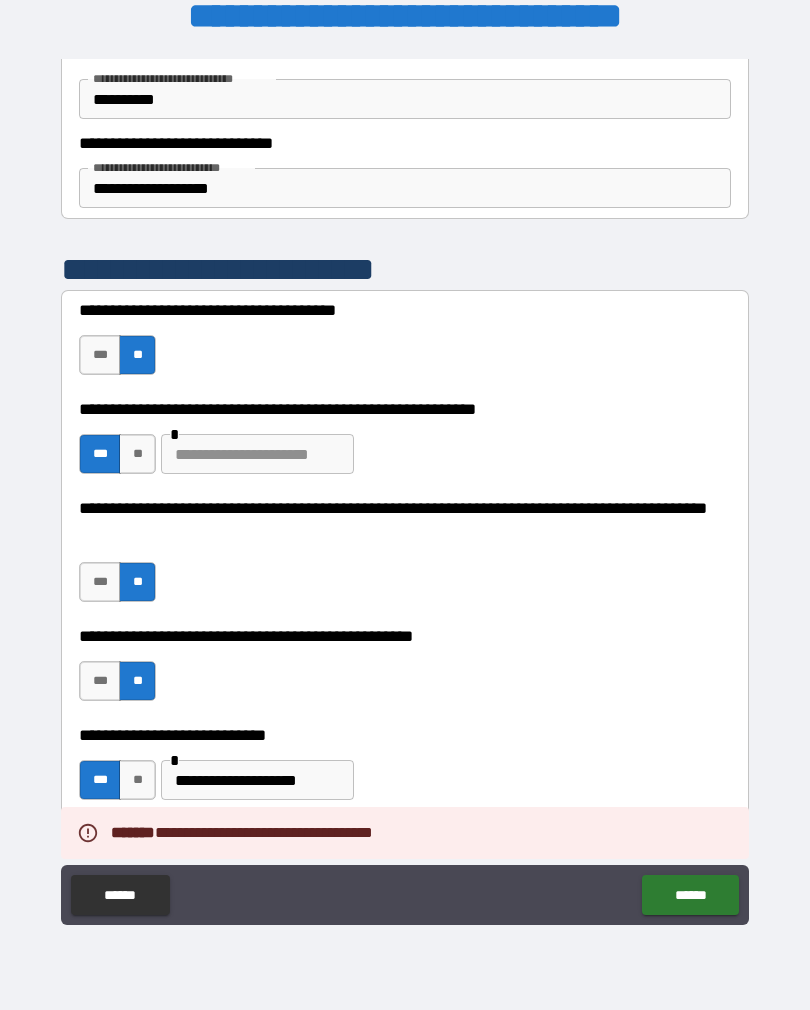 click on "******" at bounding box center [690, 895] 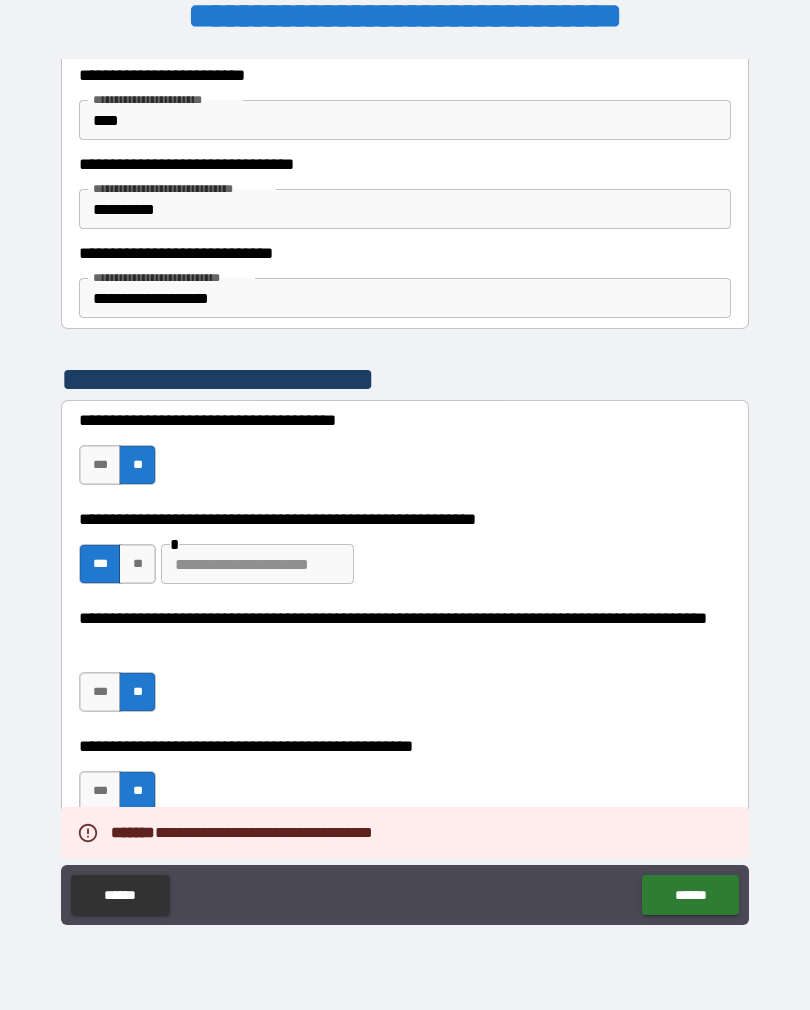 scroll, scrollTop: 501, scrollLeft: 0, axis: vertical 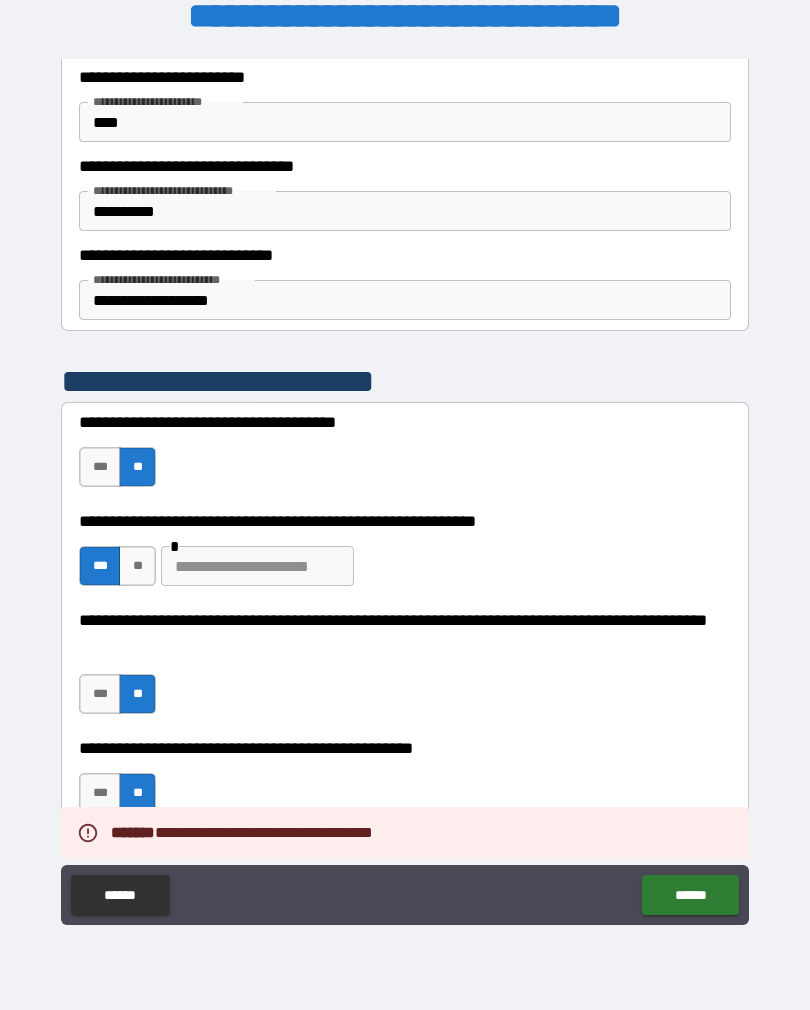 click on "**********" at bounding box center [405, 300] 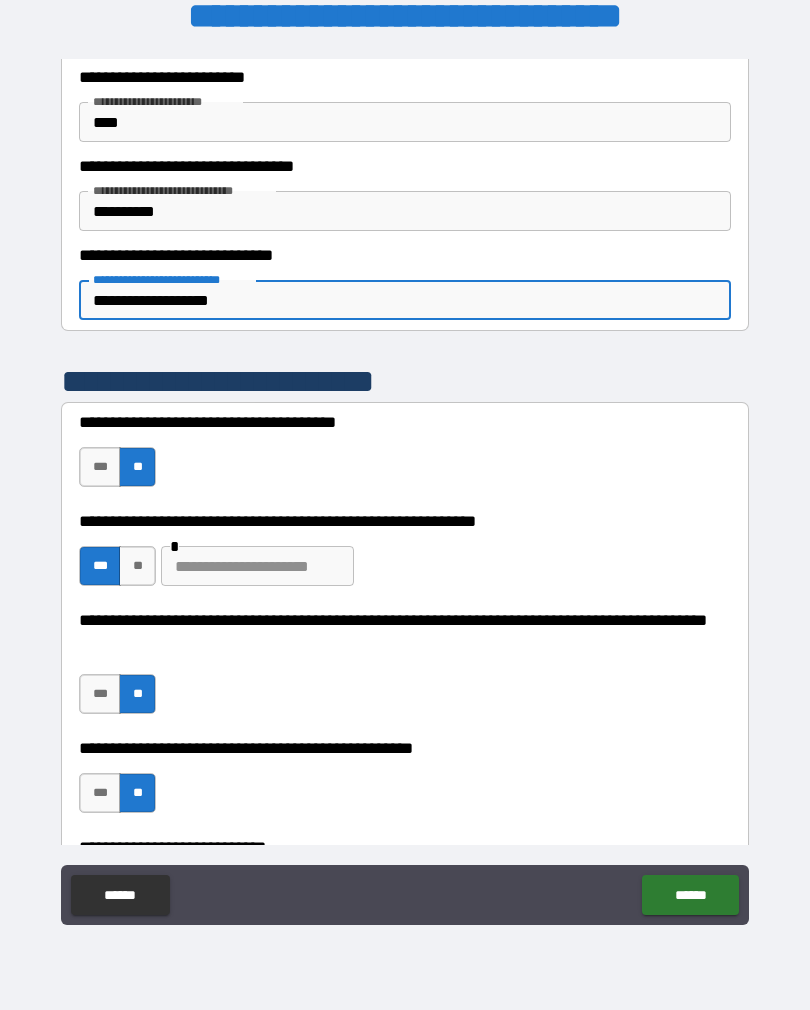 click on "******" at bounding box center (690, 895) 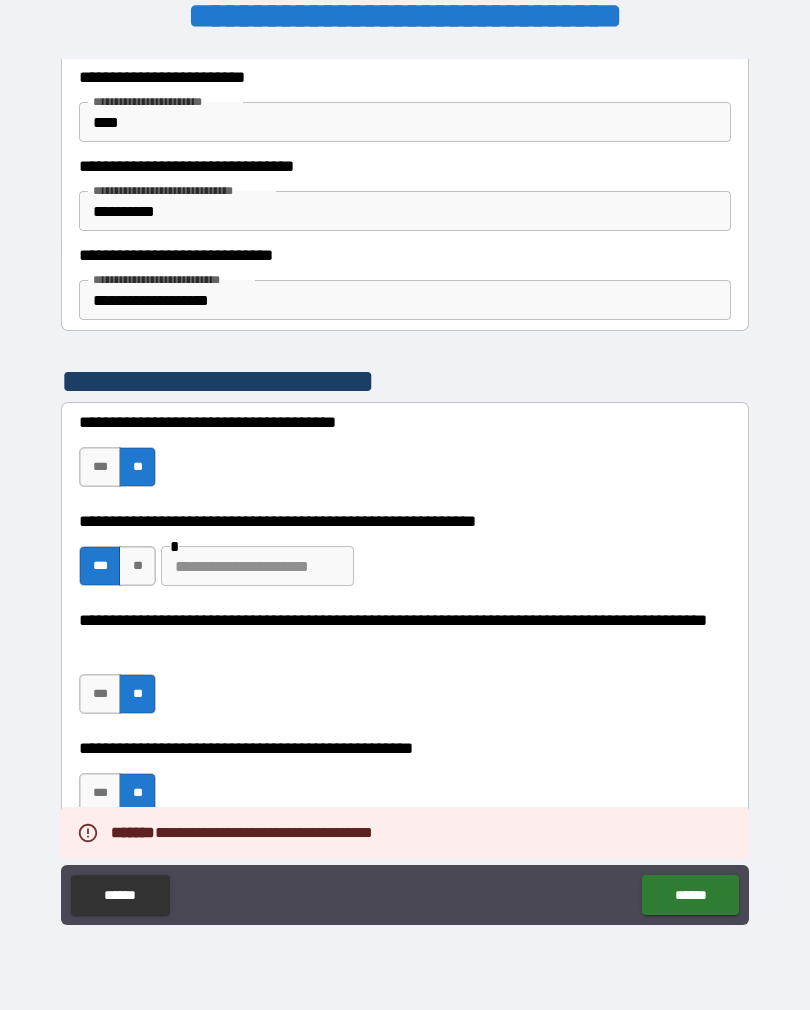 click on "**********" at bounding box center [405, 783] 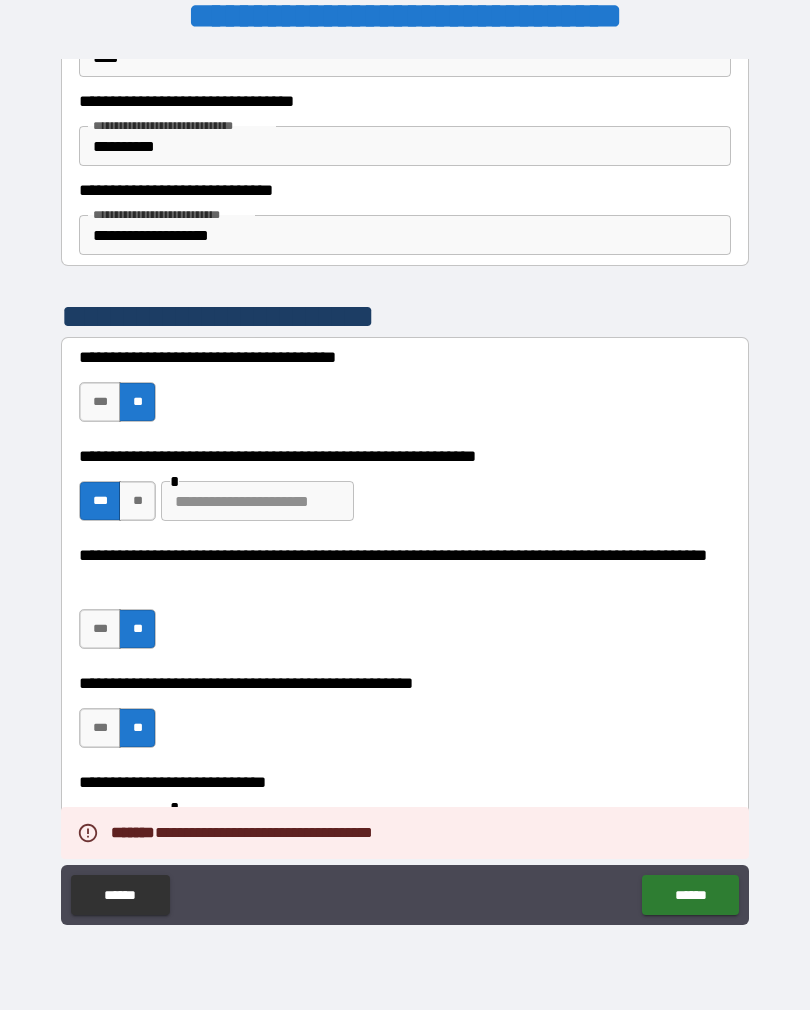 scroll, scrollTop: 574, scrollLeft: 0, axis: vertical 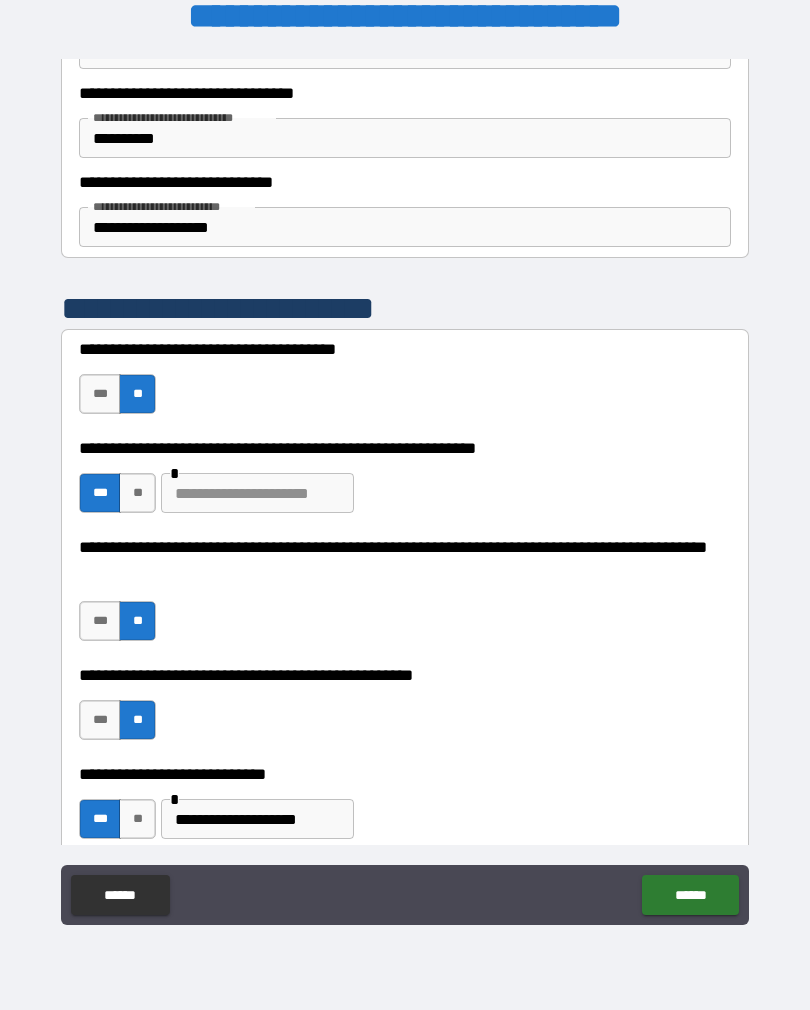 click on "**********" at bounding box center (405, 227) 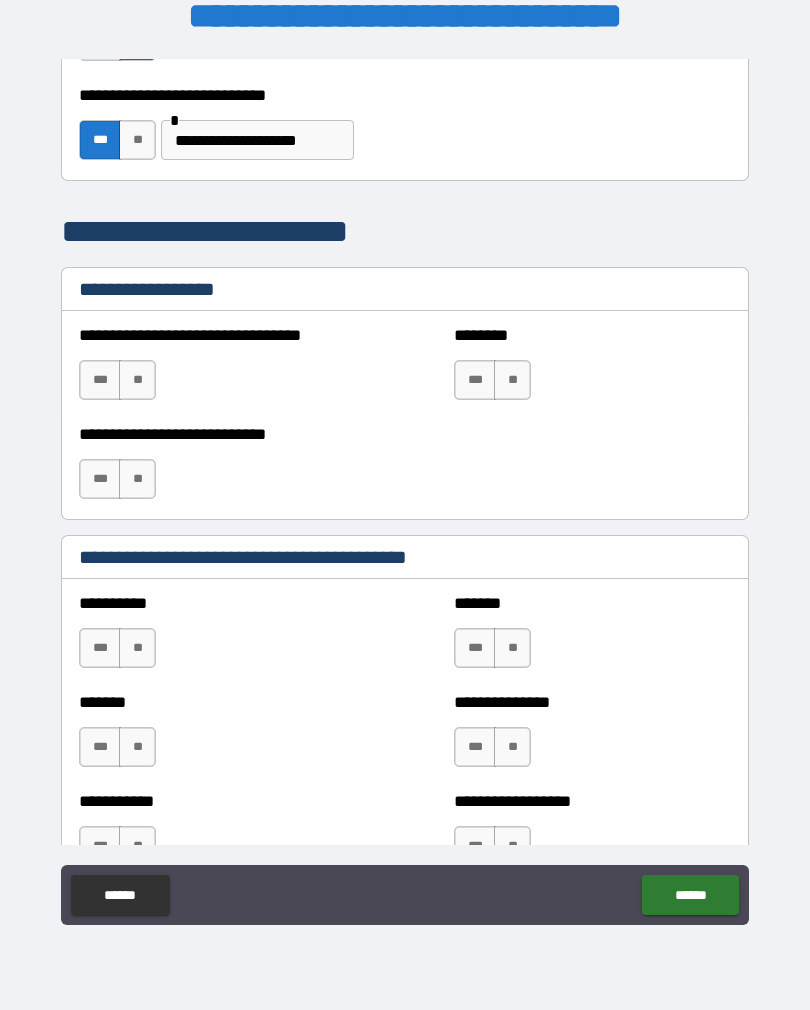 scroll, scrollTop: 1251, scrollLeft: 0, axis: vertical 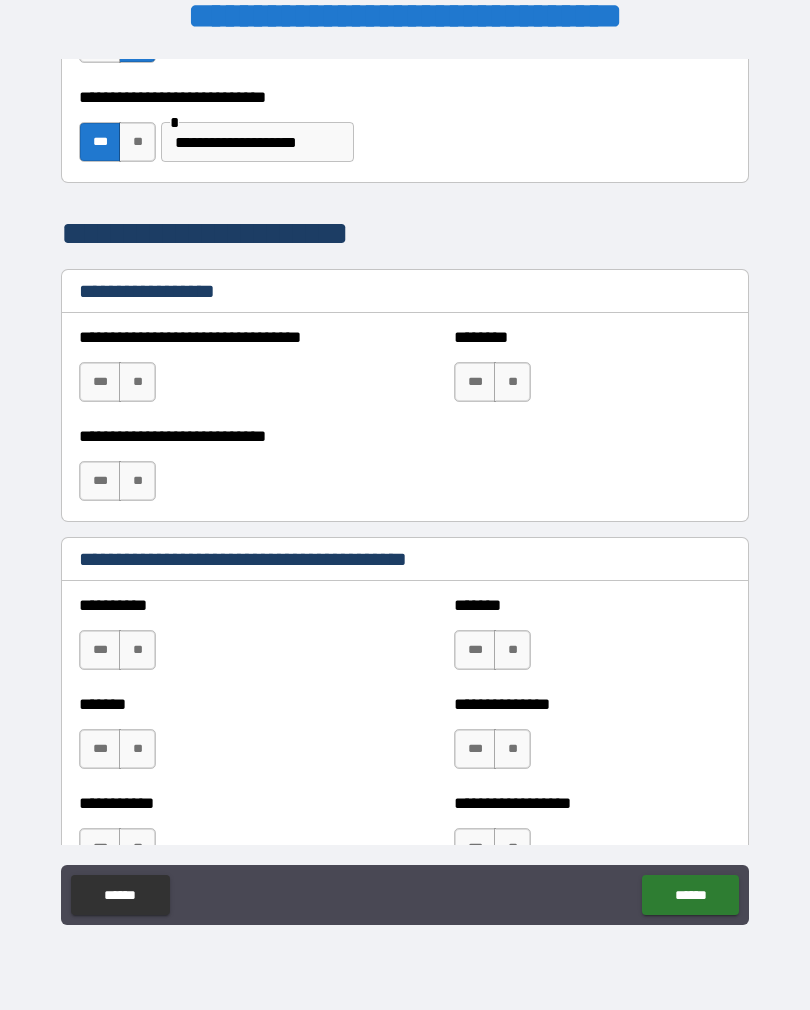 type on "**********" 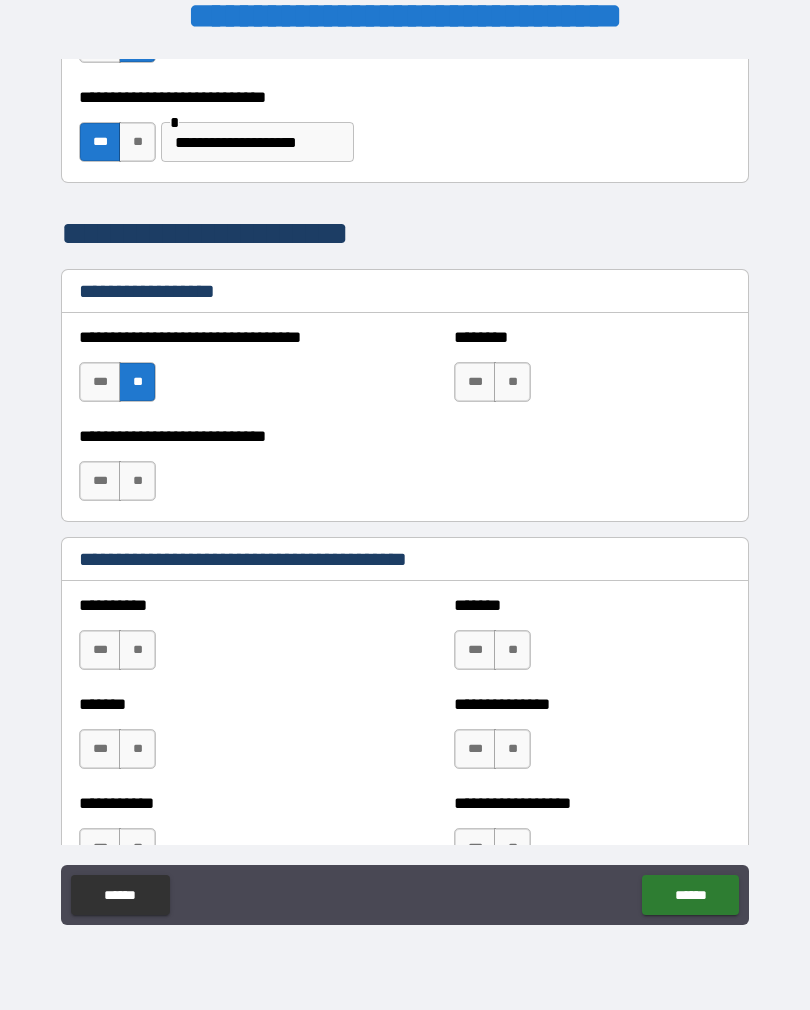 click on "**" at bounding box center (512, 382) 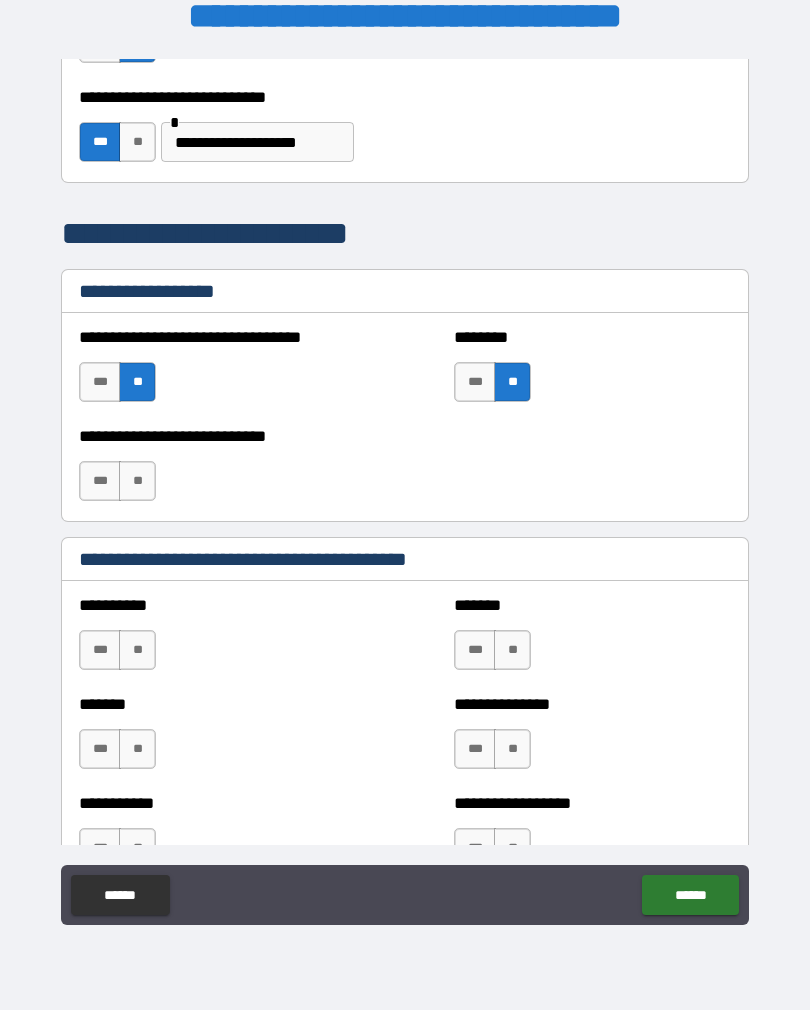 click on "**" at bounding box center [137, 481] 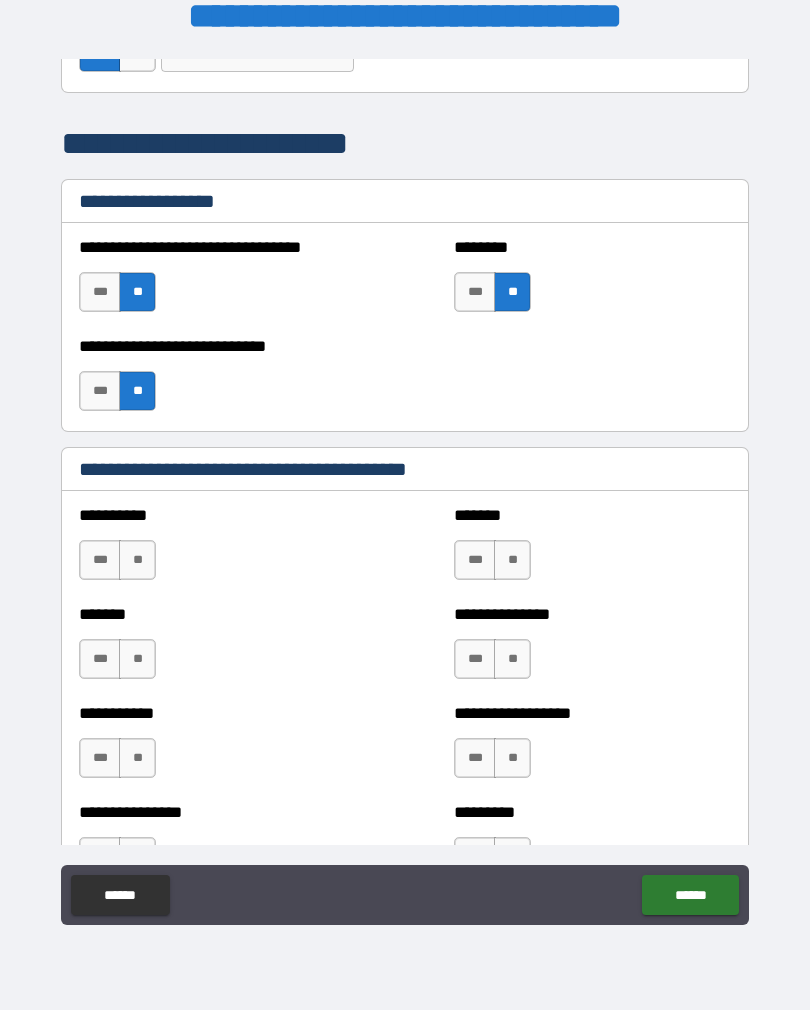 scroll, scrollTop: 1342, scrollLeft: 0, axis: vertical 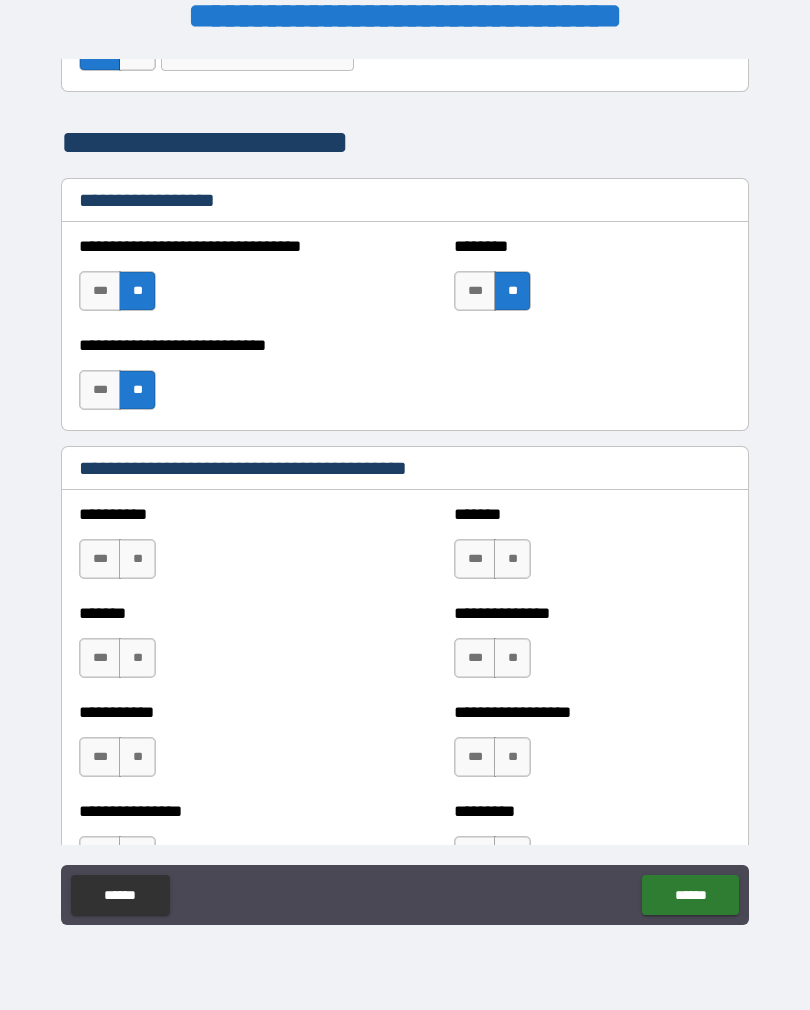 click on "**" at bounding box center [137, 559] 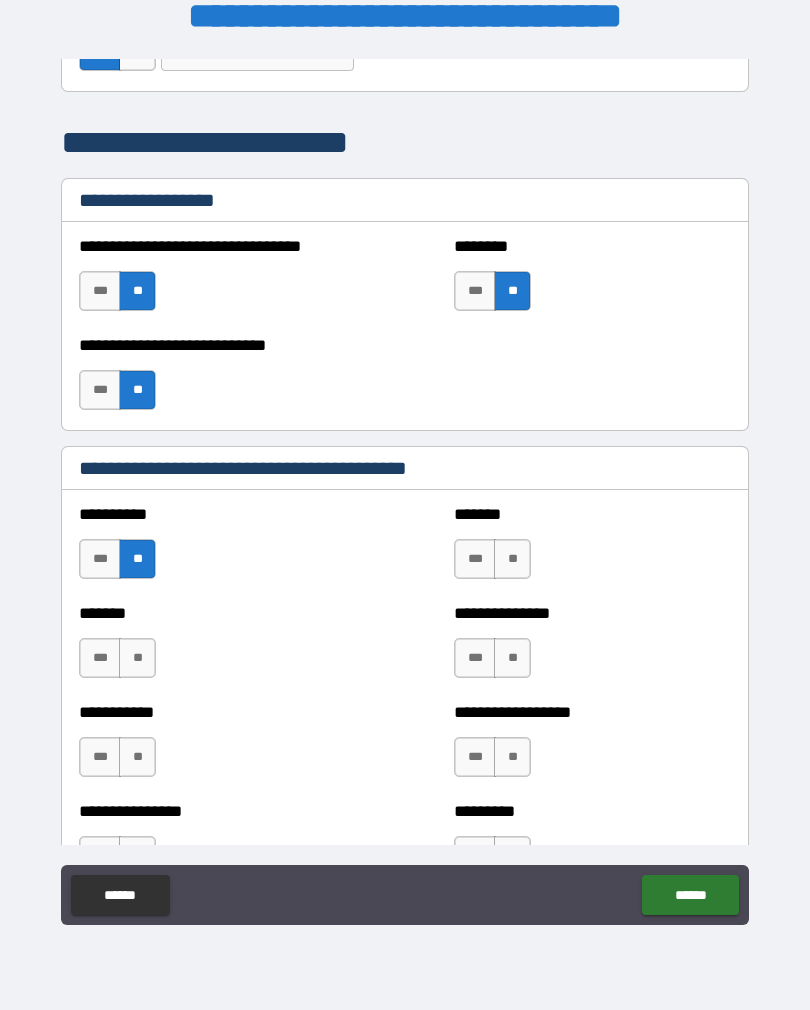 click on "**" at bounding box center [137, 658] 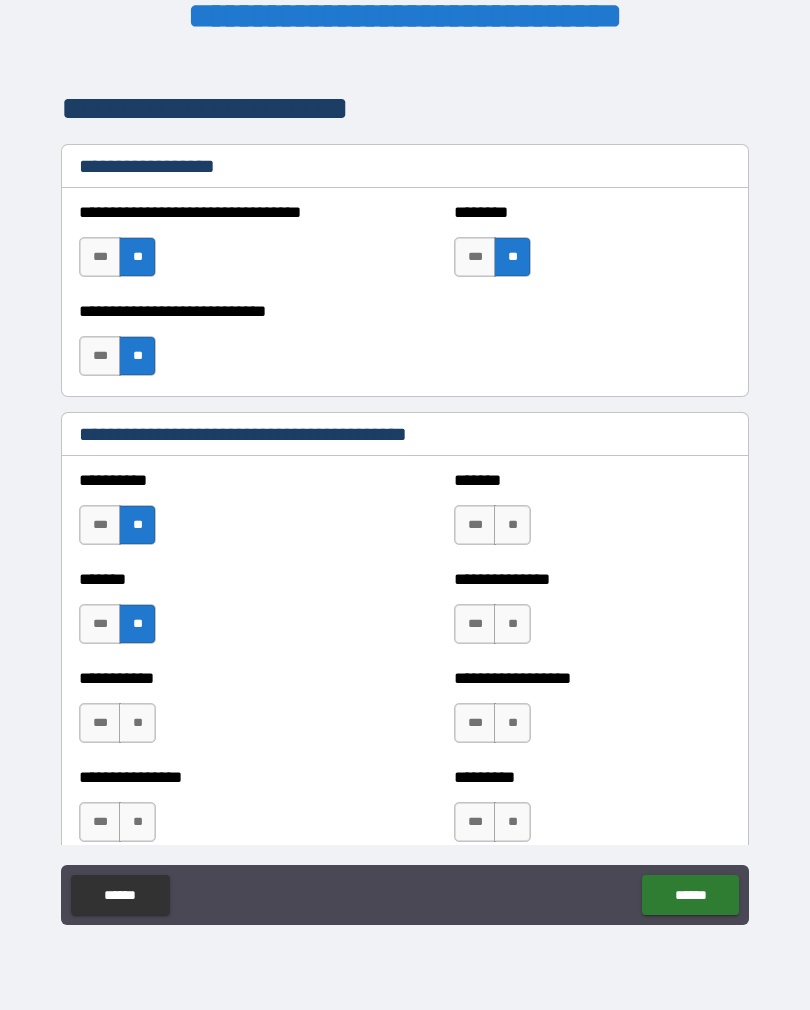 scroll, scrollTop: 1410, scrollLeft: 0, axis: vertical 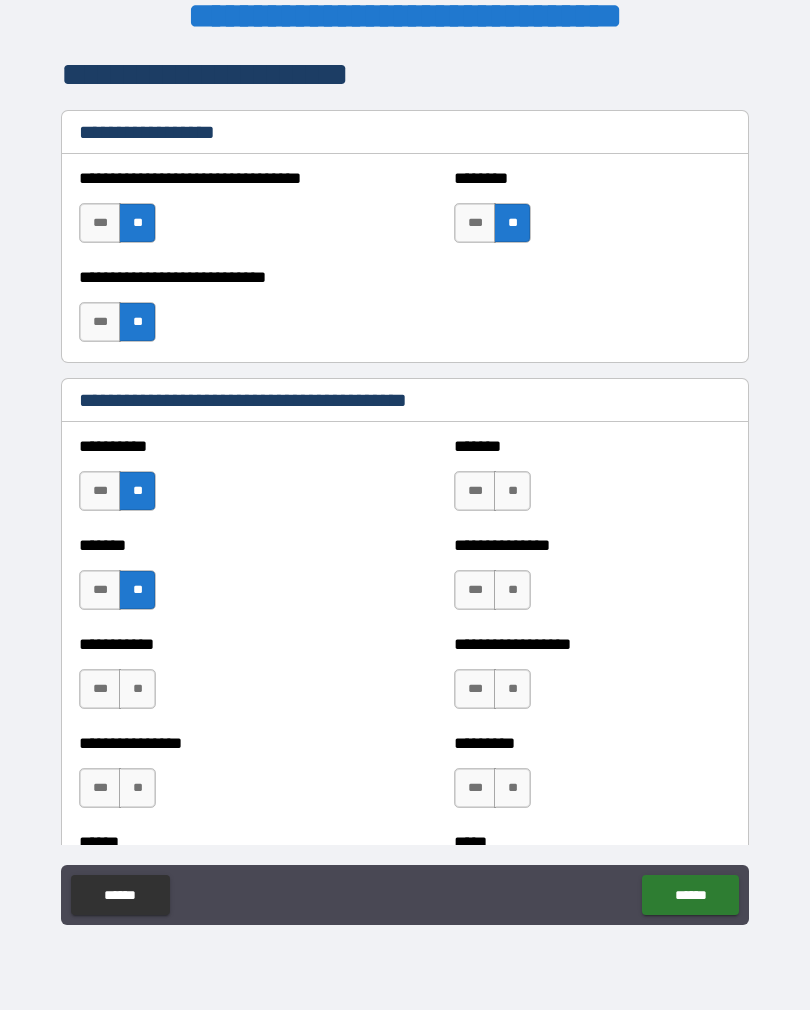 click on "**" at bounding box center [137, 689] 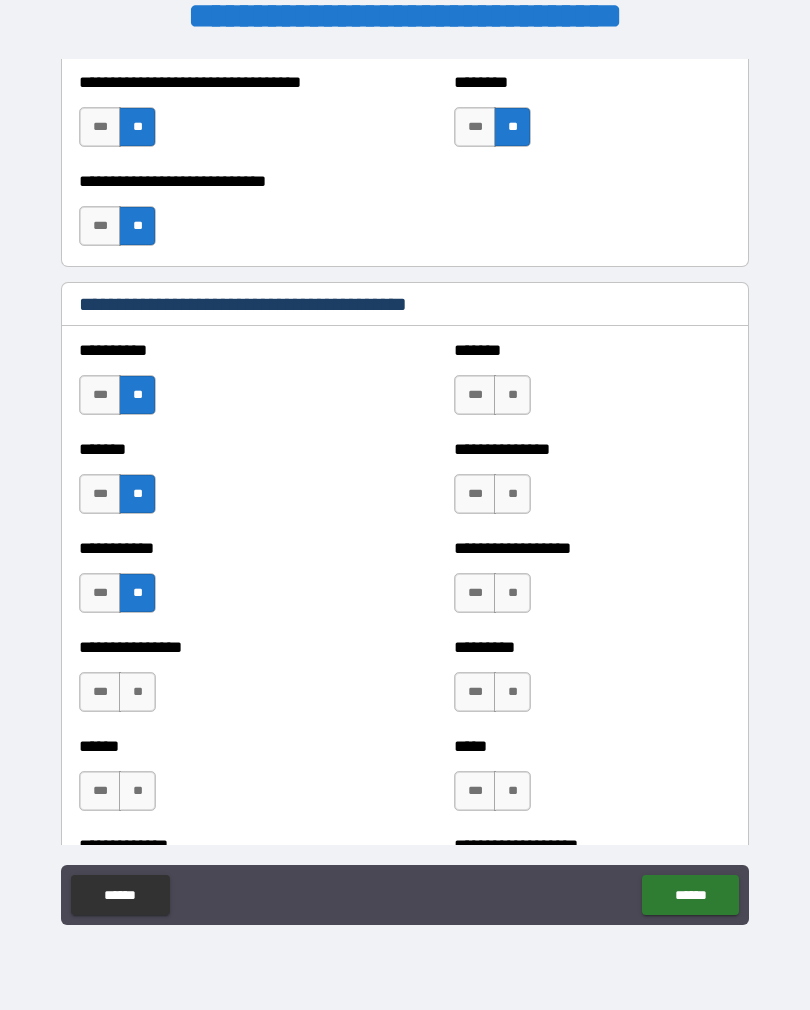 scroll, scrollTop: 1511, scrollLeft: 0, axis: vertical 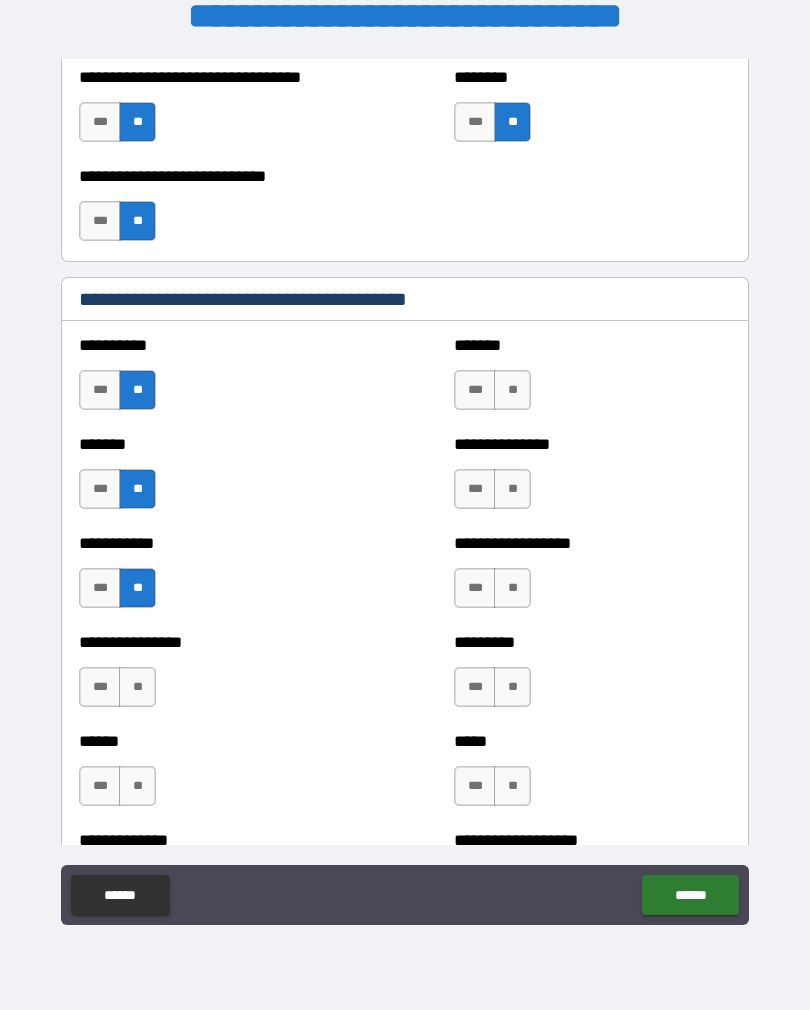 click on "**" at bounding box center (137, 687) 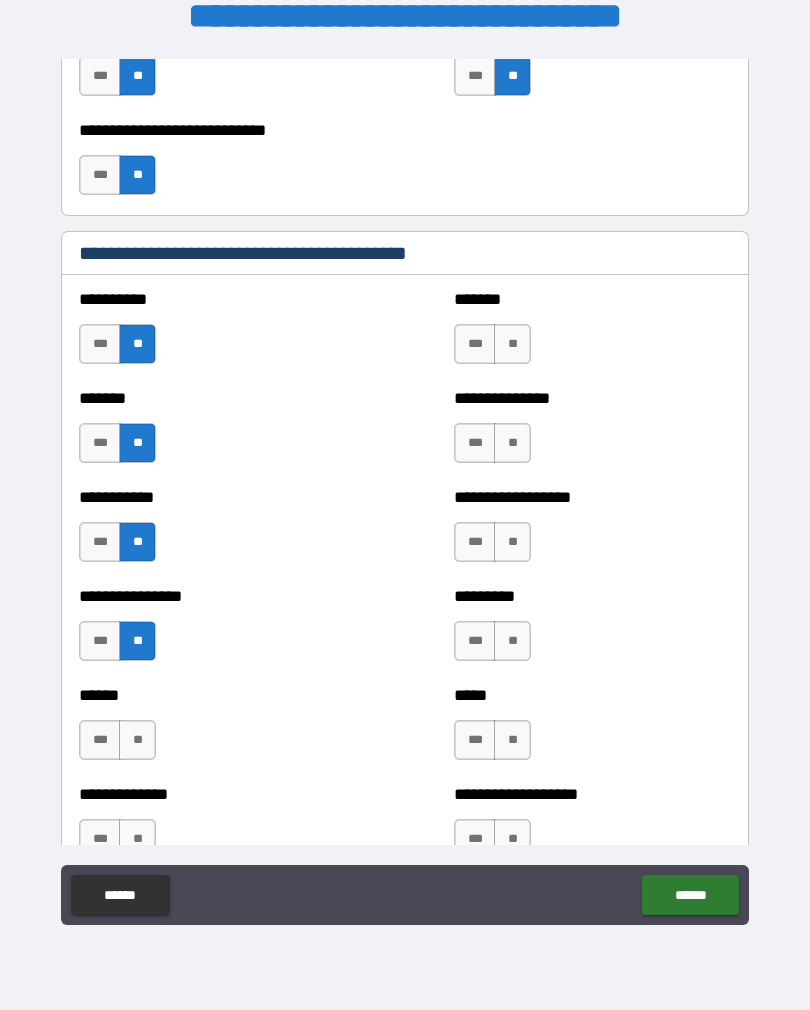 click on "**" at bounding box center (137, 740) 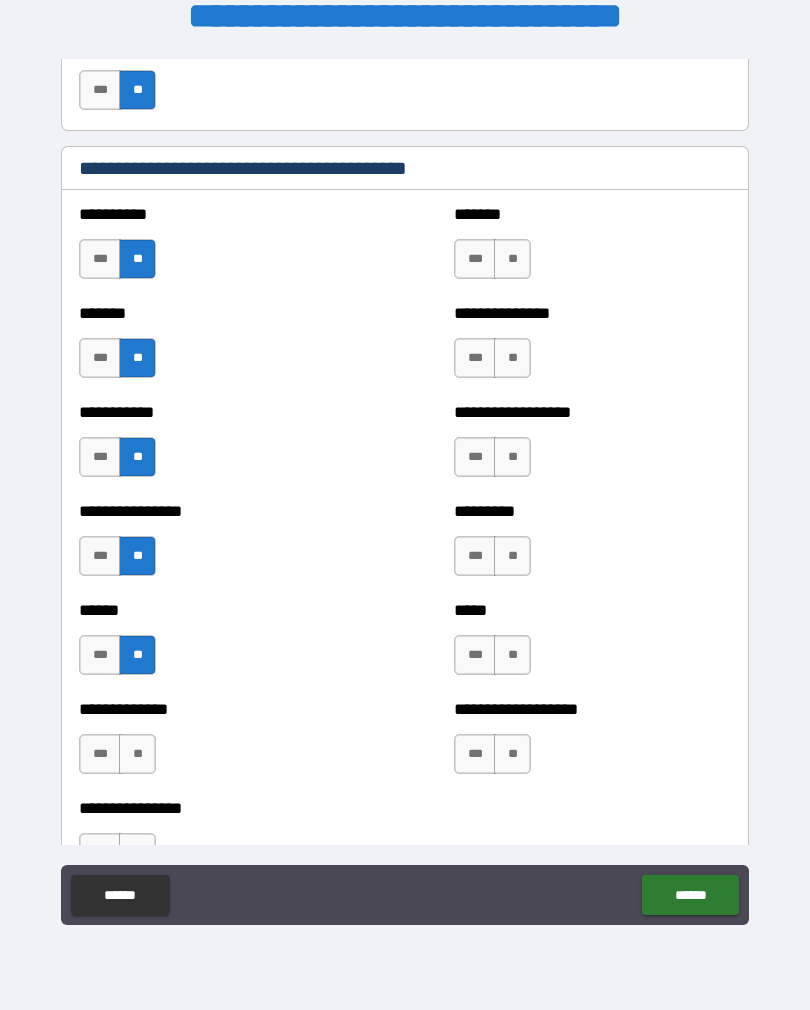 scroll, scrollTop: 1645, scrollLeft: 0, axis: vertical 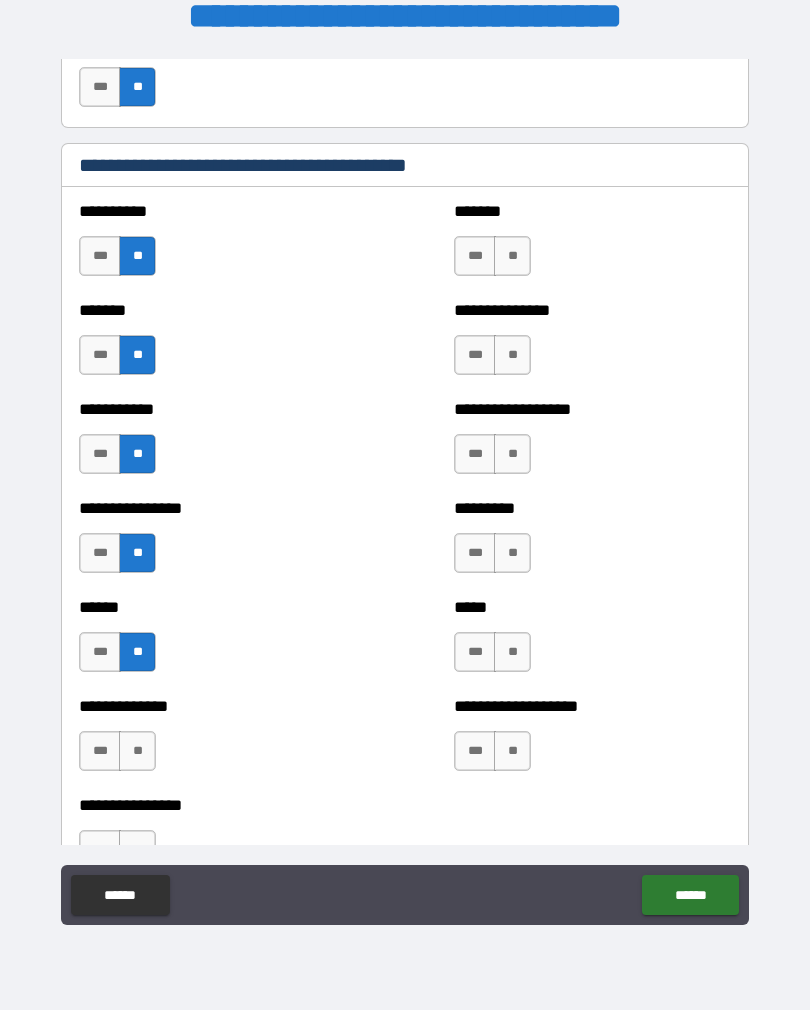 click on "***" at bounding box center [100, 751] 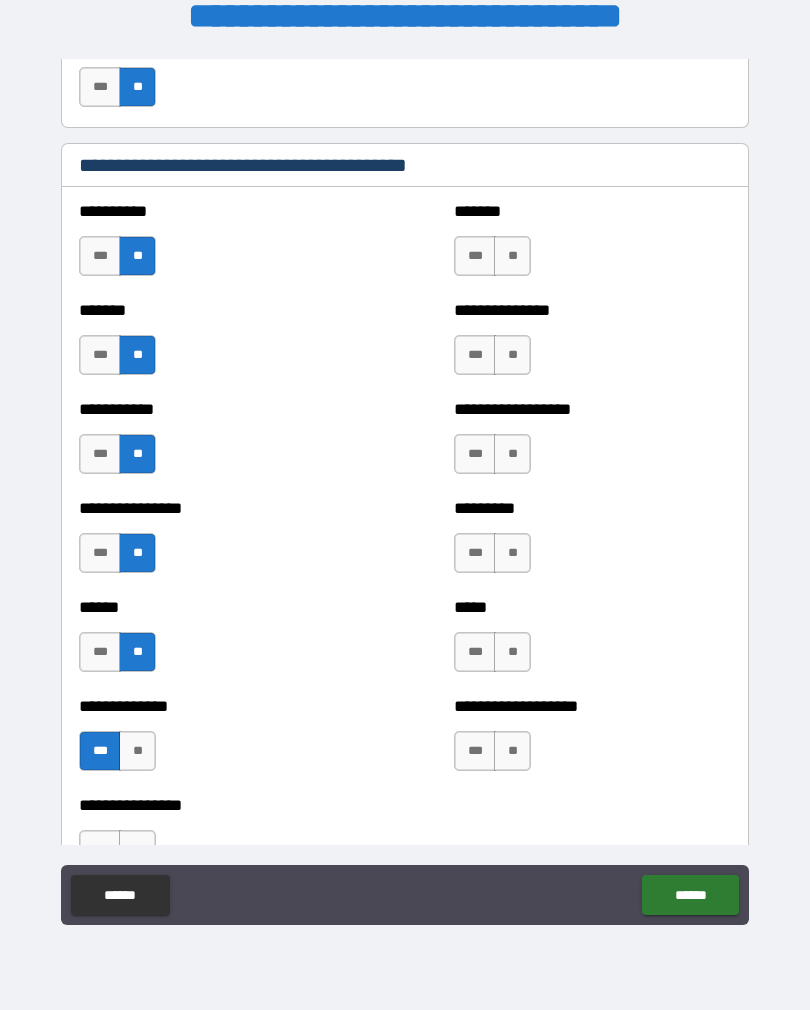 click on "**" at bounding box center (512, 256) 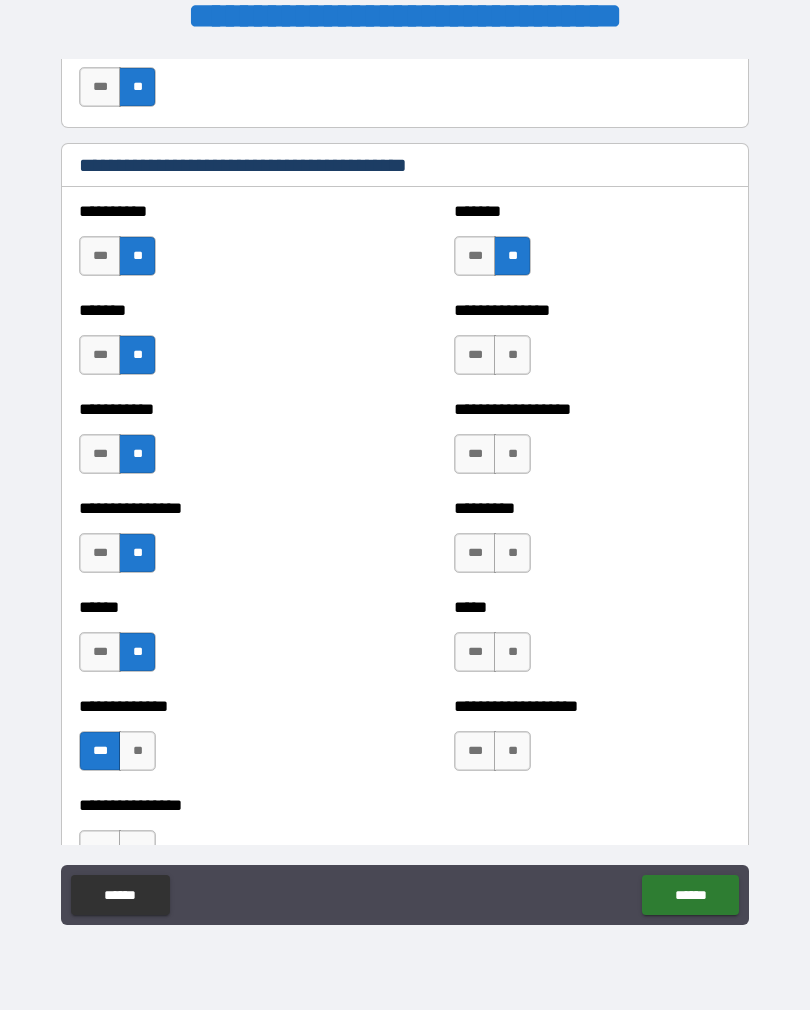 click on "**" at bounding box center (512, 454) 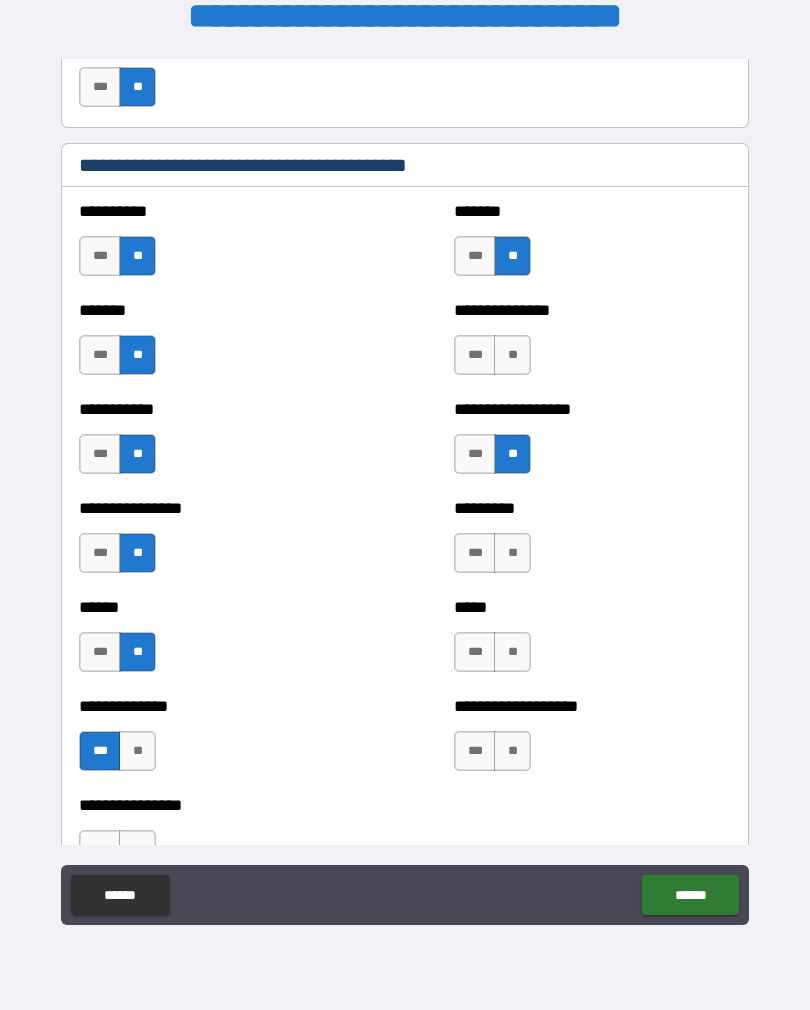 click on "***" at bounding box center (475, 553) 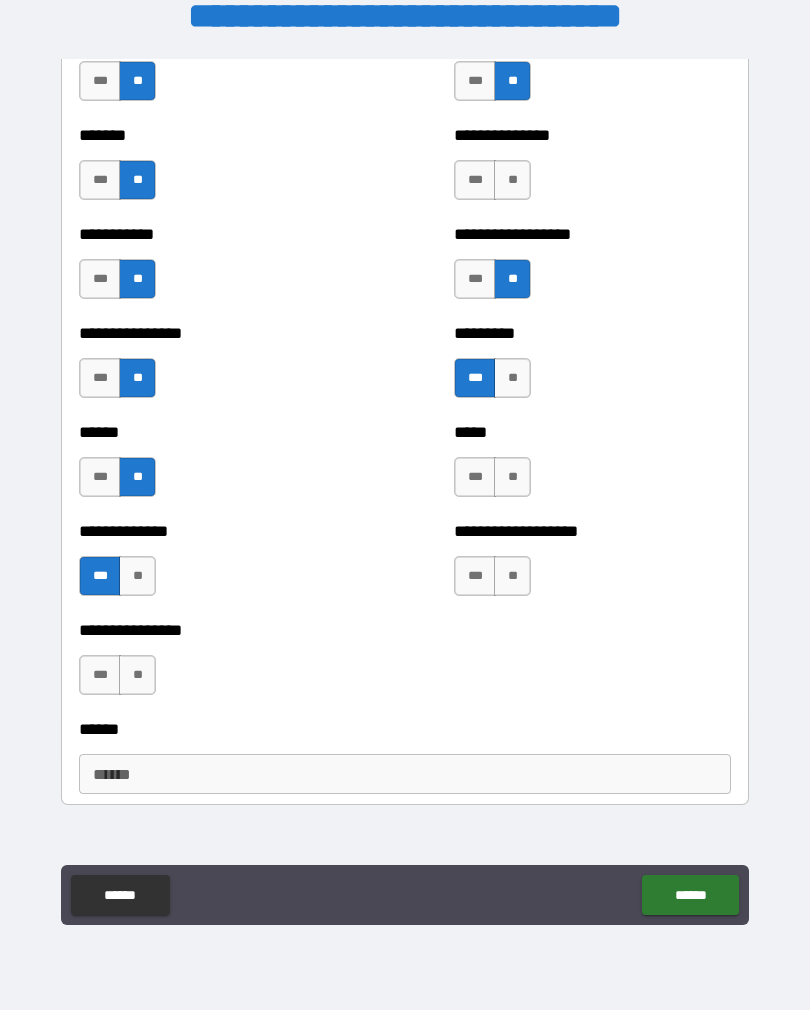 scroll, scrollTop: 1824, scrollLeft: 0, axis: vertical 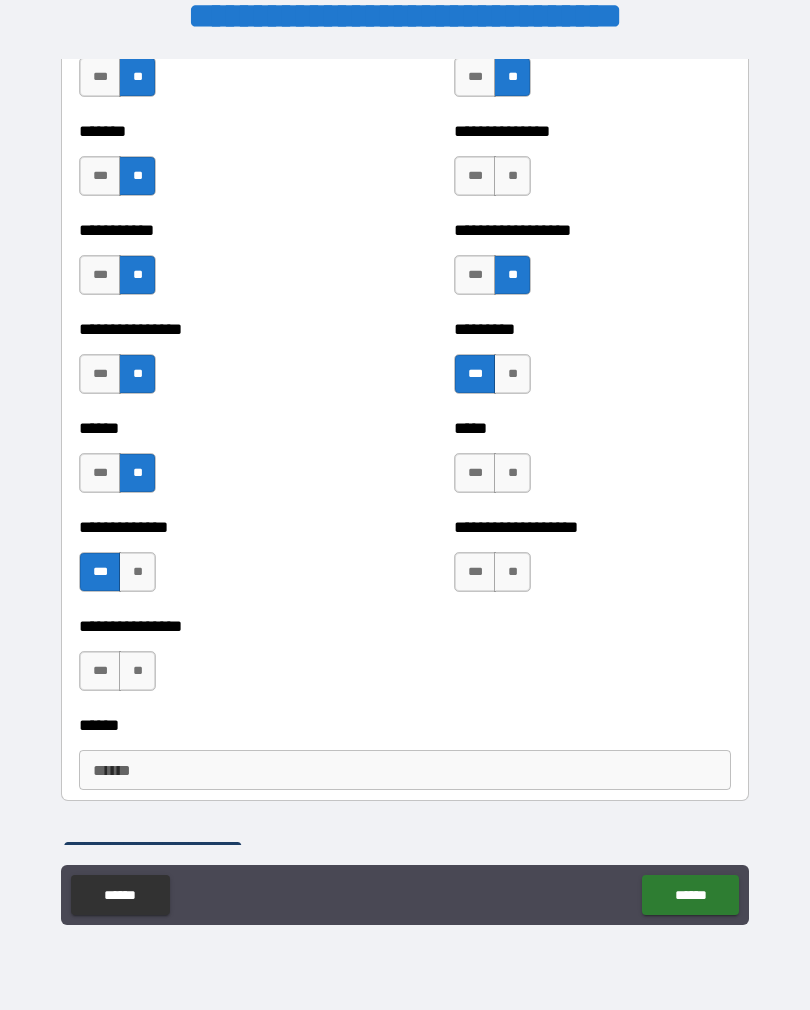 click on "**" at bounding box center [512, 374] 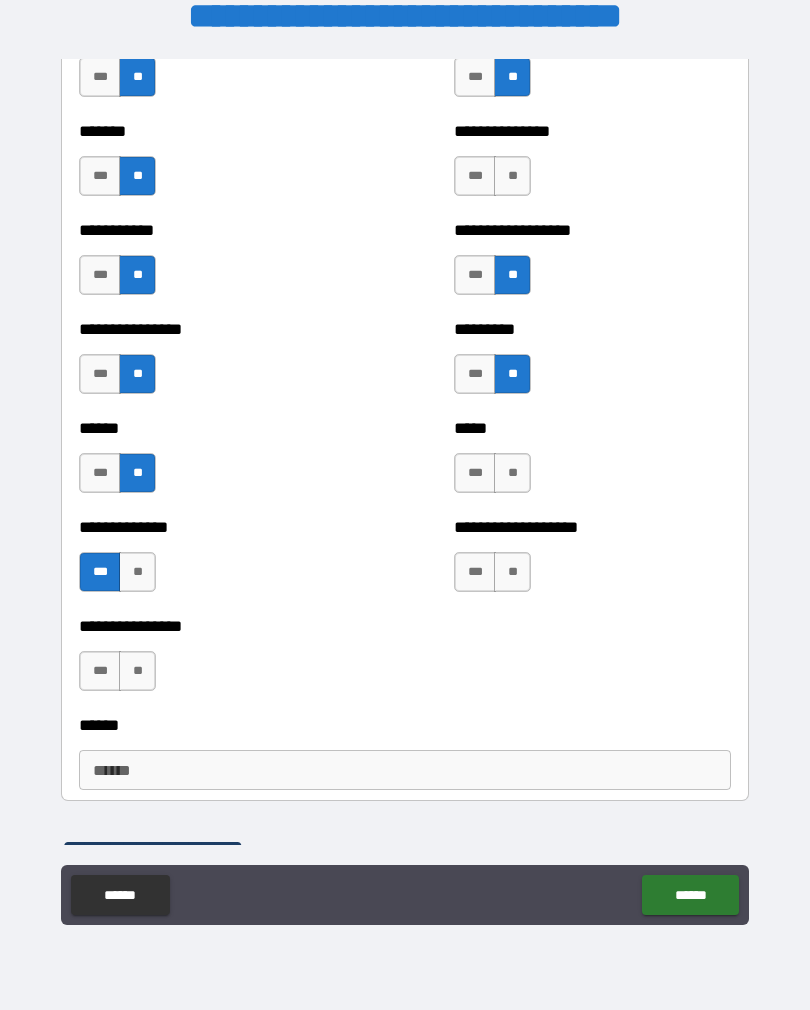 click on "**" at bounding box center [512, 473] 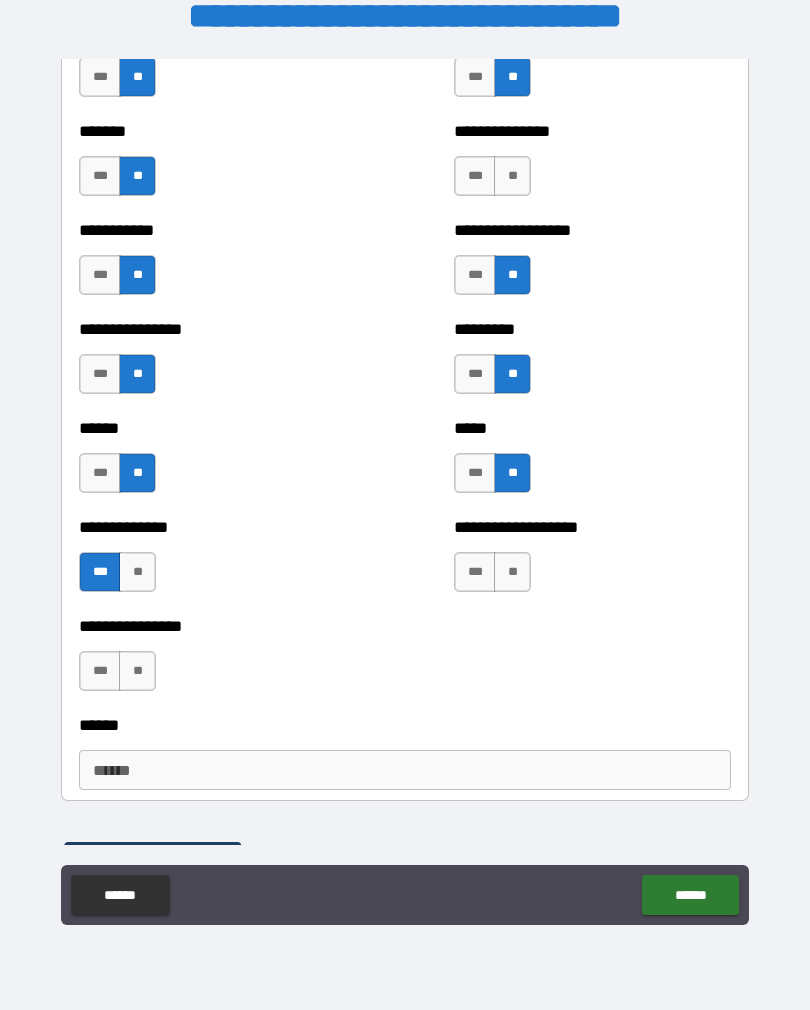 click on "**" at bounding box center (137, 671) 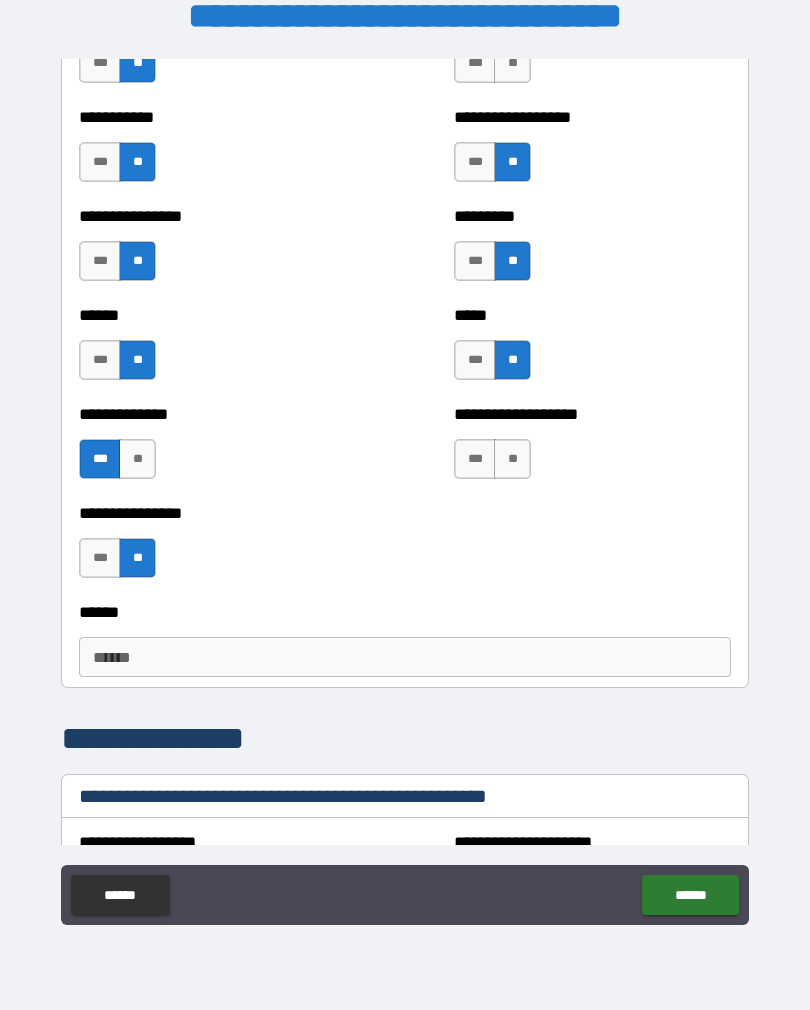 scroll, scrollTop: 1938, scrollLeft: 0, axis: vertical 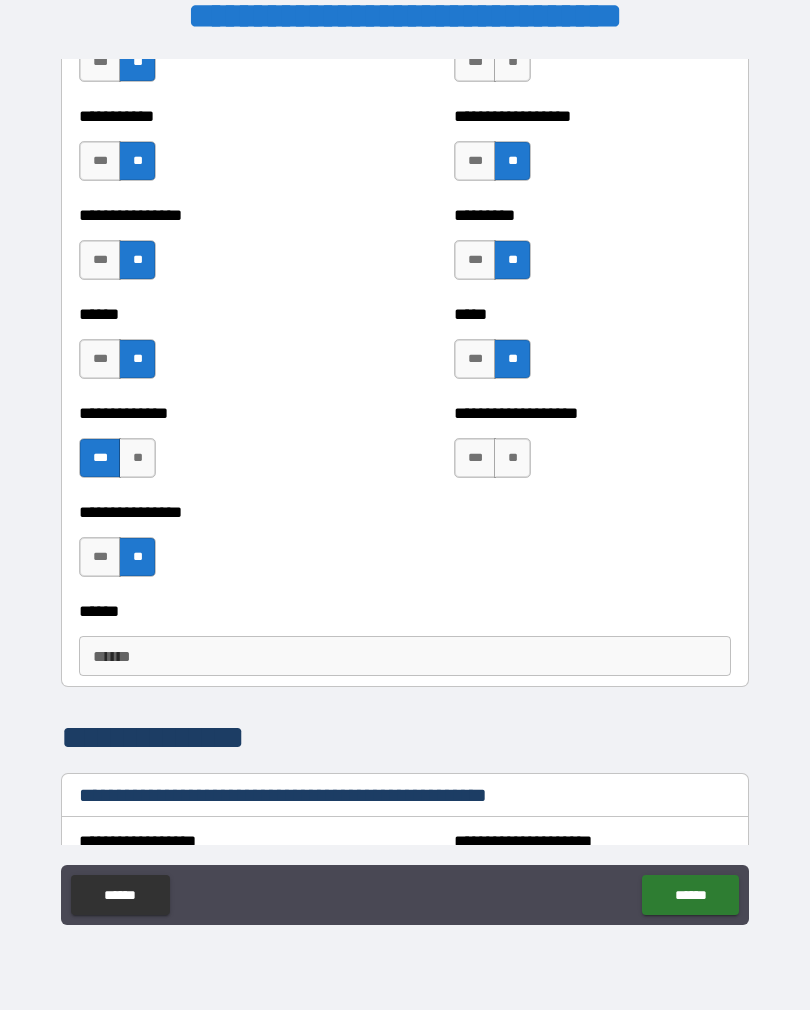click on "******" at bounding box center [405, 656] 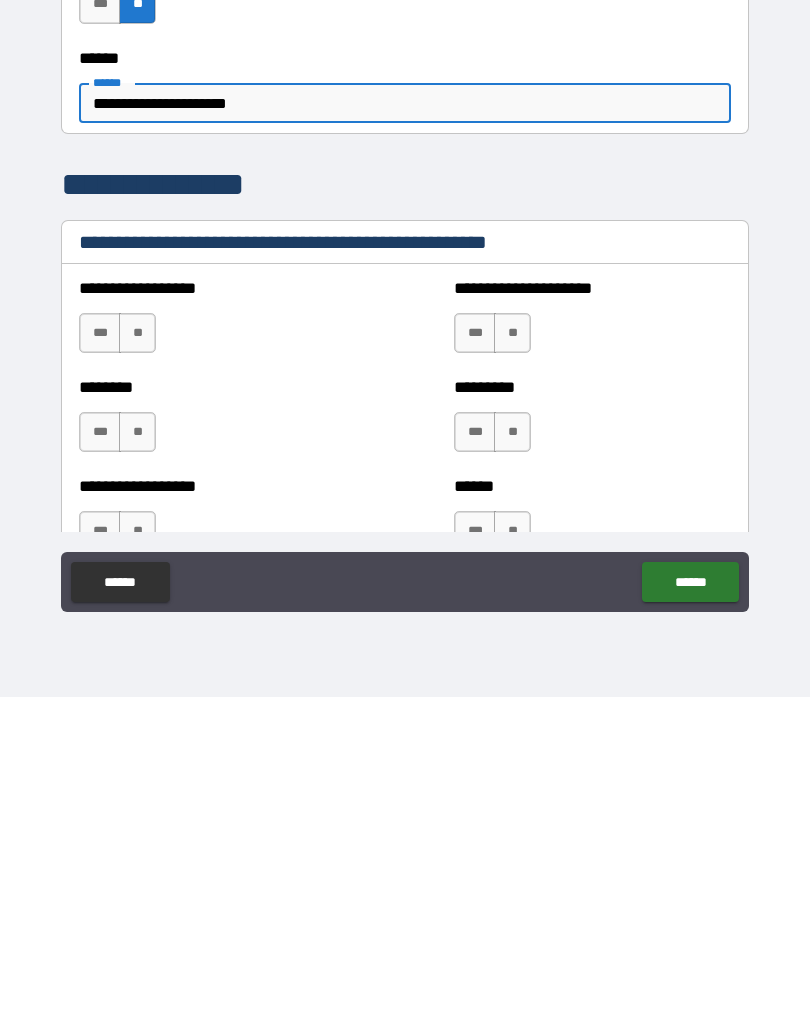 scroll, scrollTop: 2179, scrollLeft: 0, axis: vertical 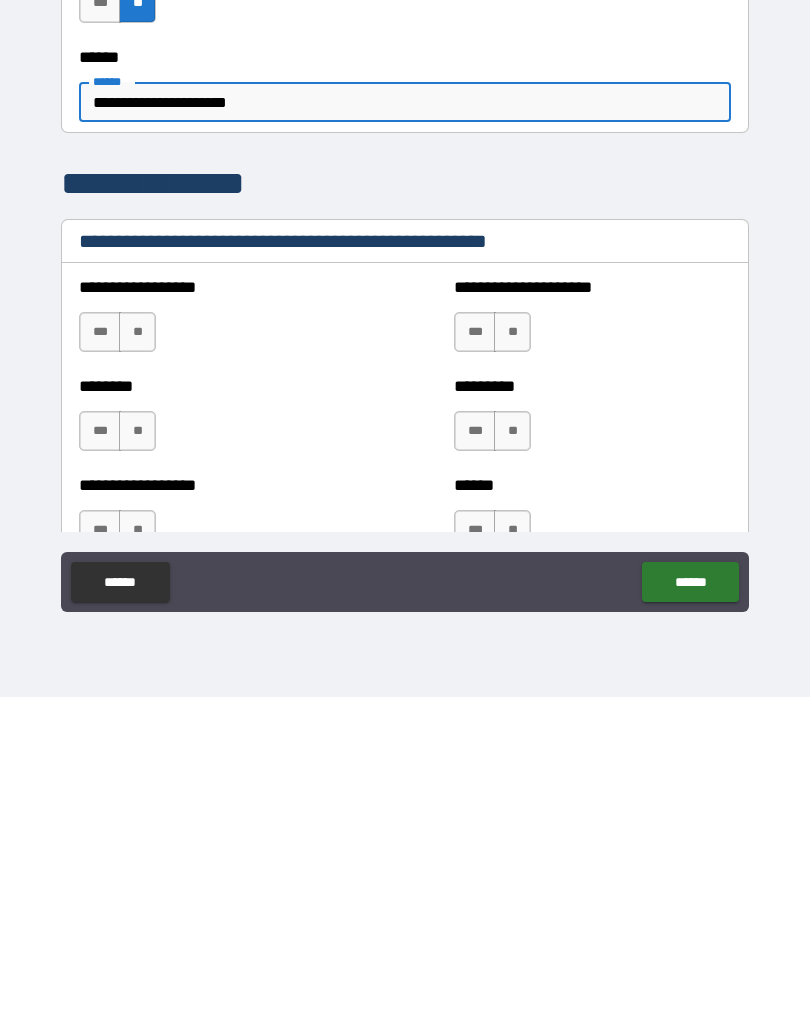 type on "**********" 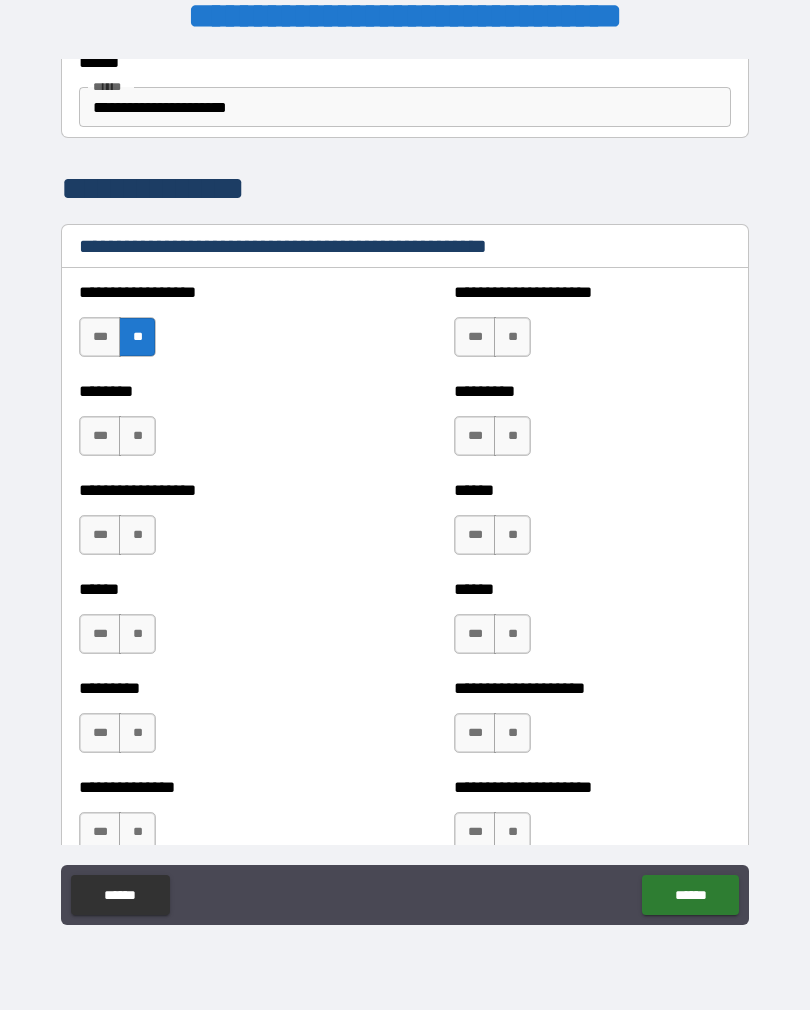 scroll, scrollTop: 2502, scrollLeft: 0, axis: vertical 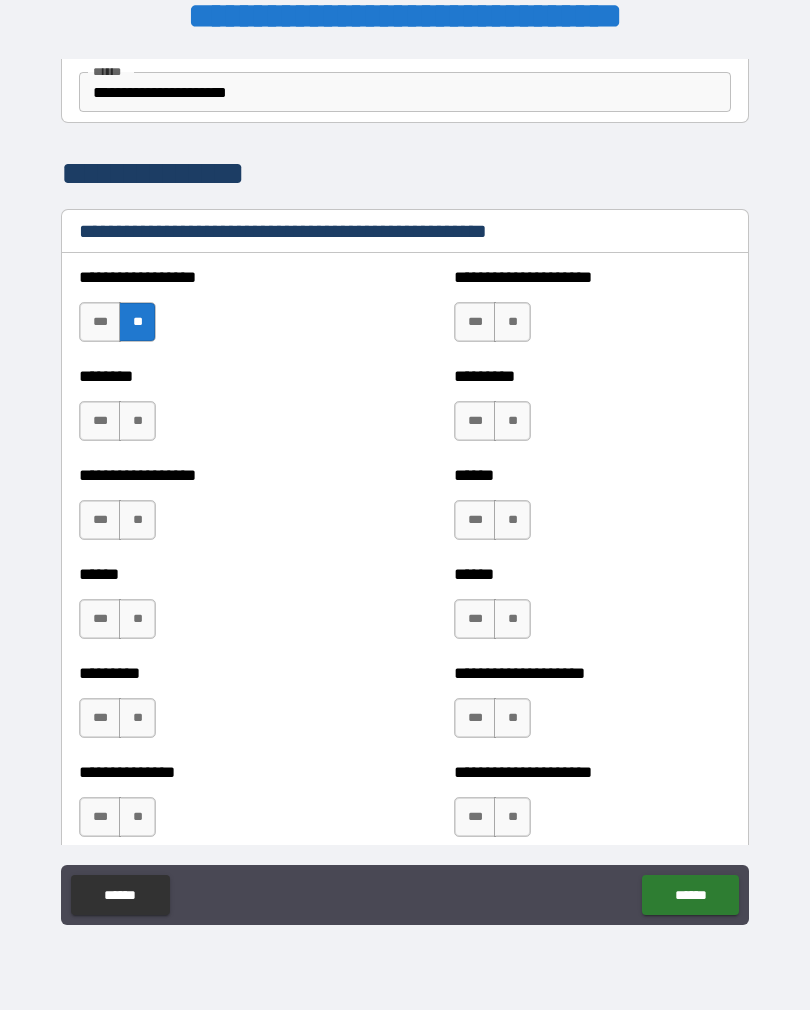 click on "**" at bounding box center [512, 322] 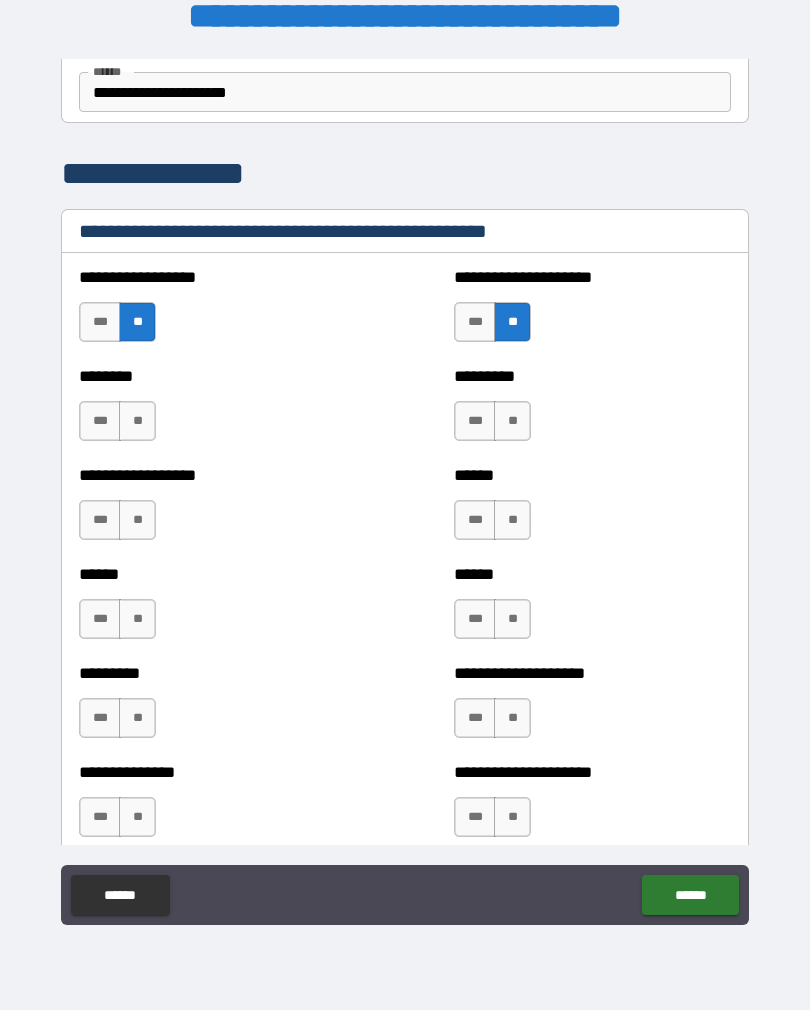 click on "**" at bounding box center (512, 421) 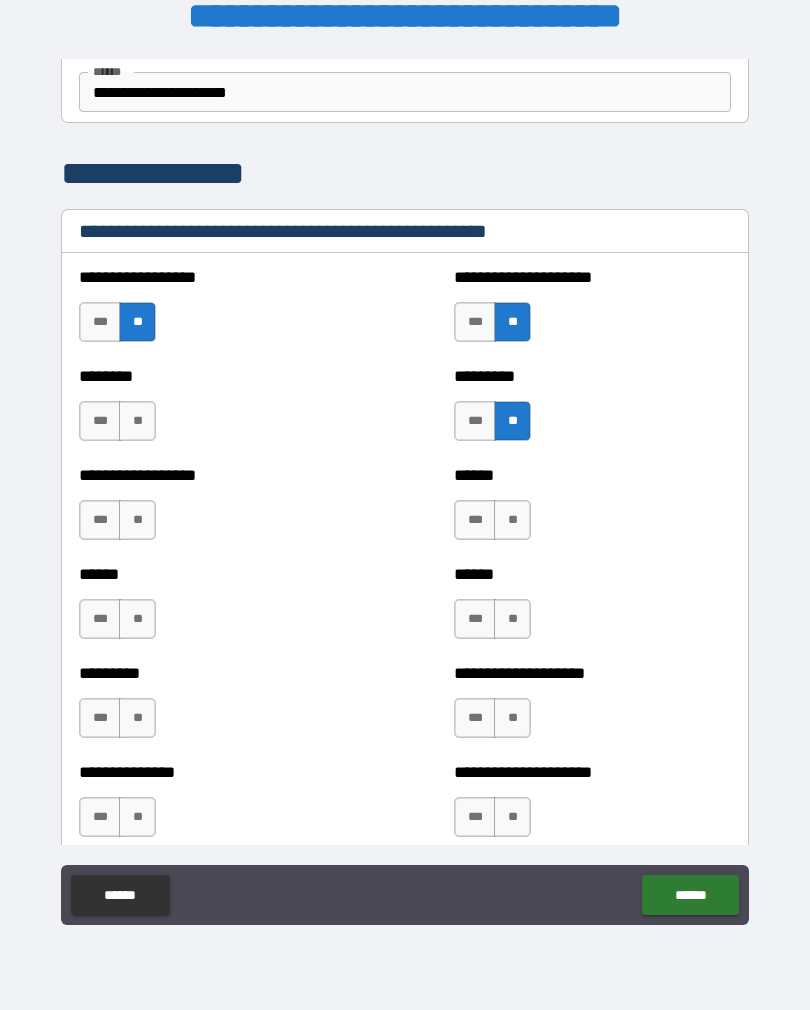 click on "**" at bounding box center [512, 619] 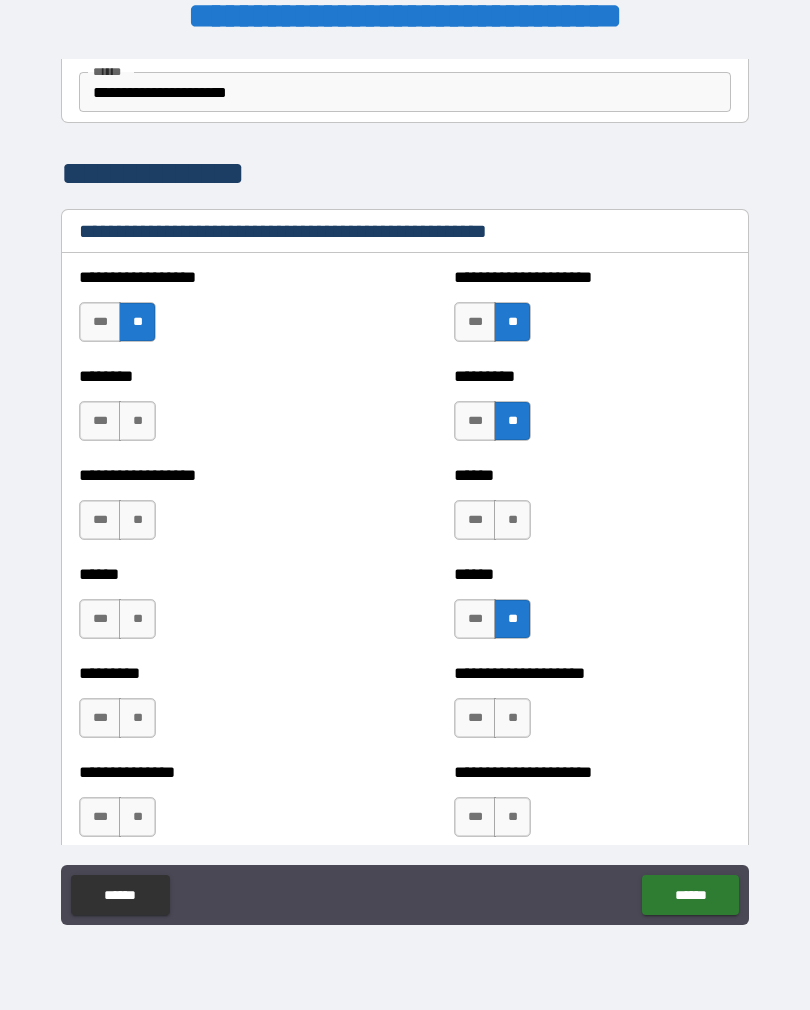 click on "***" at bounding box center [475, 718] 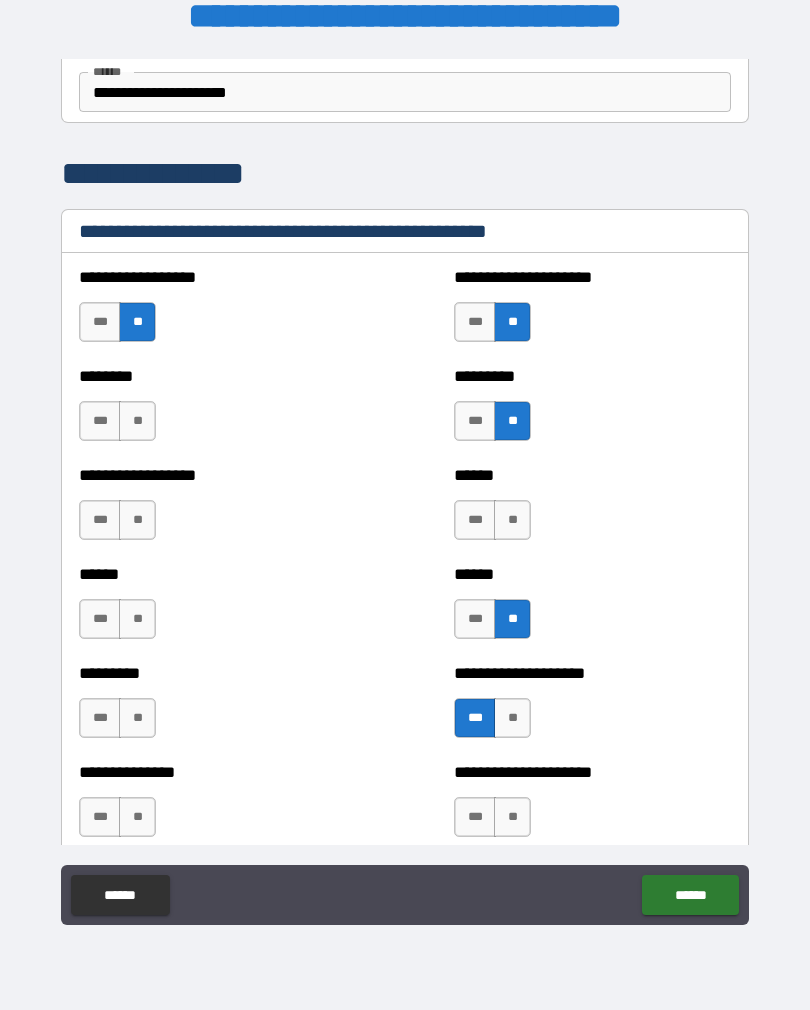 click on "**" at bounding box center (512, 817) 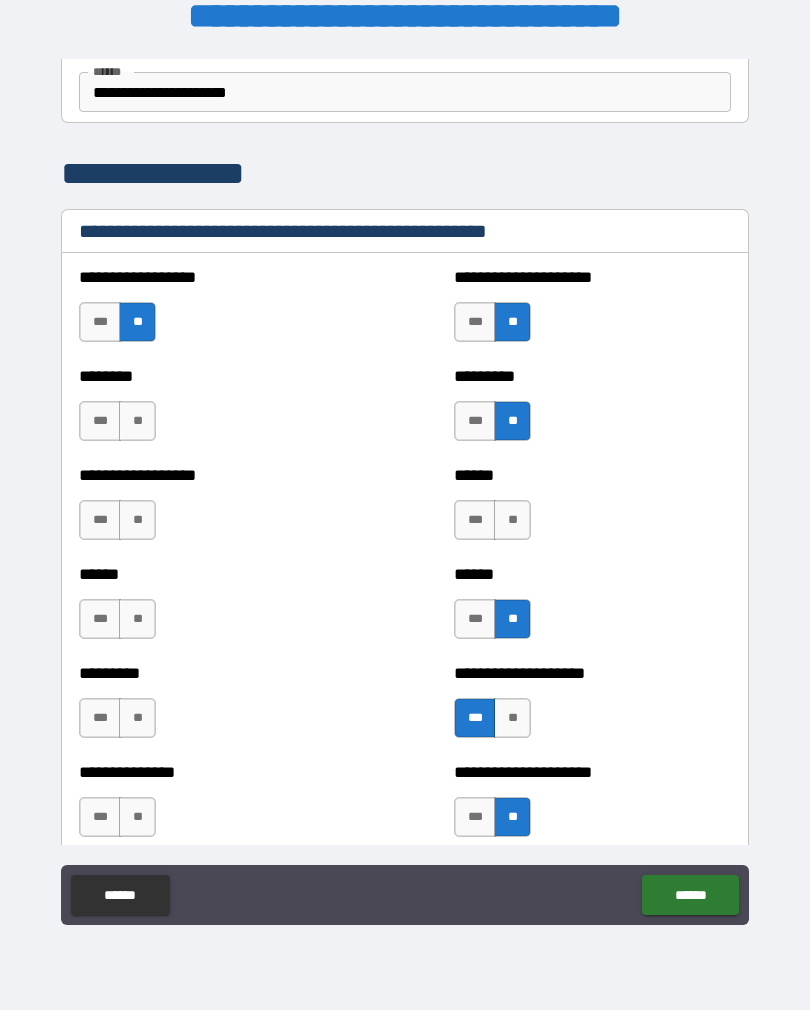 click on "**" at bounding box center (137, 817) 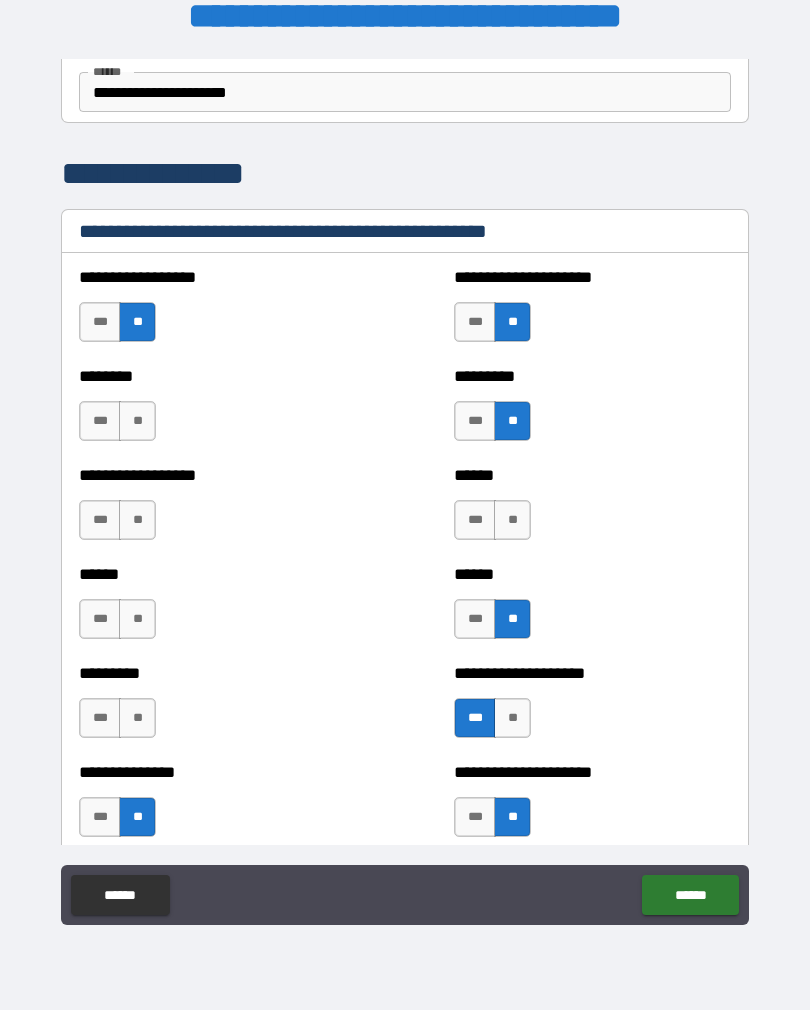 click on "**" at bounding box center [137, 718] 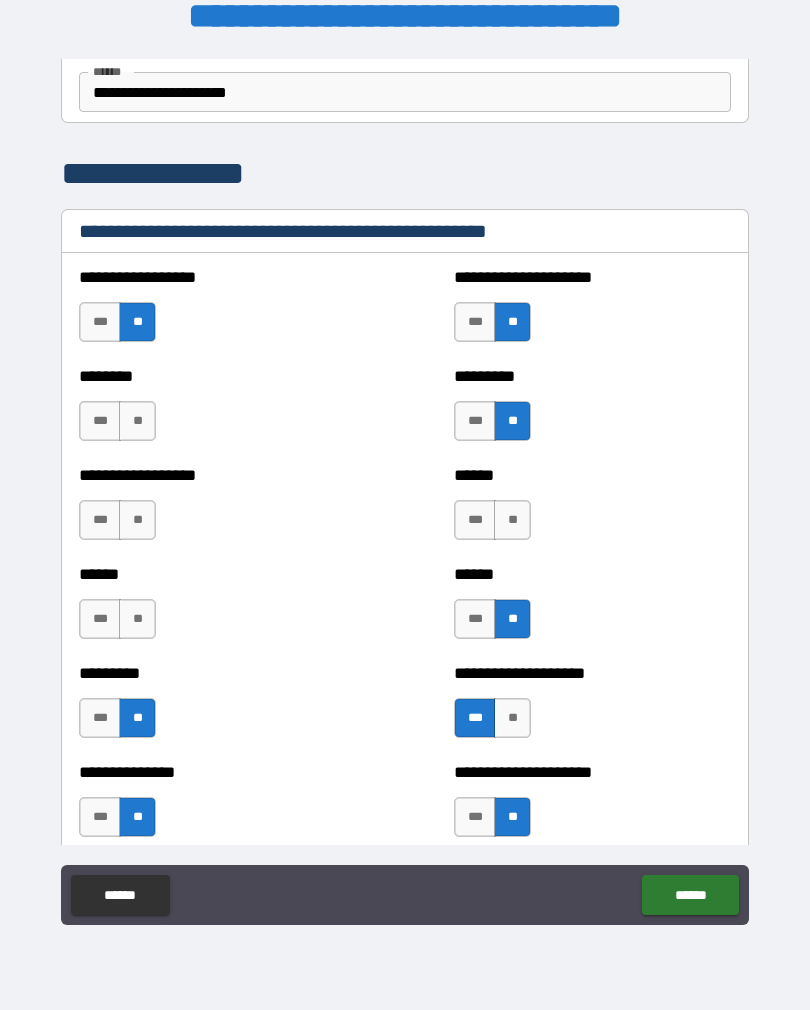 click on "**" at bounding box center (137, 619) 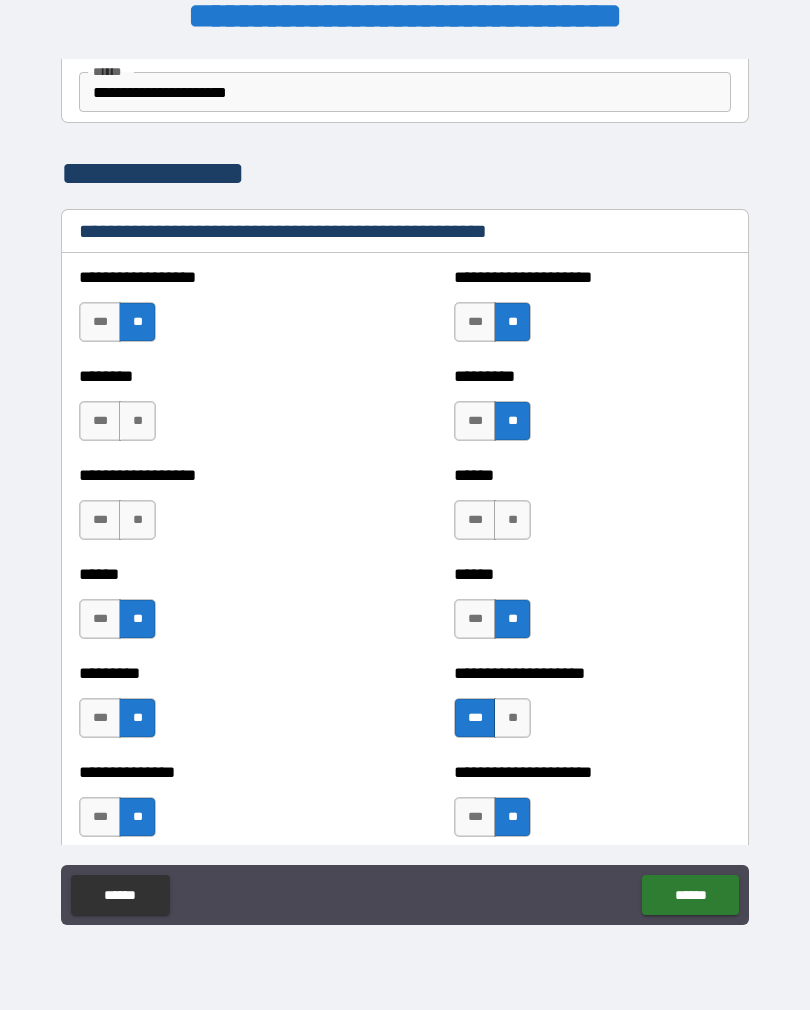 click on "**" at bounding box center [137, 520] 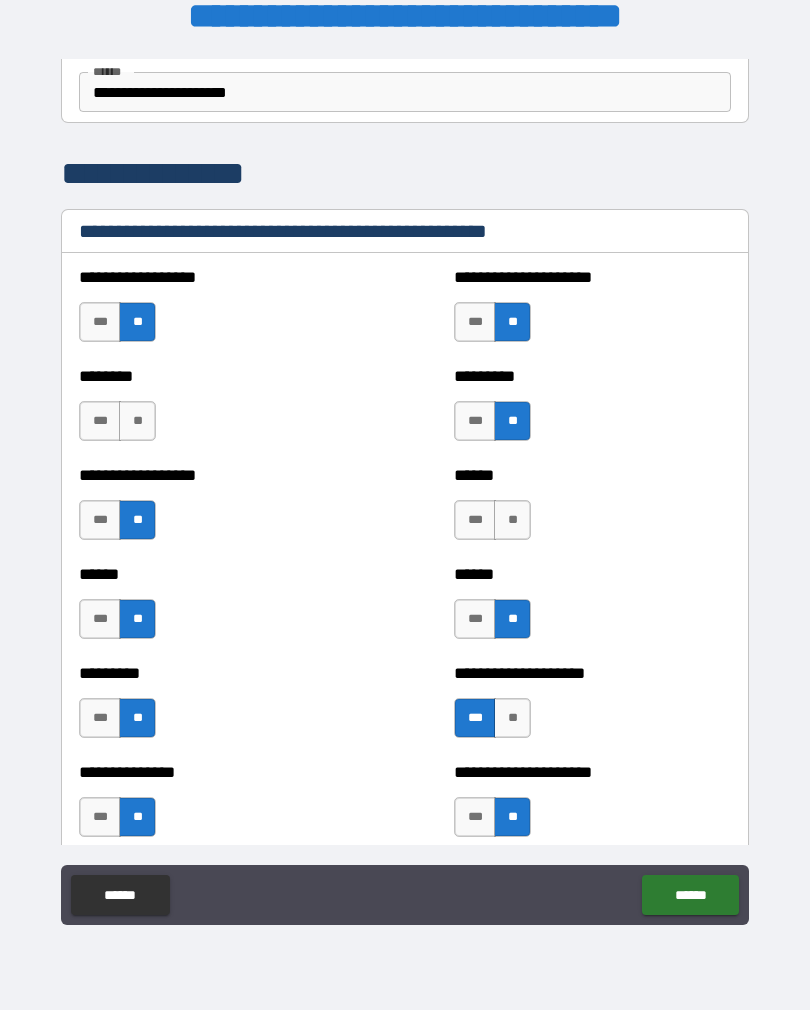 click on "**" at bounding box center (137, 421) 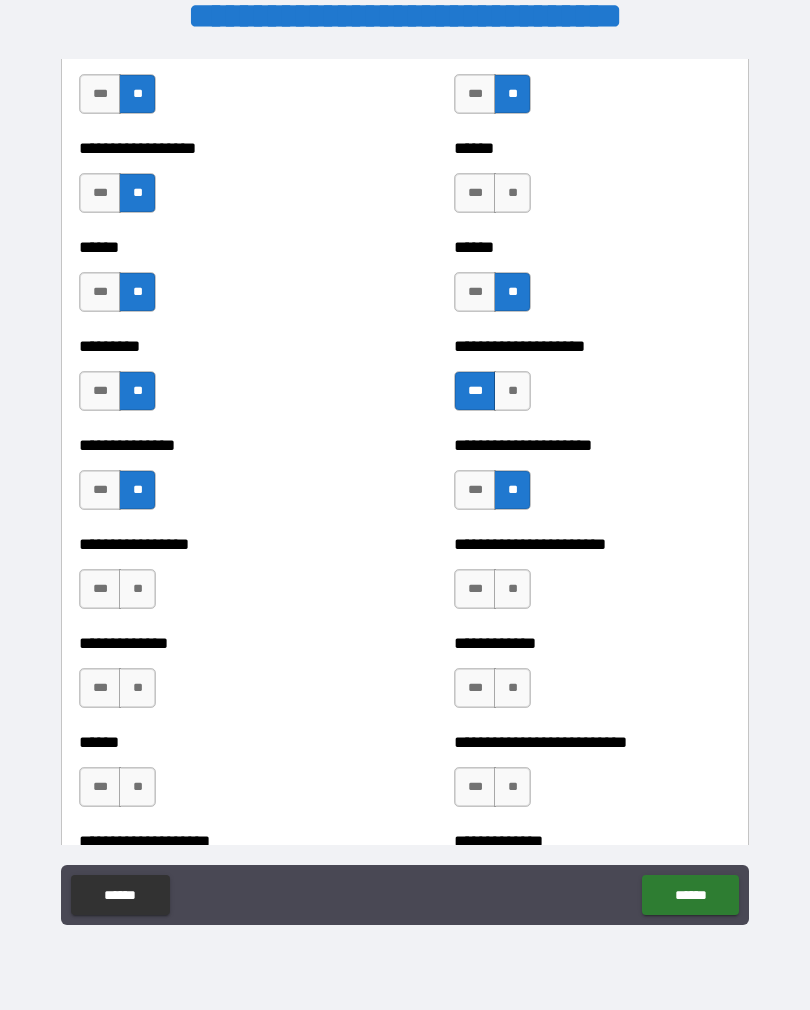 scroll, scrollTop: 2831, scrollLeft: 0, axis: vertical 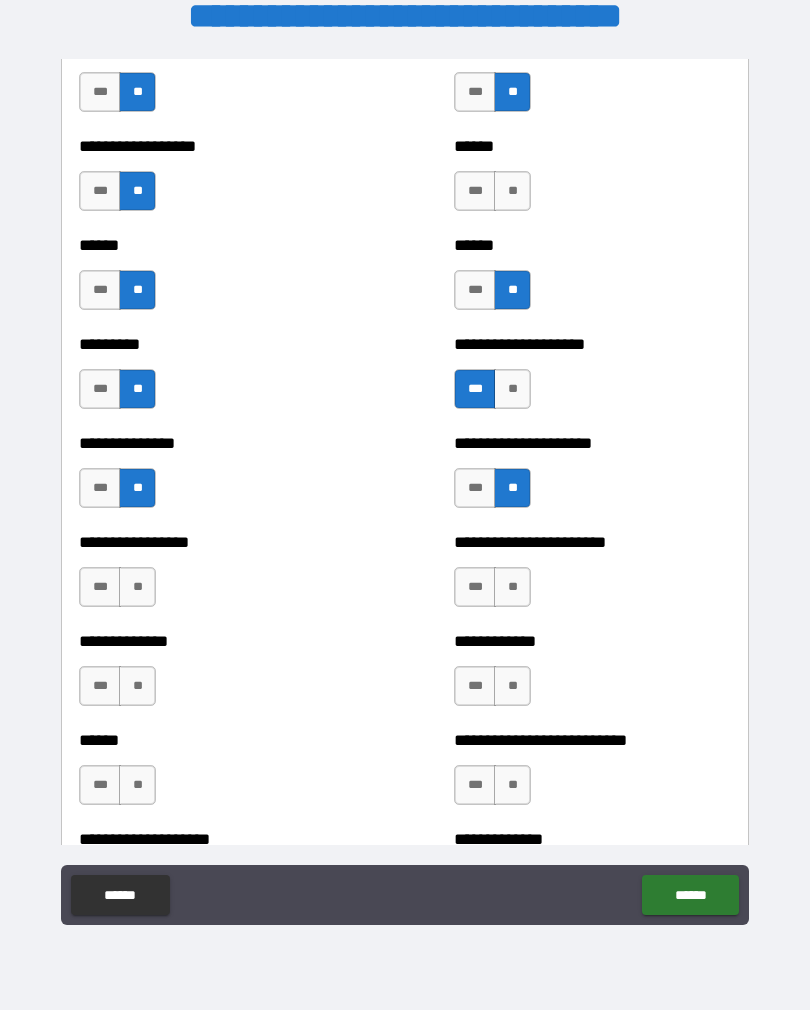 click on "**" at bounding box center (137, 587) 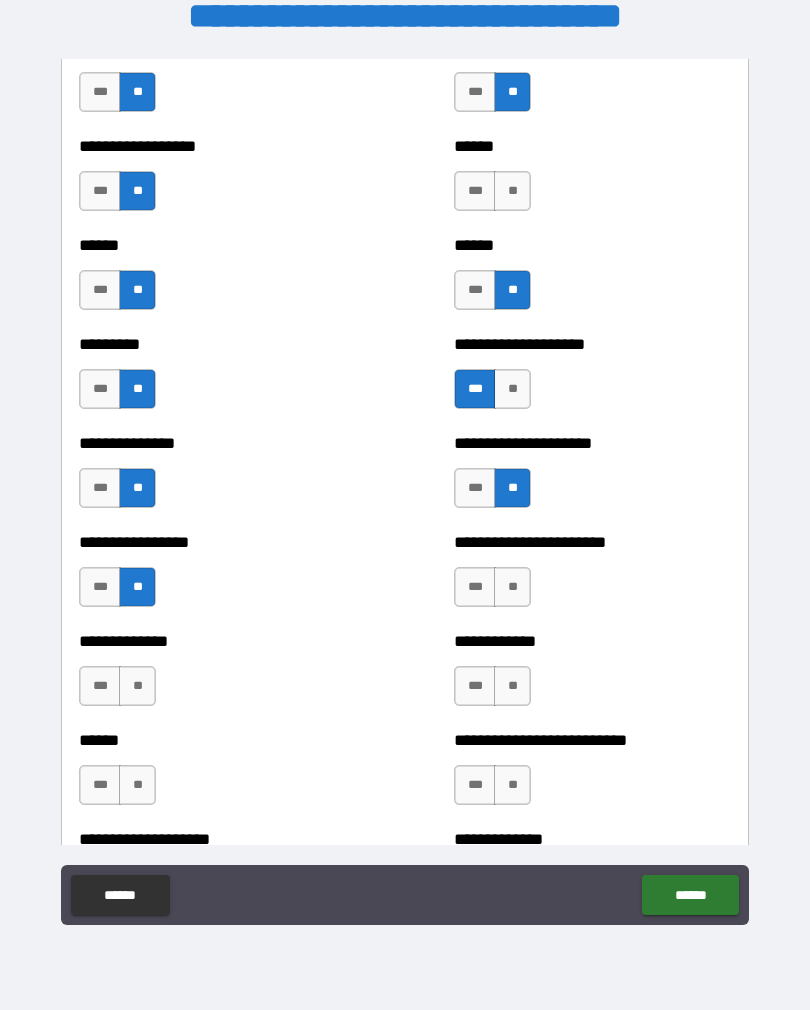 click on "**" at bounding box center [137, 686] 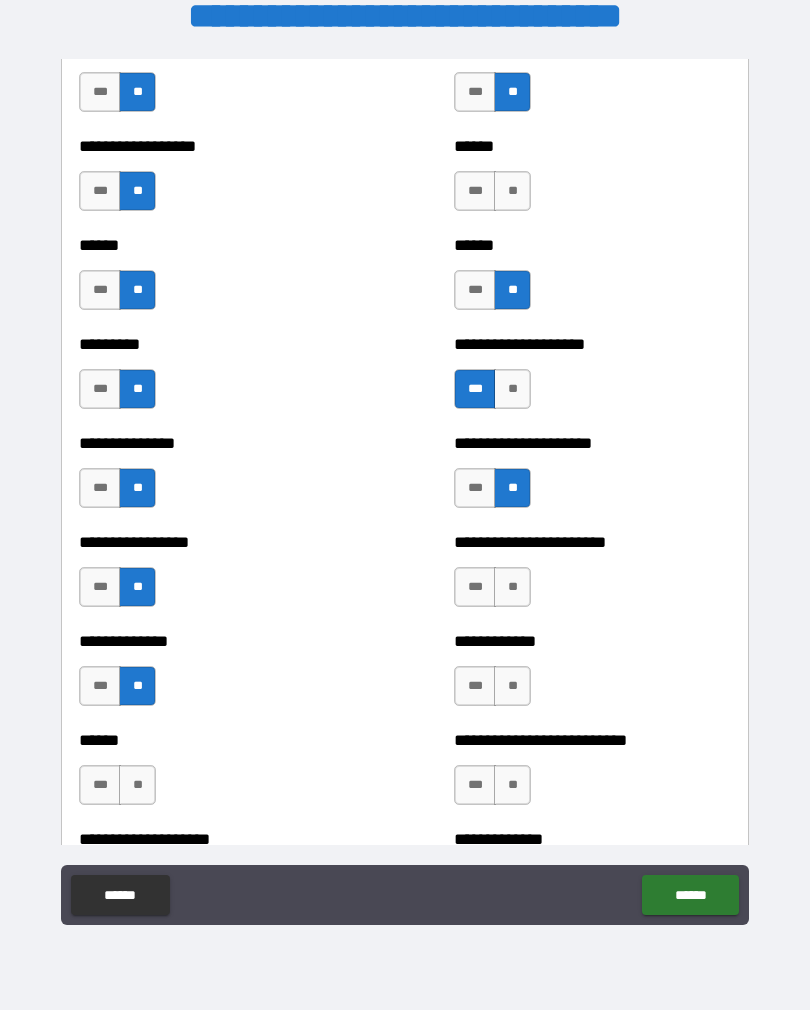 click on "**" at bounding box center [137, 785] 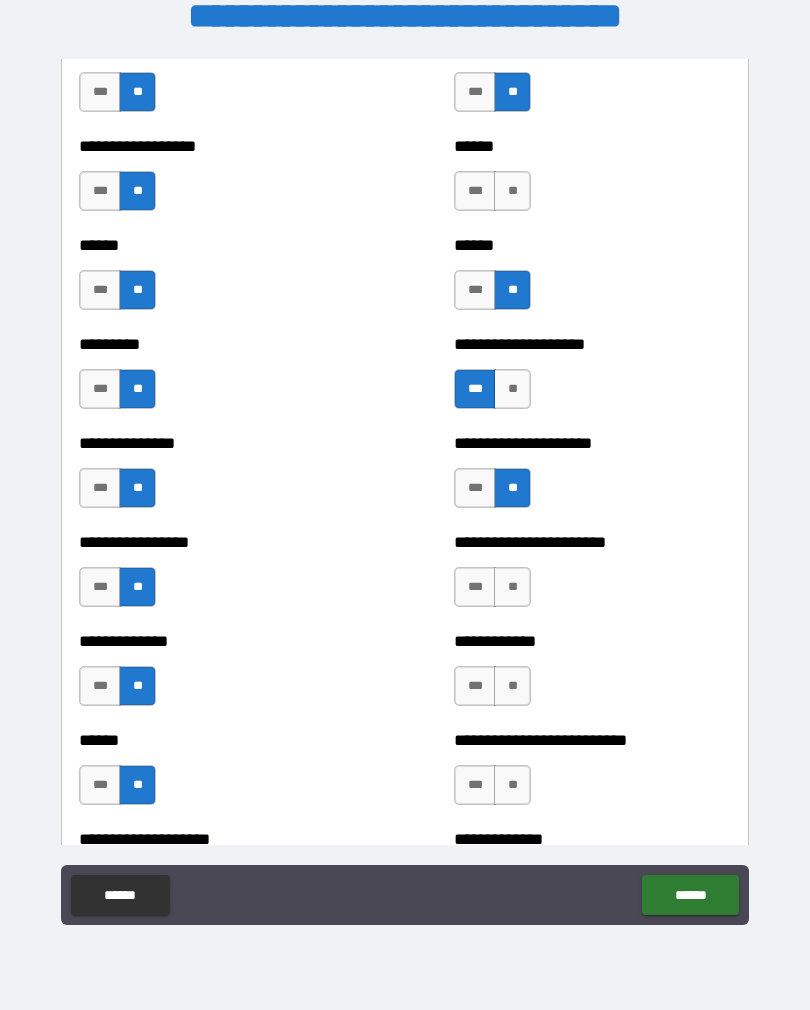 click on "**" at bounding box center [512, 587] 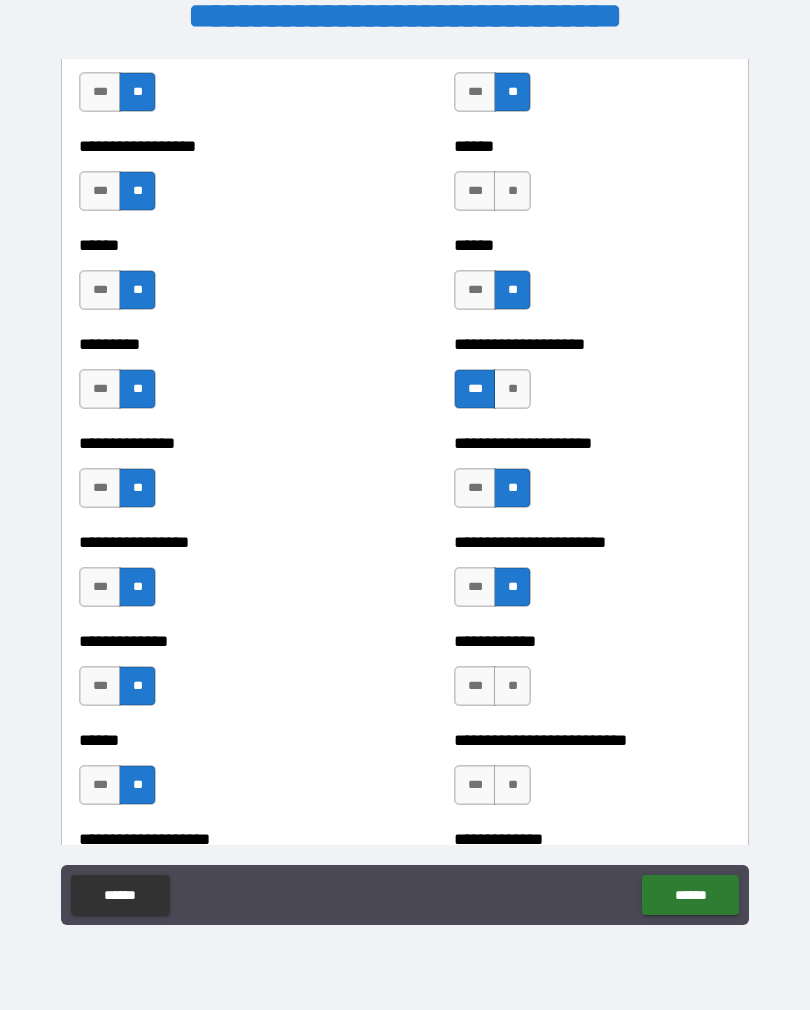 click on "**" at bounding box center (512, 686) 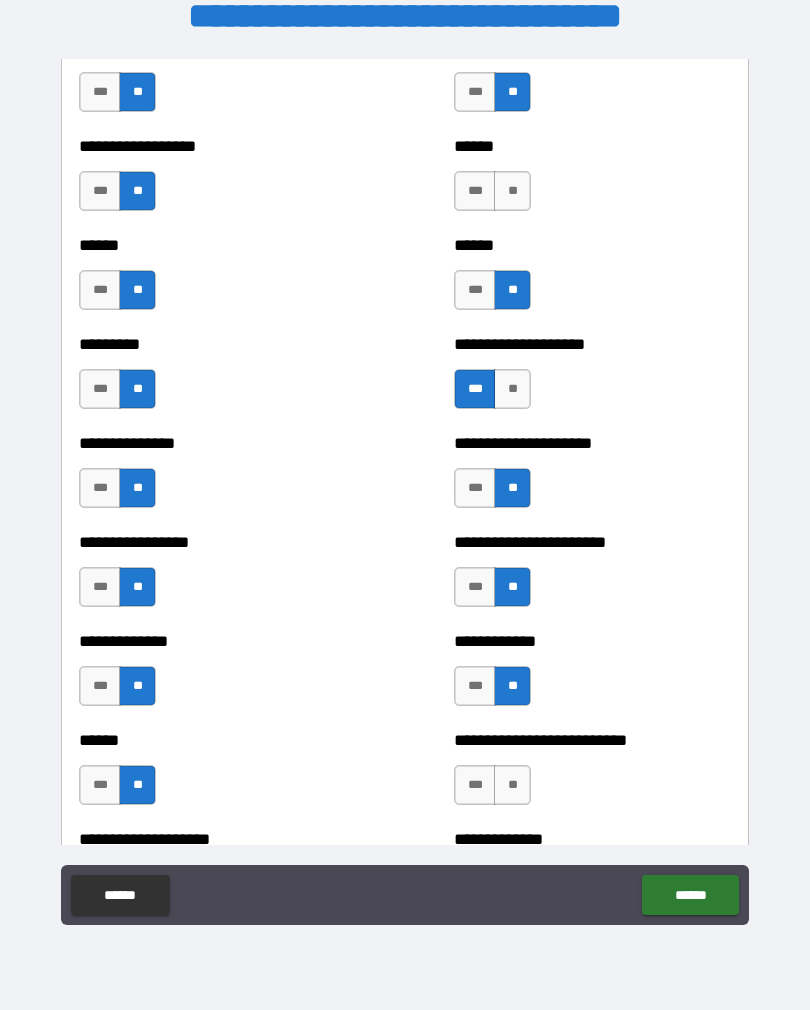 click on "**" at bounding box center (512, 785) 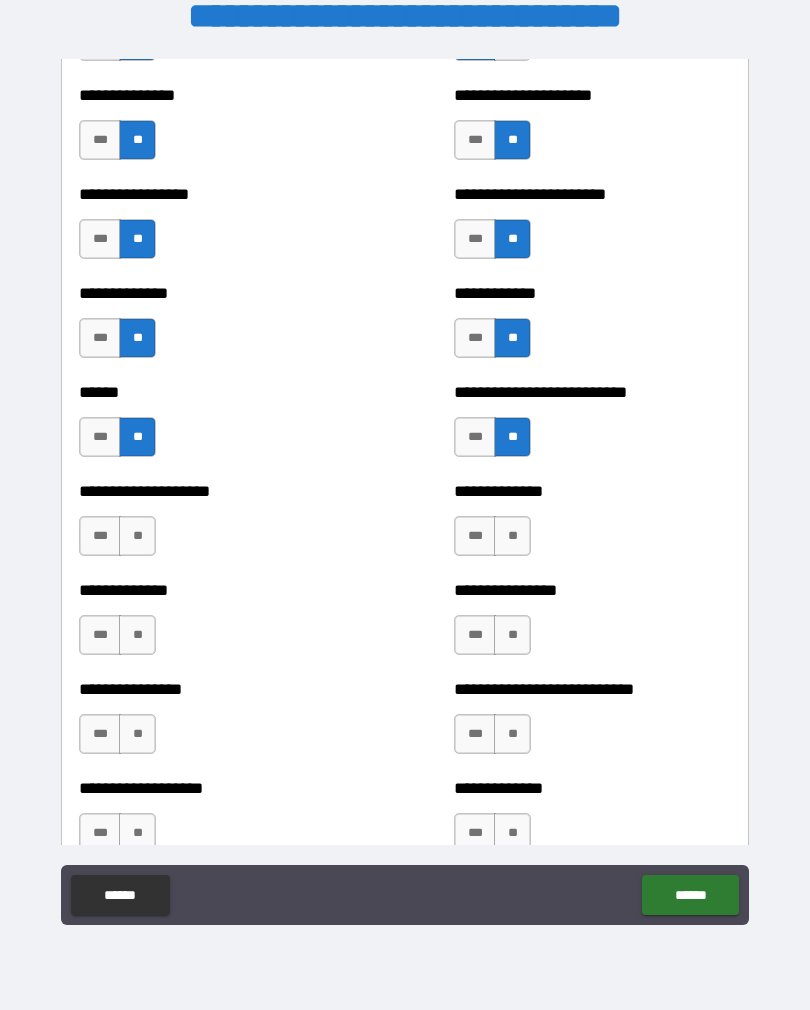 scroll, scrollTop: 3182, scrollLeft: 0, axis: vertical 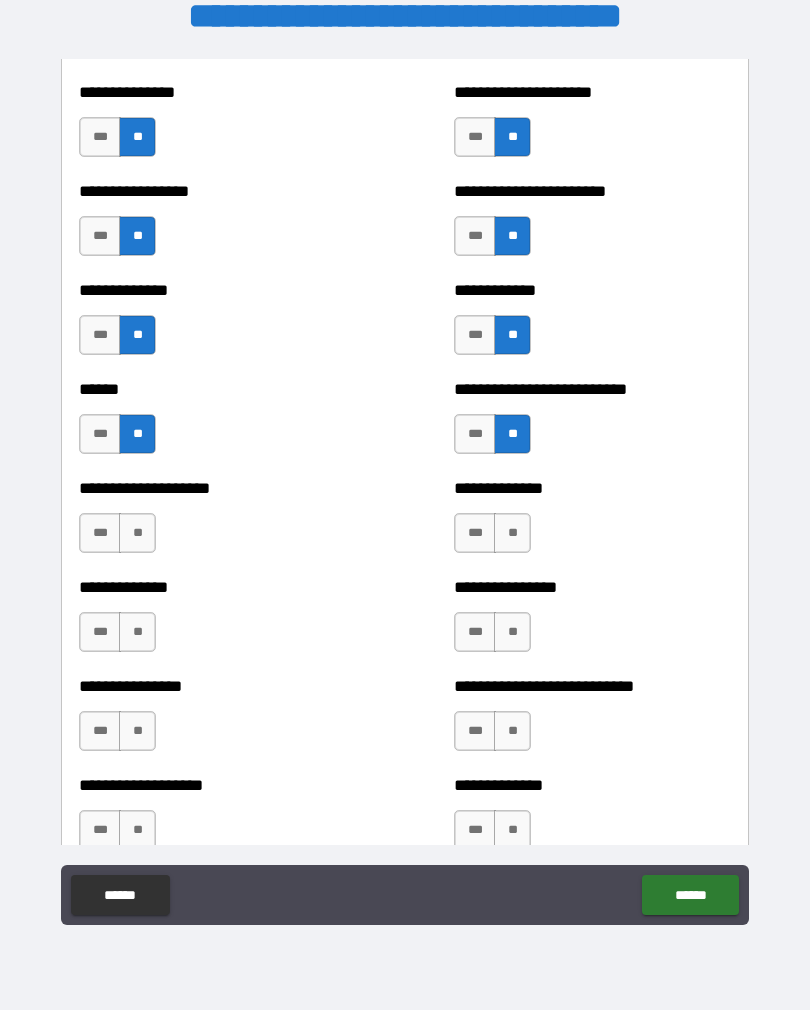 click on "**" at bounding box center (137, 533) 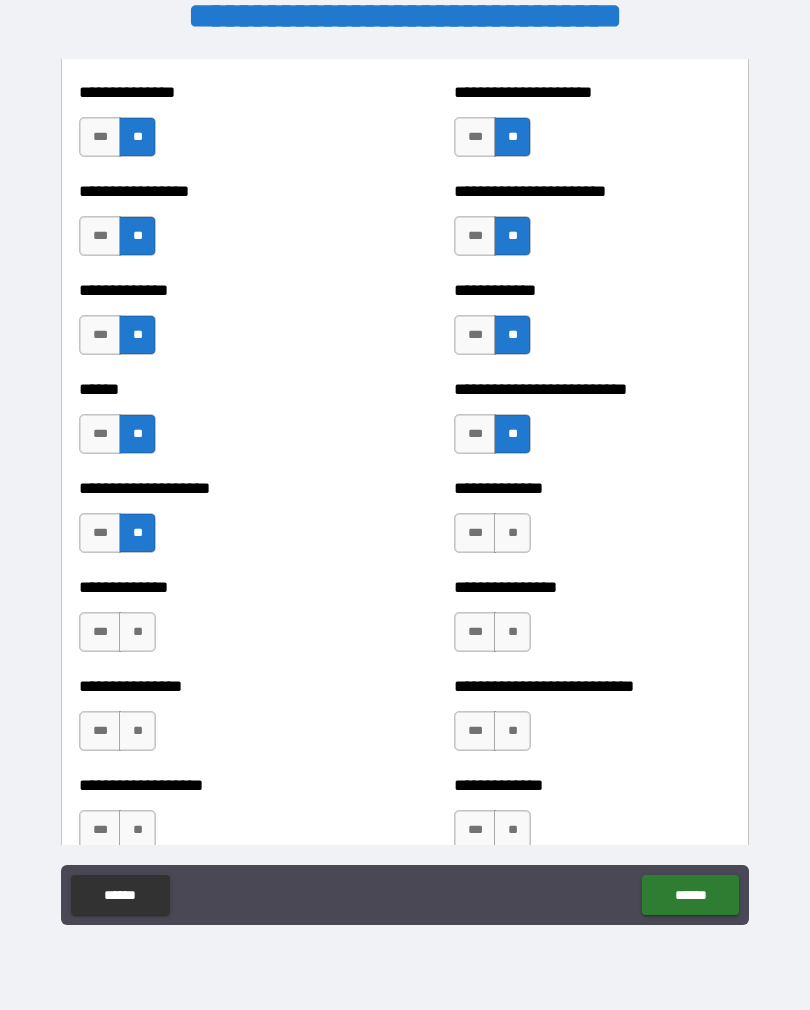 click on "**" at bounding box center [137, 632] 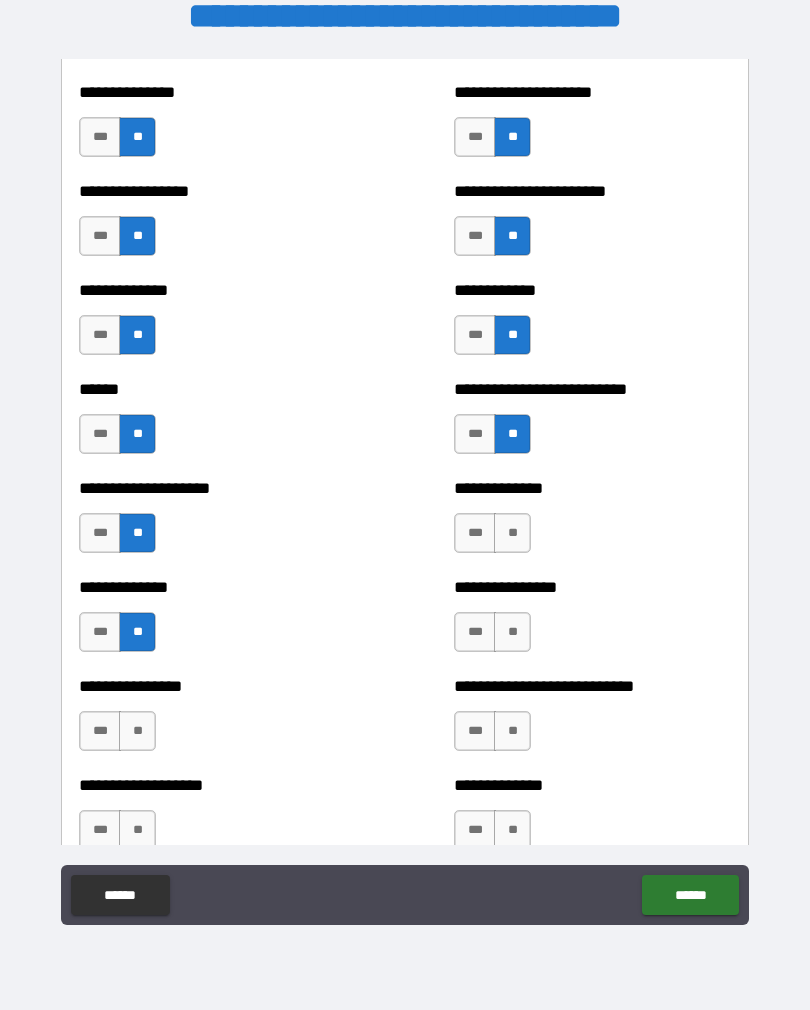 click on "**" at bounding box center [137, 731] 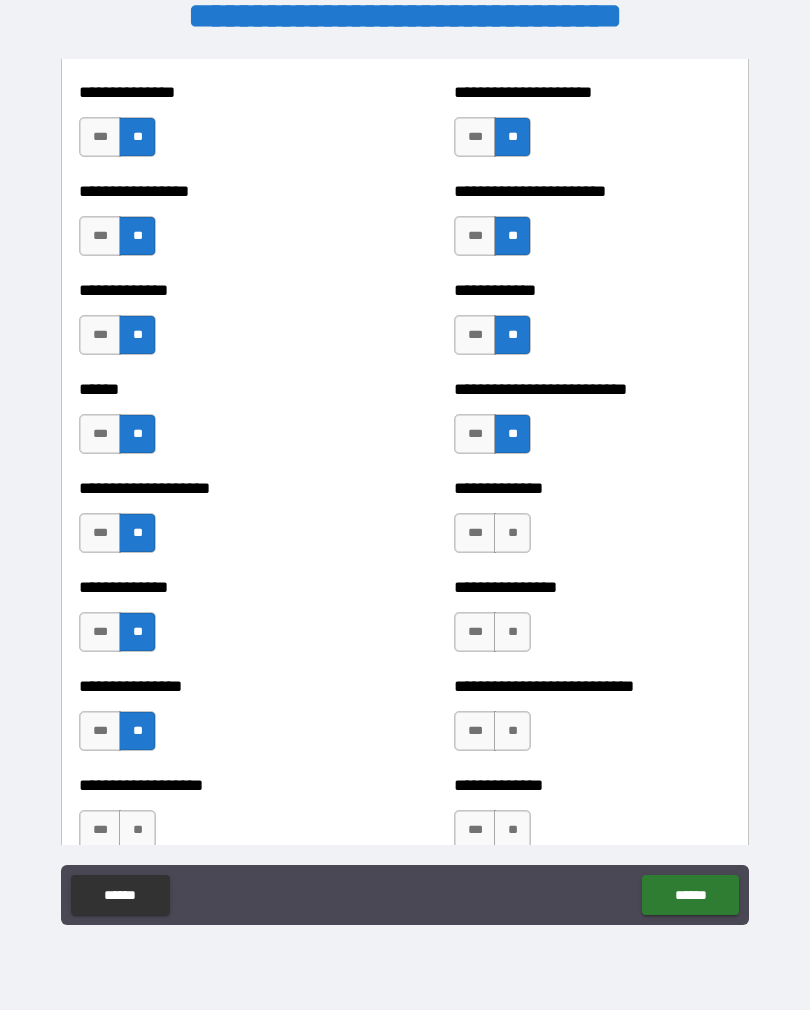 click on "**" at bounding box center (137, 830) 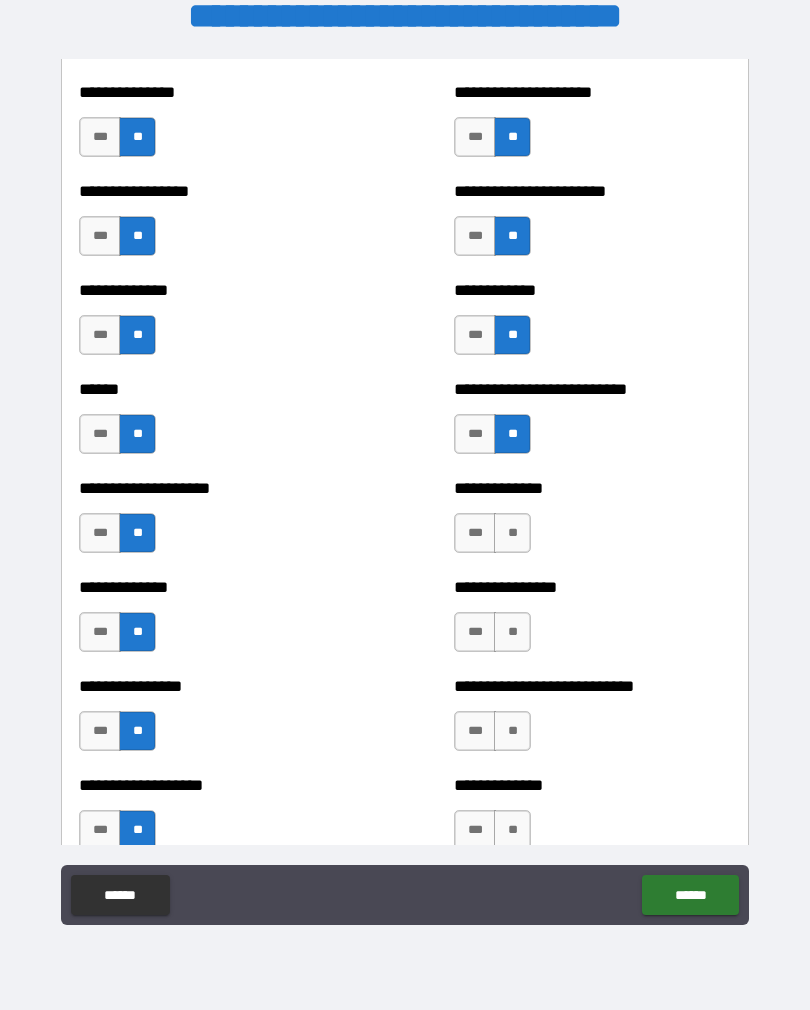 click on "**" at bounding box center (512, 533) 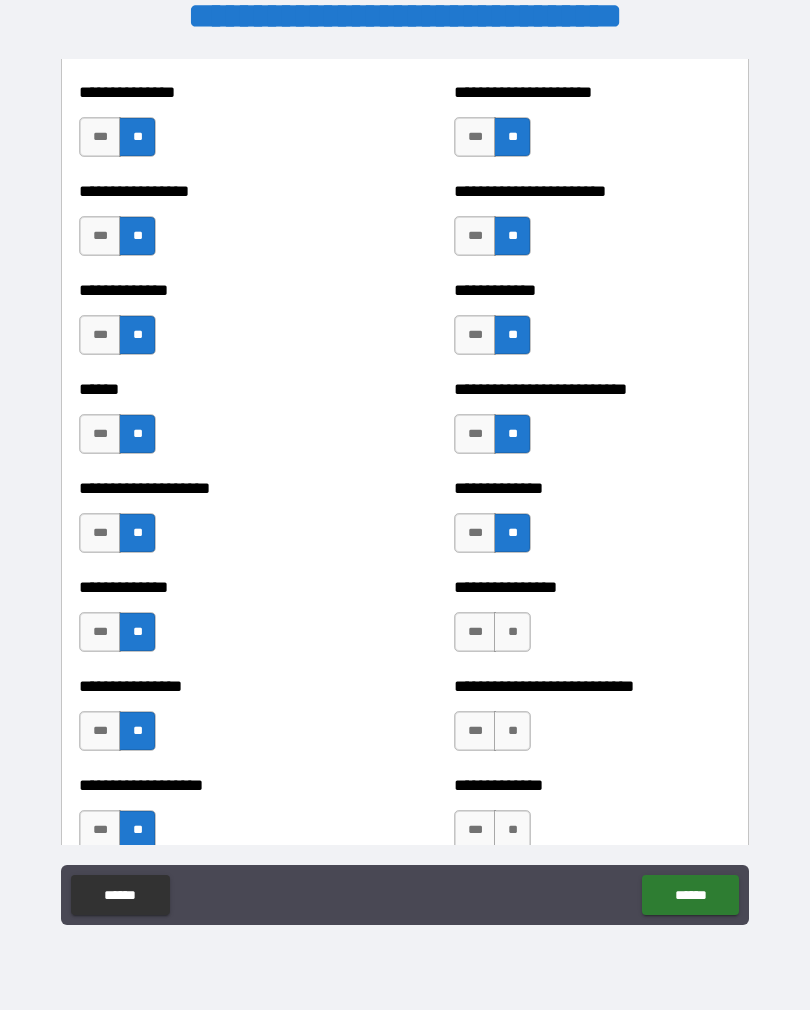 click on "**" at bounding box center [512, 632] 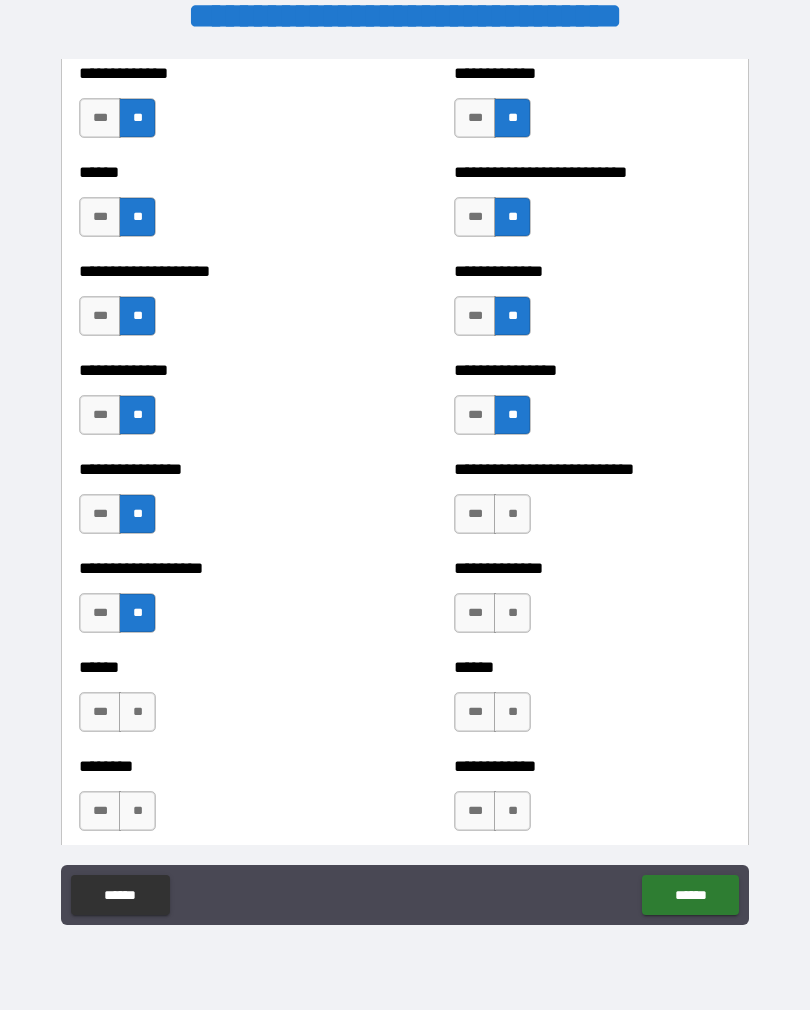 scroll, scrollTop: 3425, scrollLeft: 0, axis: vertical 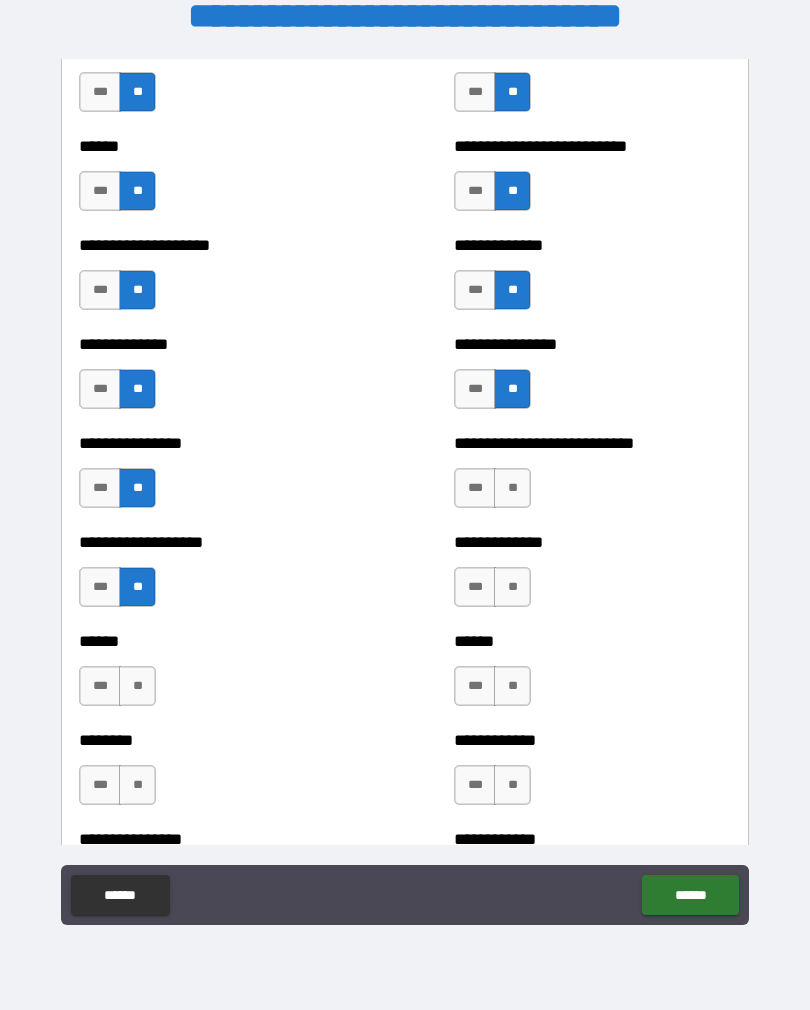 click on "**" at bounding box center [512, 587] 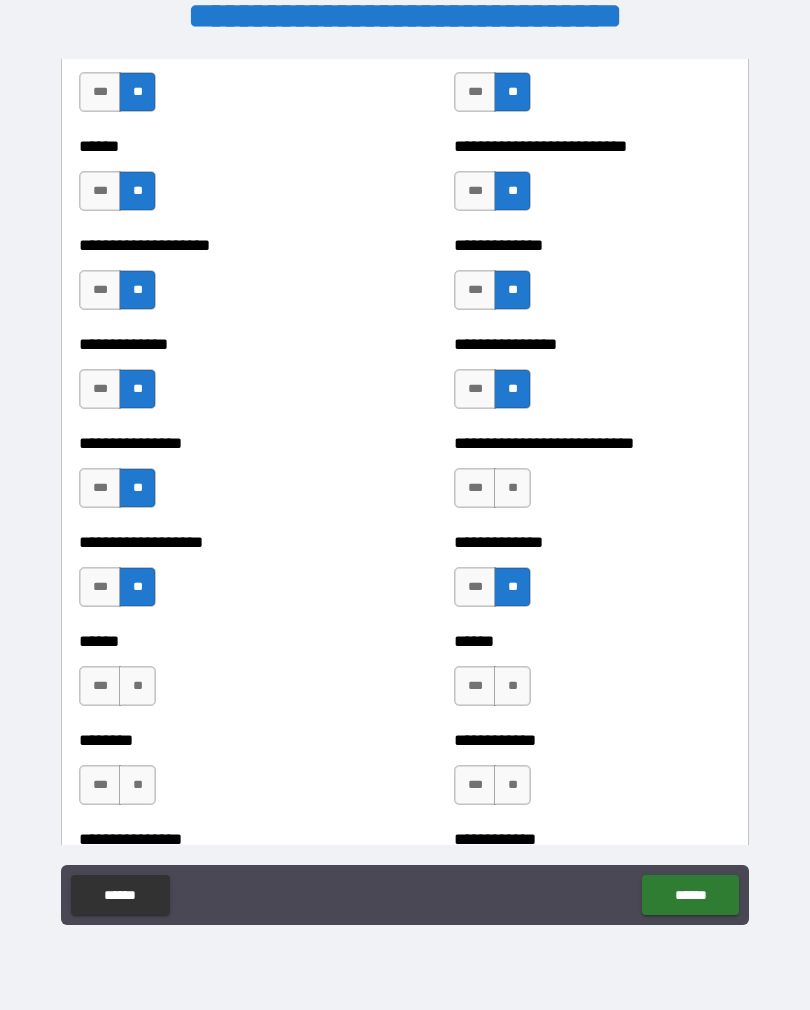 click on "**" at bounding box center [512, 686] 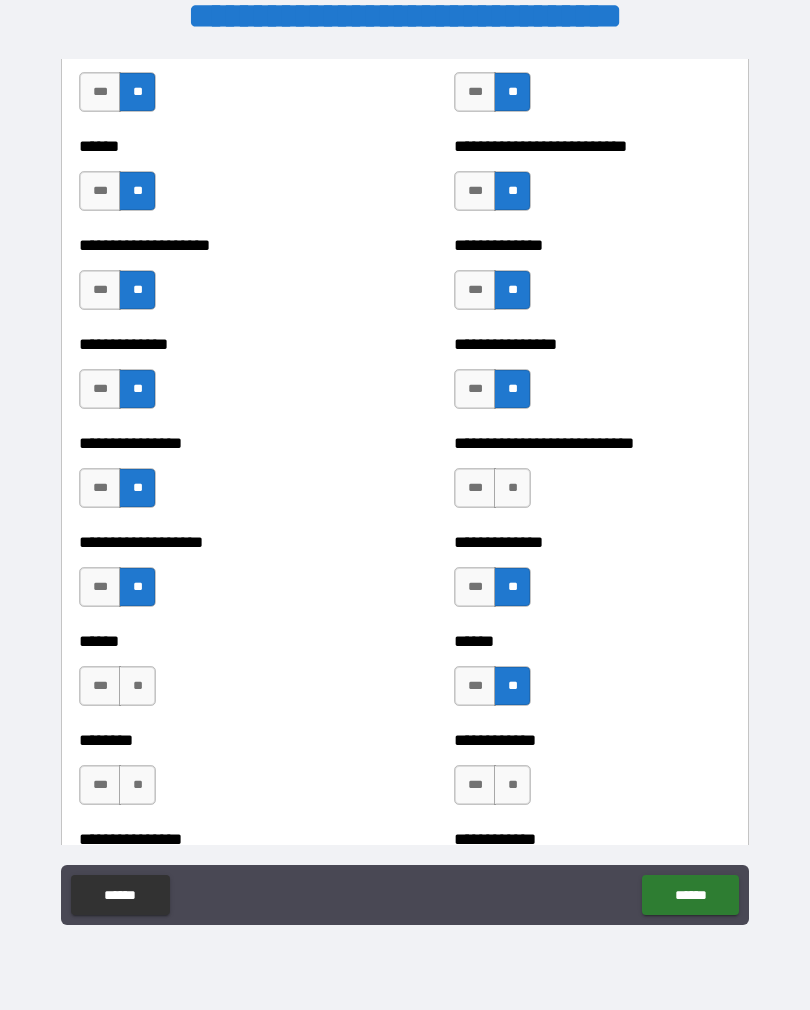 click on "**" at bounding box center (512, 785) 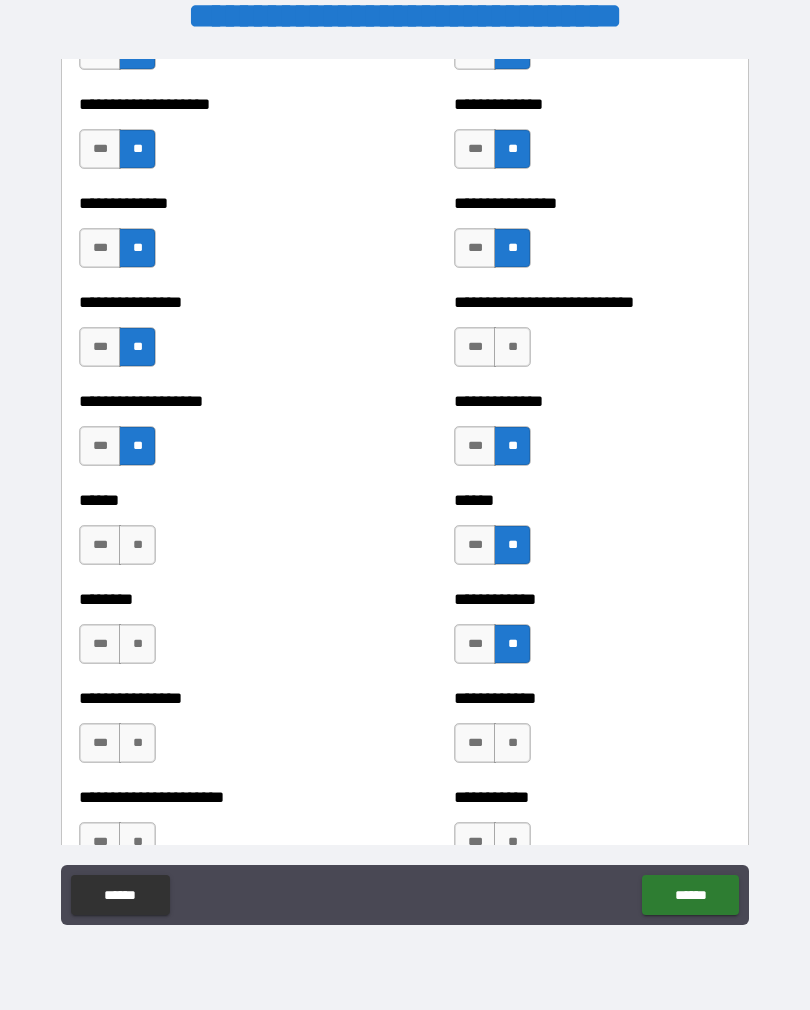 scroll, scrollTop: 3572, scrollLeft: 0, axis: vertical 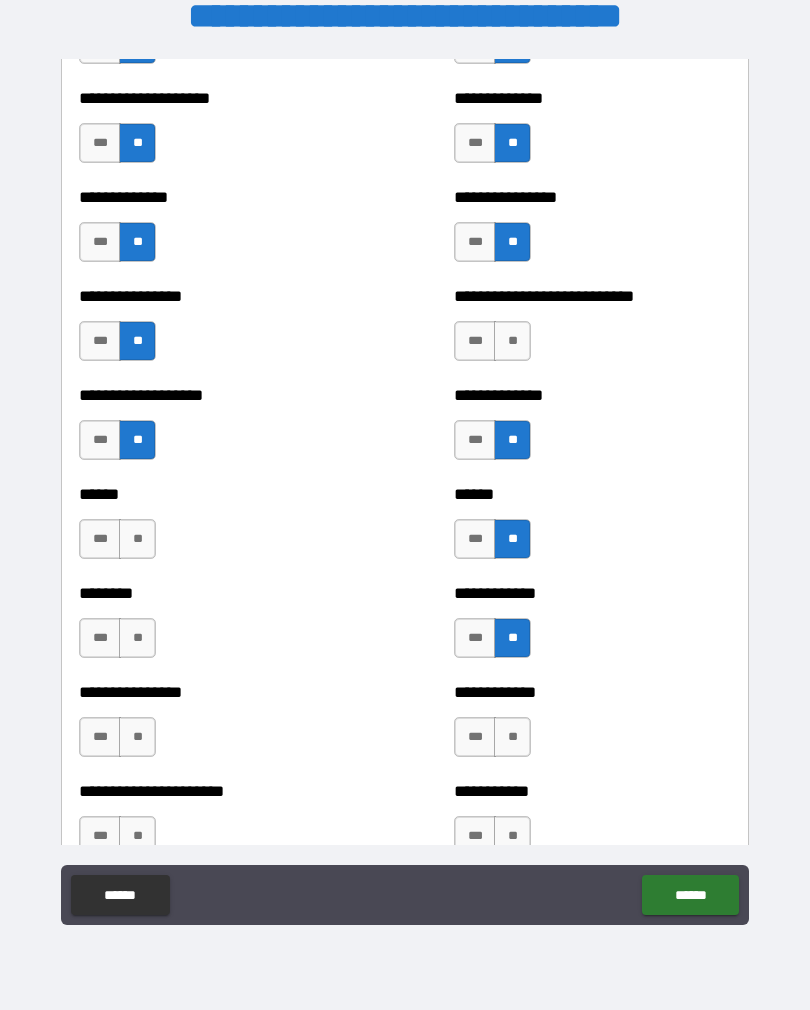 click on "**" at bounding box center [137, 539] 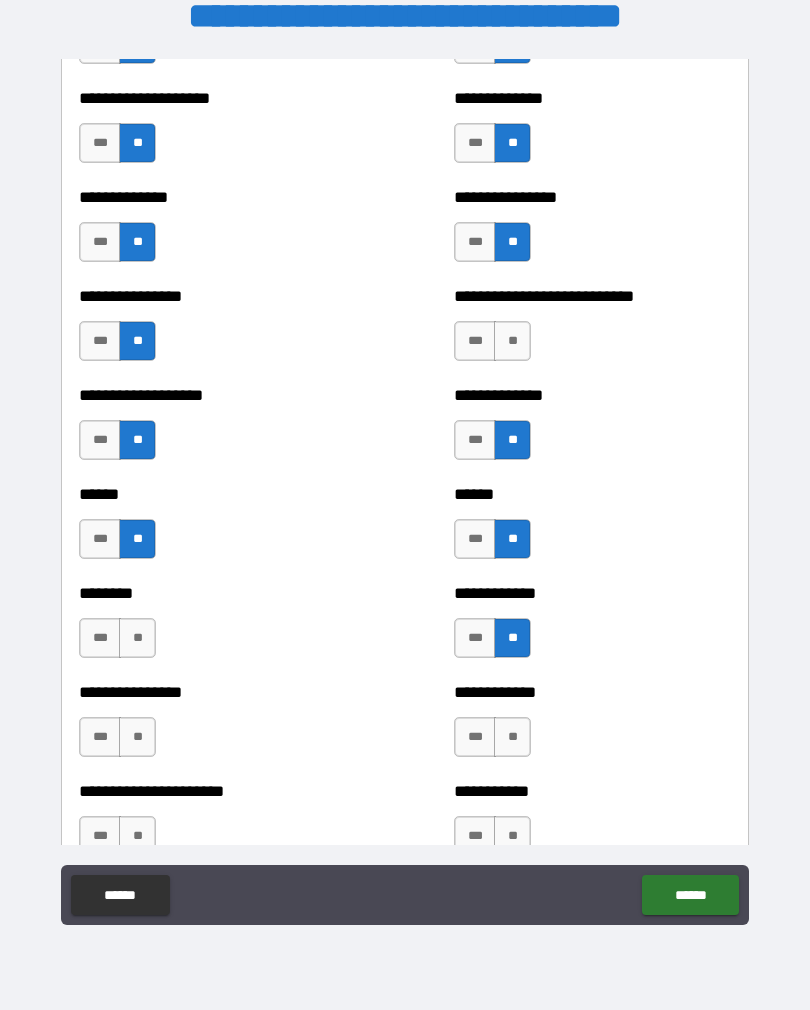 click on "**" at bounding box center [137, 638] 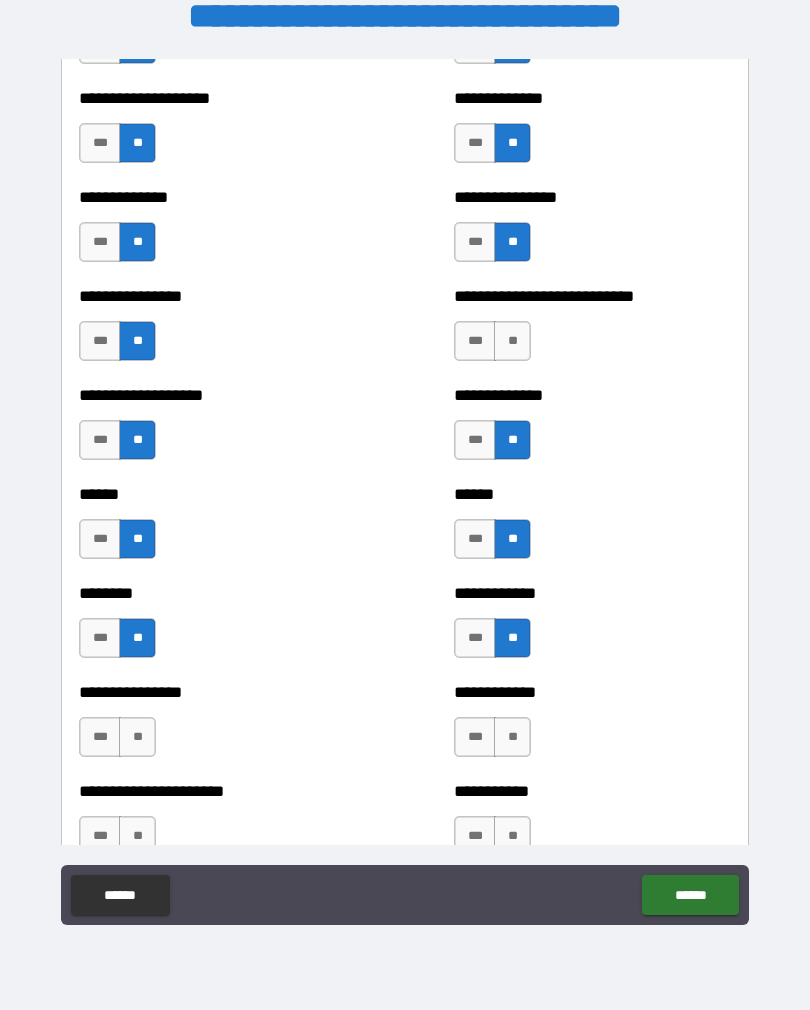 click on "**" at bounding box center (137, 737) 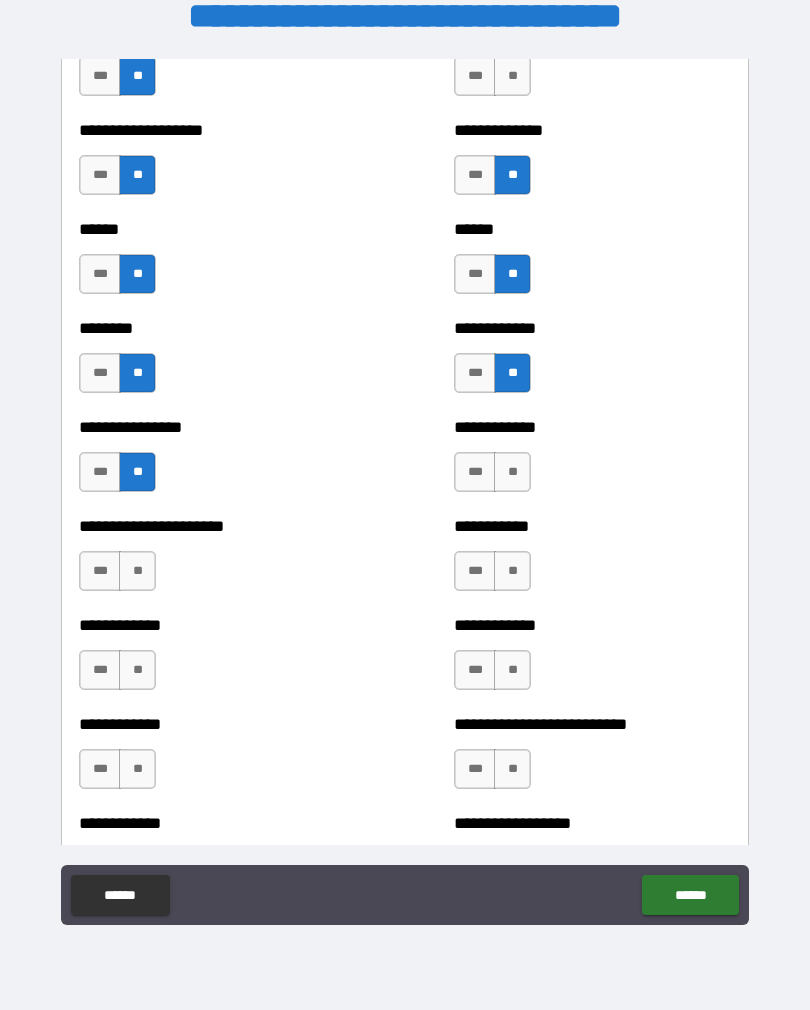 scroll, scrollTop: 3846, scrollLeft: 0, axis: vertical 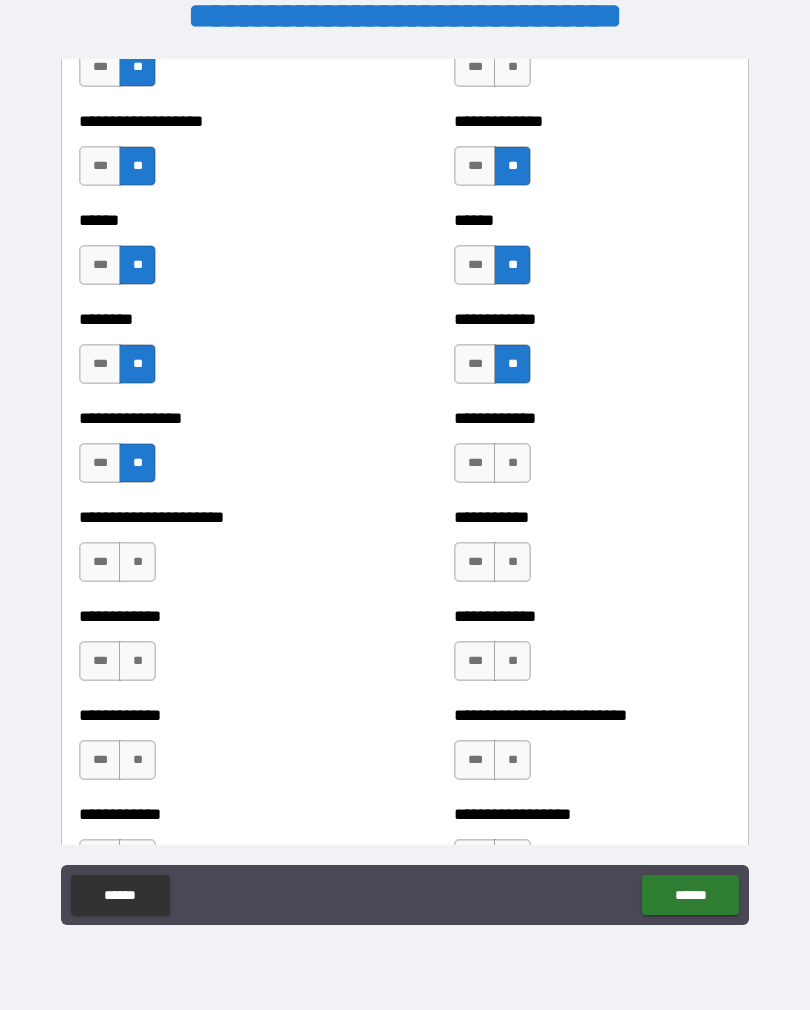 click on "**" at bounding box center (137, 562) 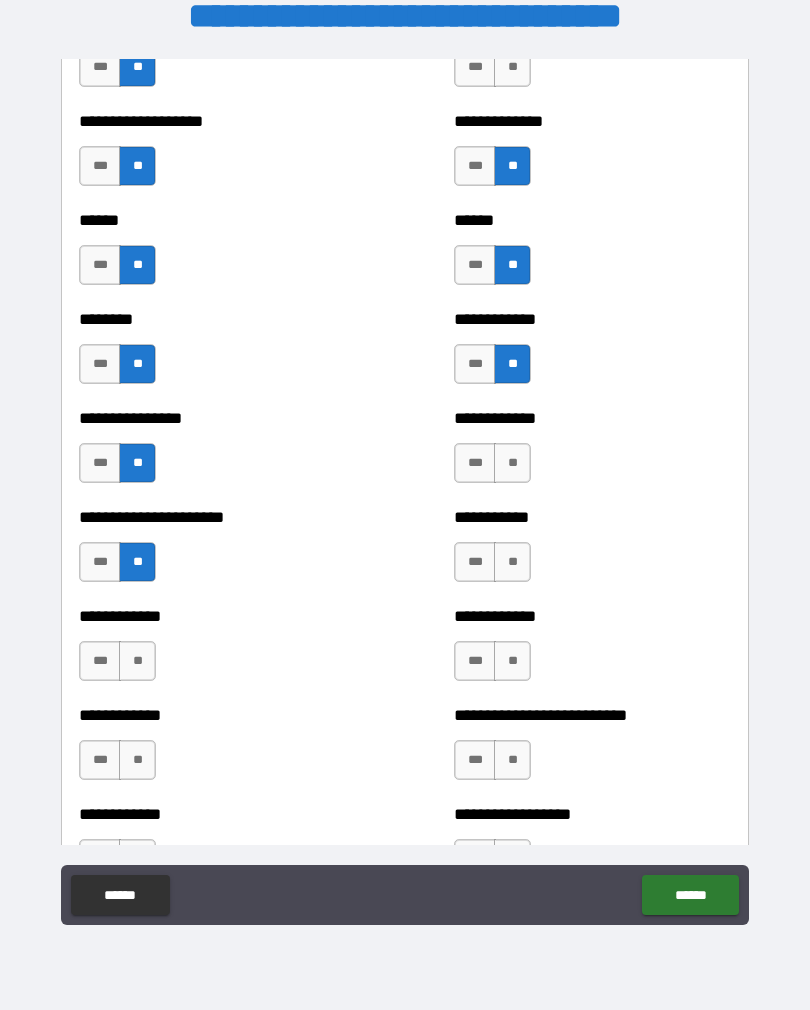 click on "**" at bounding box center (137, 661) 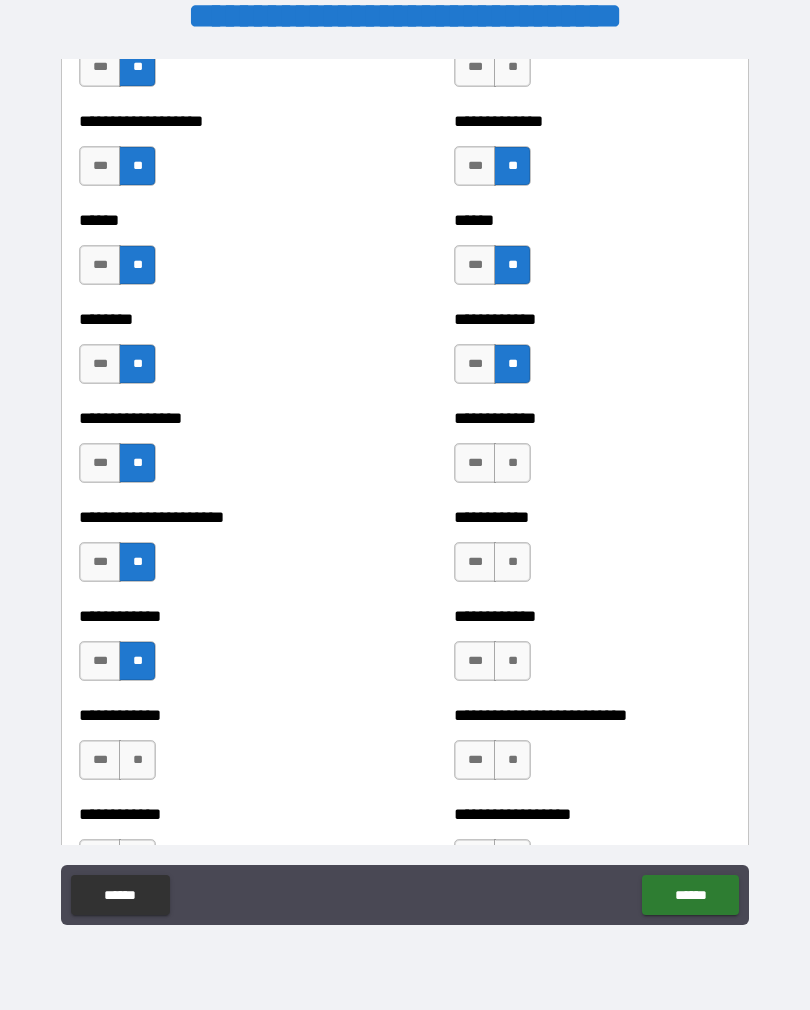 click on "**" at bounding box center (137, 760) 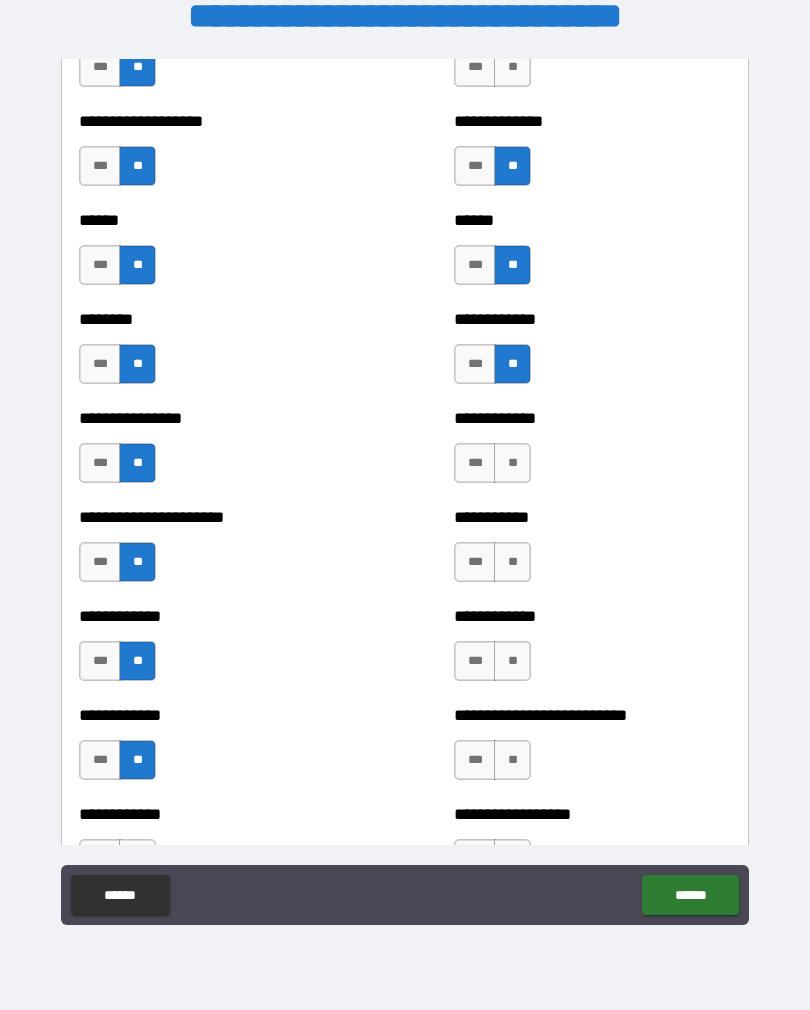 click on "**" at bounding box center [512, 463] 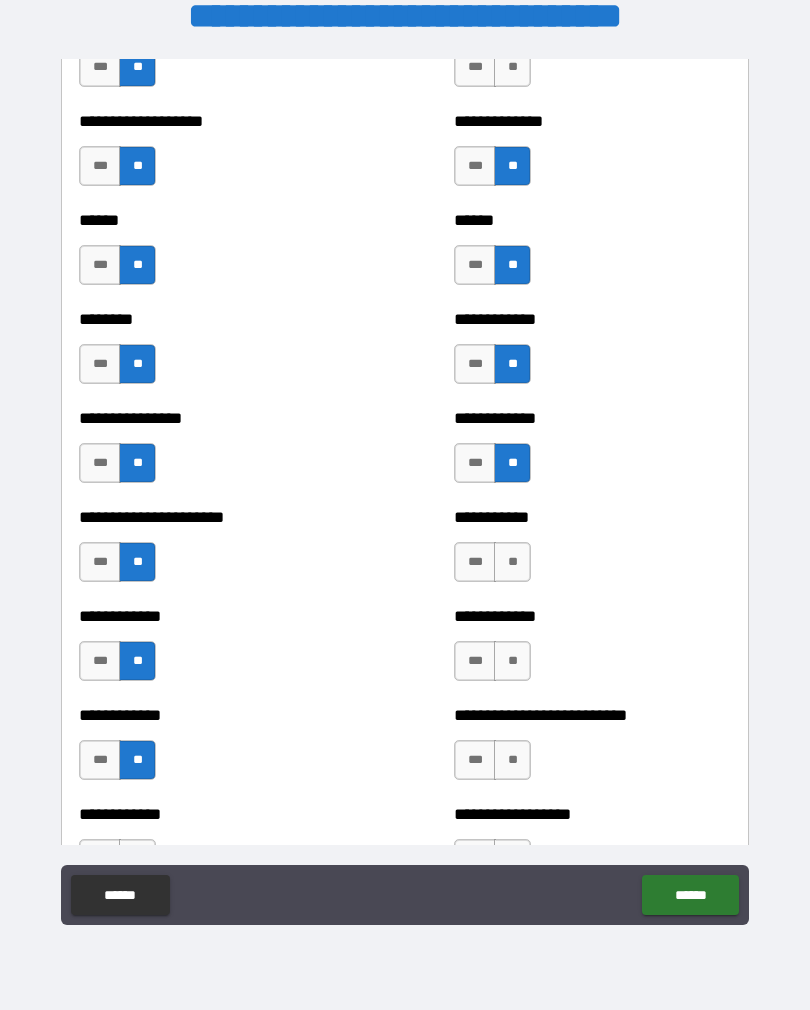 click on "**" at bounding box center [512, 562] 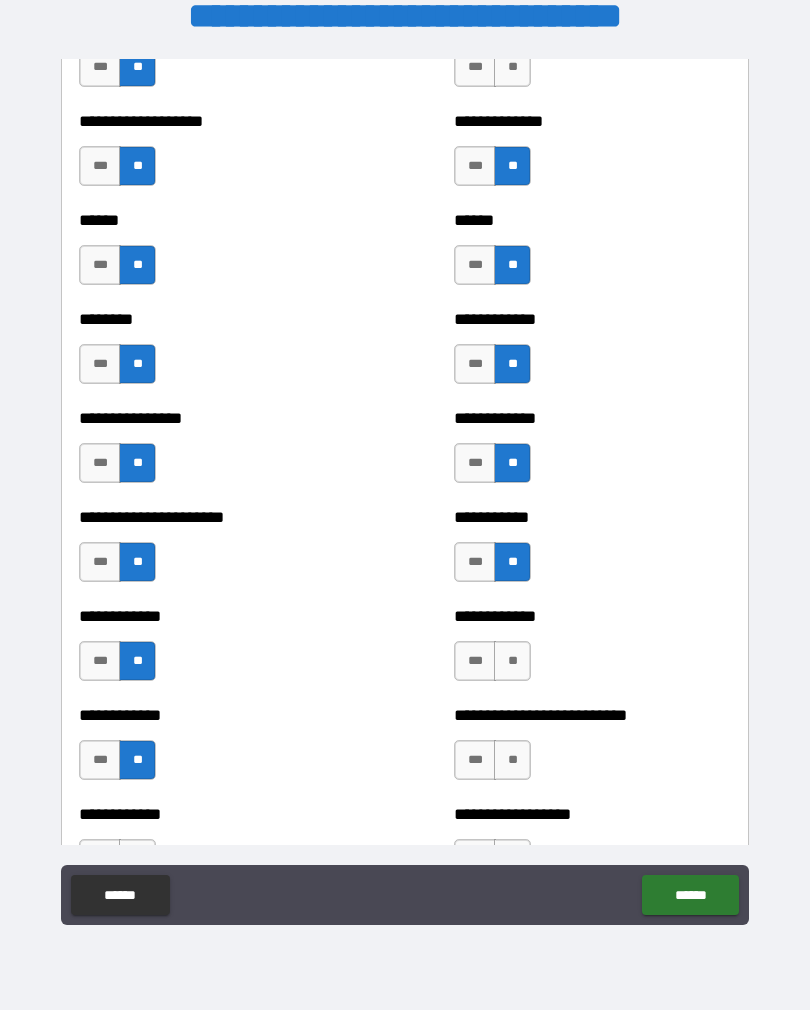 click on "**" at bounding box center (512, 661) 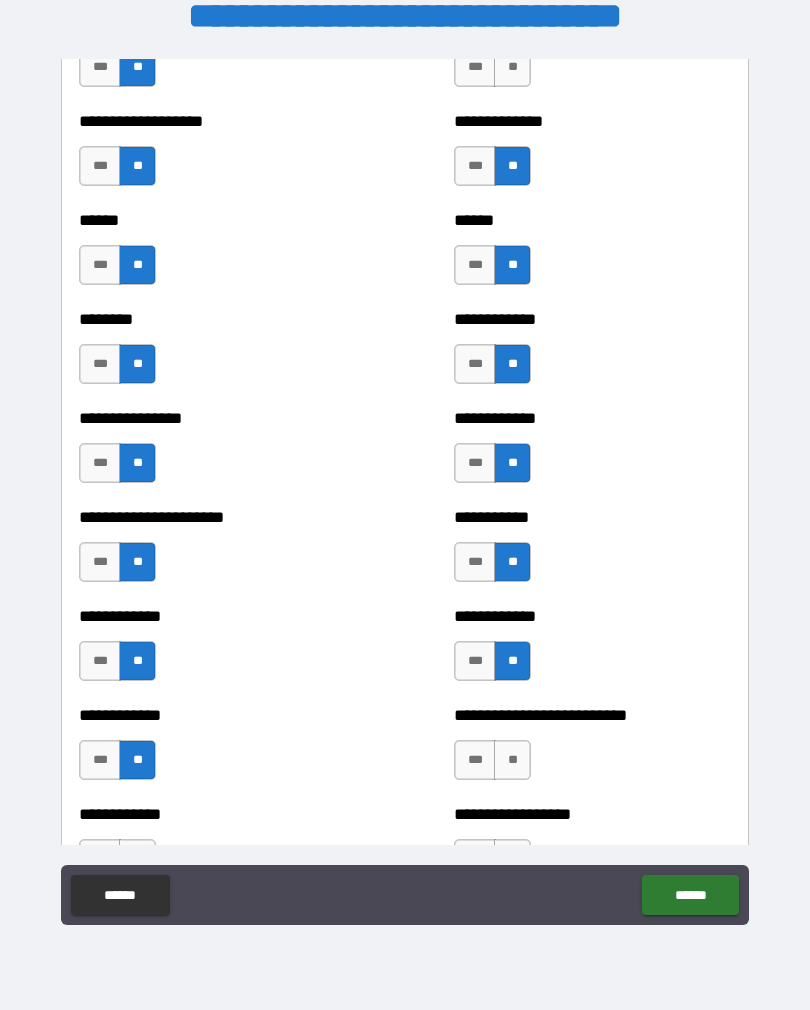 click on "**" at bounding box center [512, 760] 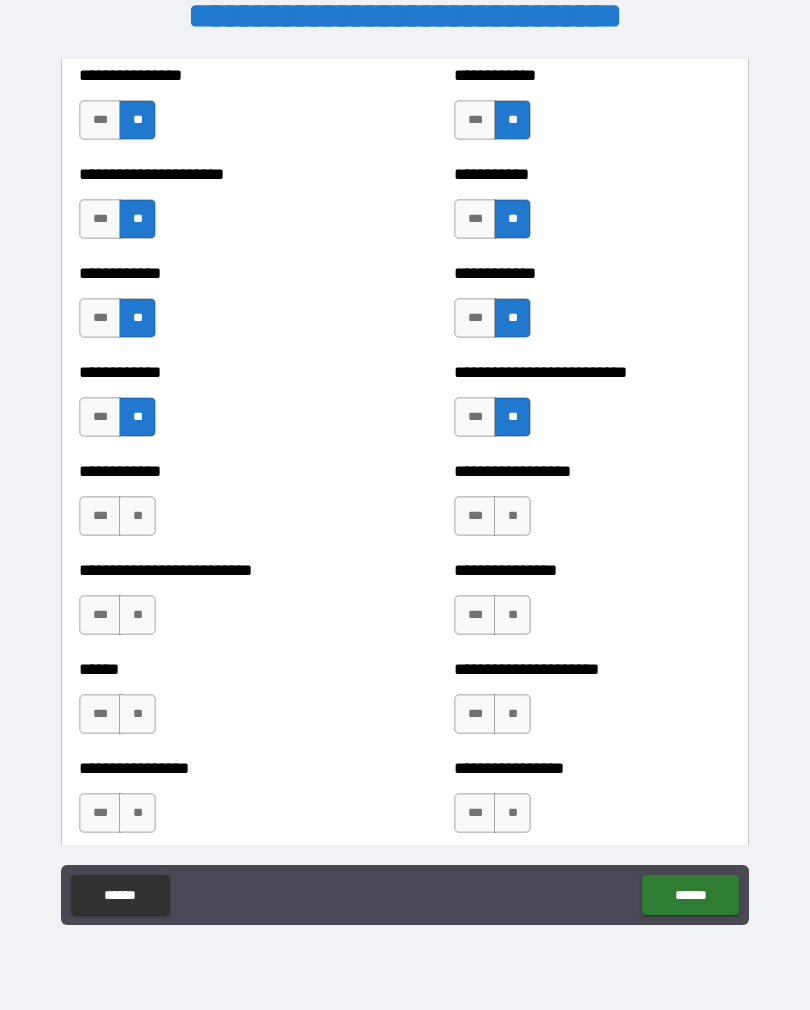 scroll, scrollTop: 4190, scrollLeft: 0, axis: vertical 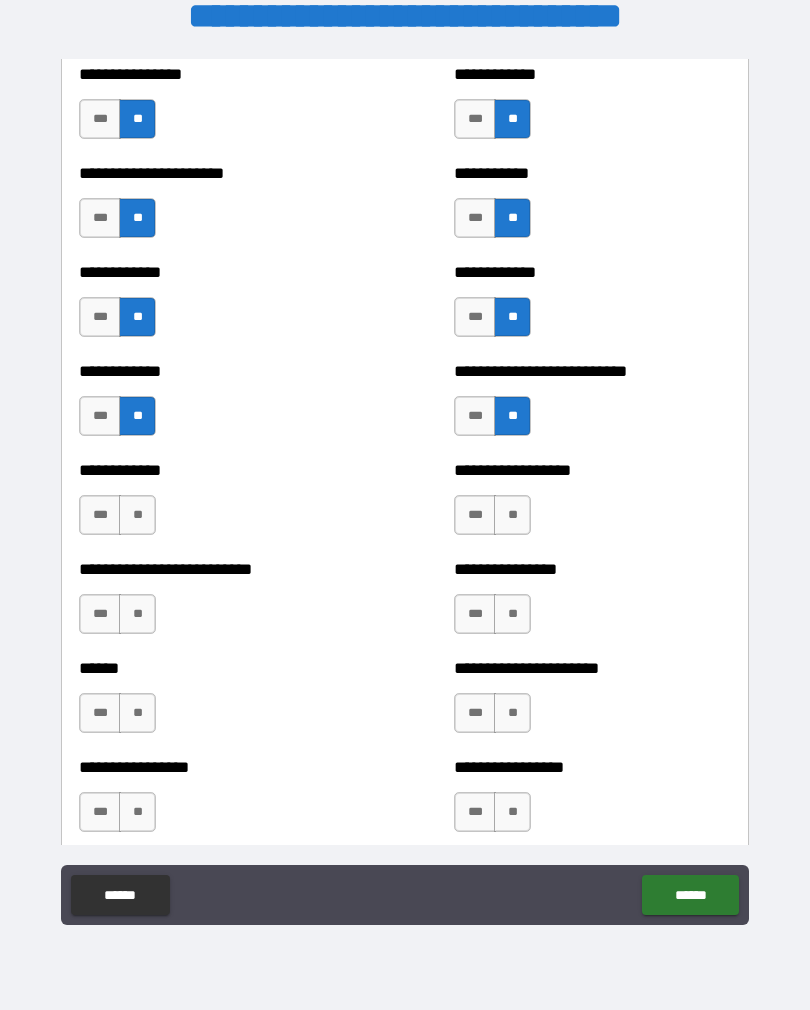click on "**" at bounding box center [512, 515] 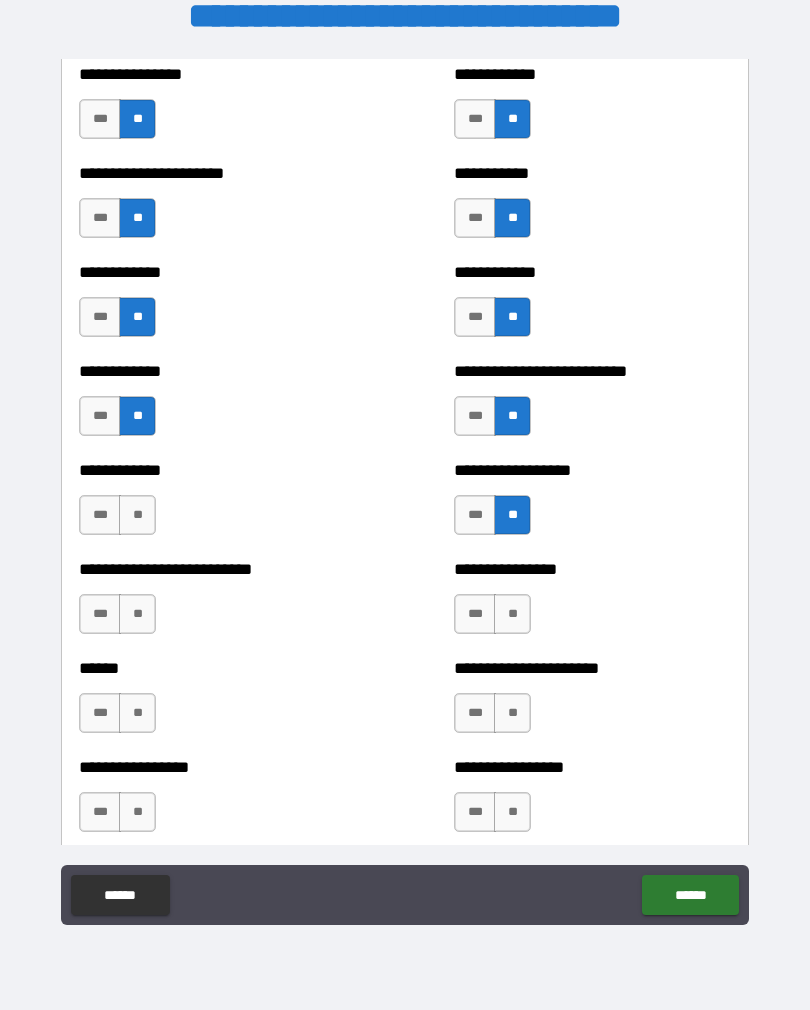 click on "**" at bounding box center (512, 614) 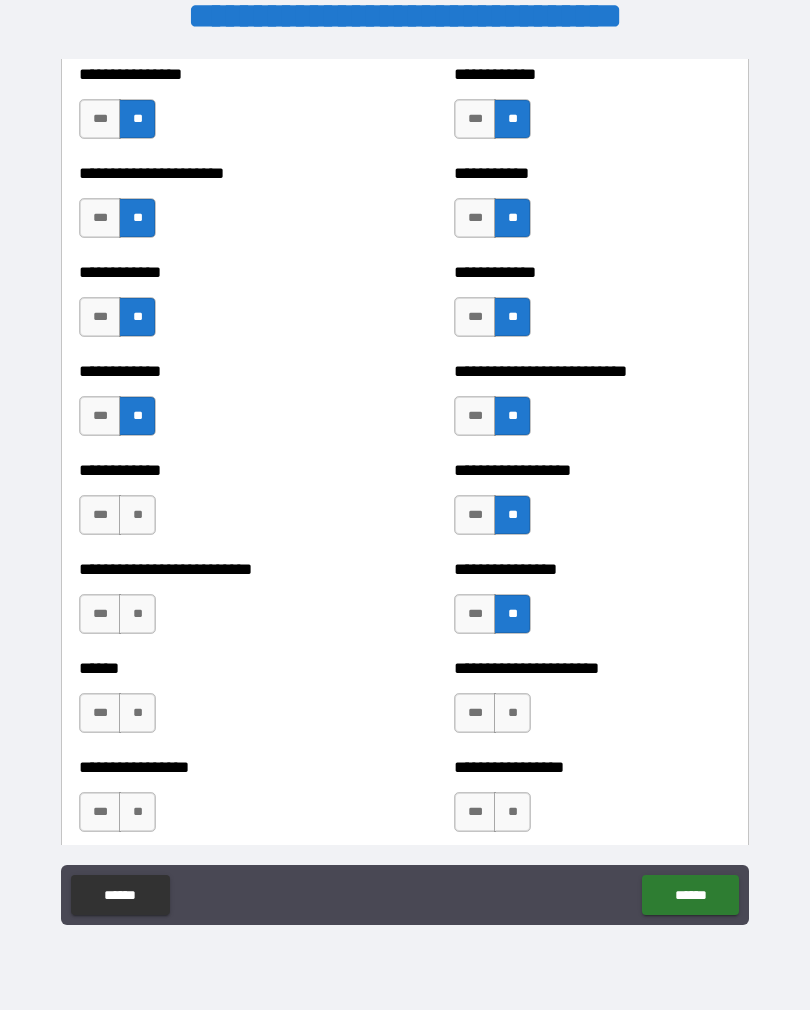 click on "**" at bounding box center (512, 713) 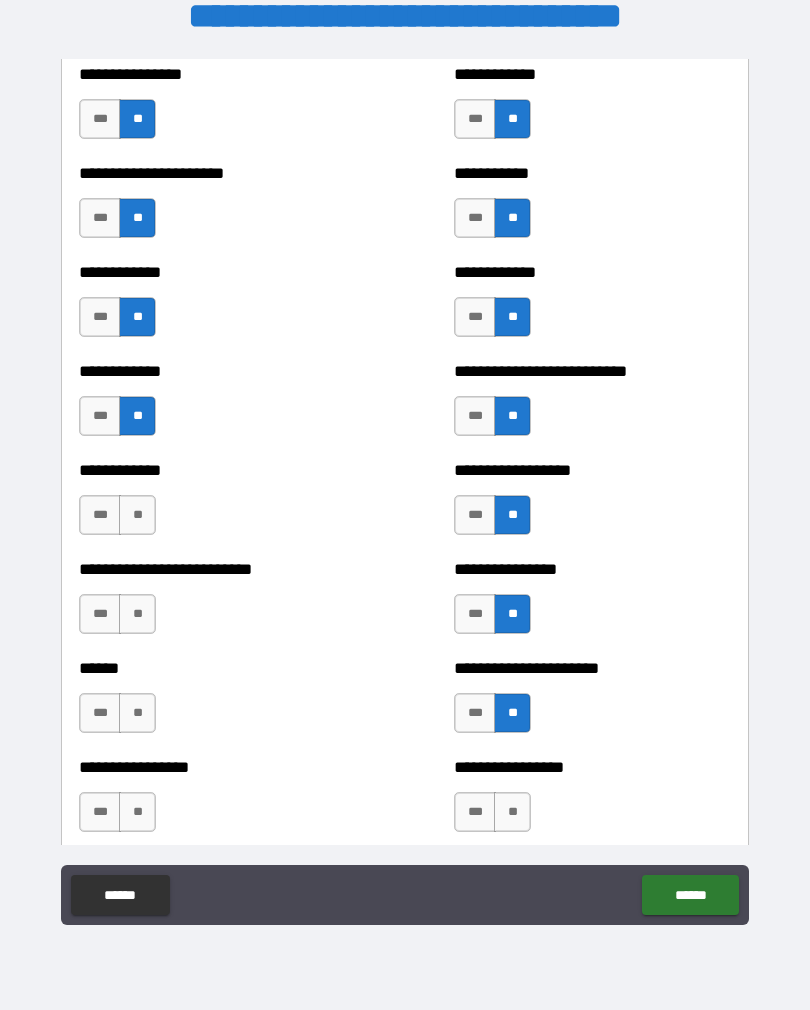 click on "**" at bounding box center (512, 812) 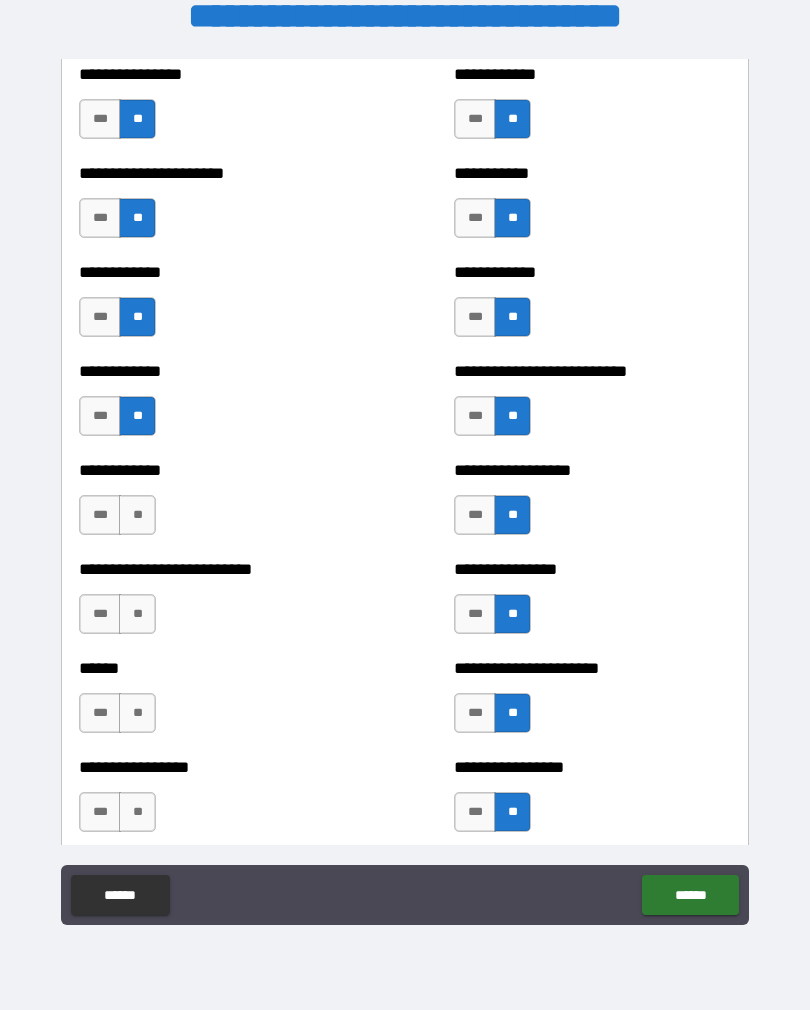 click on "**" at bounding box center (137, 812) 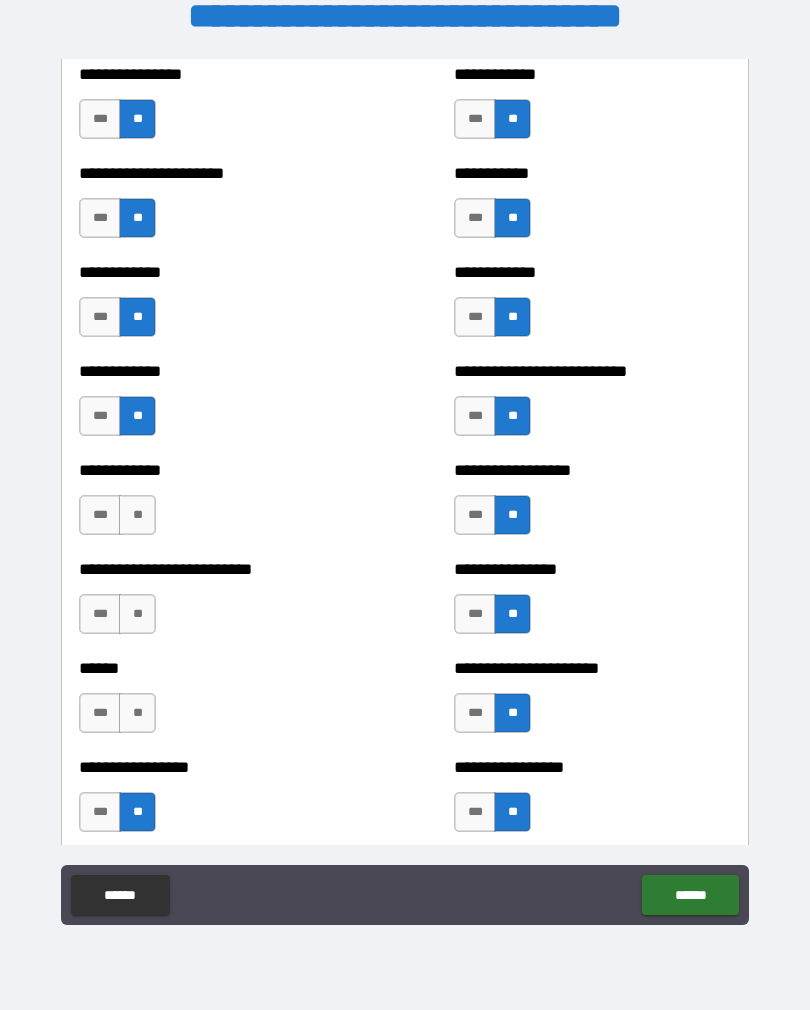 click on "**" at bounding box center (137, 713) 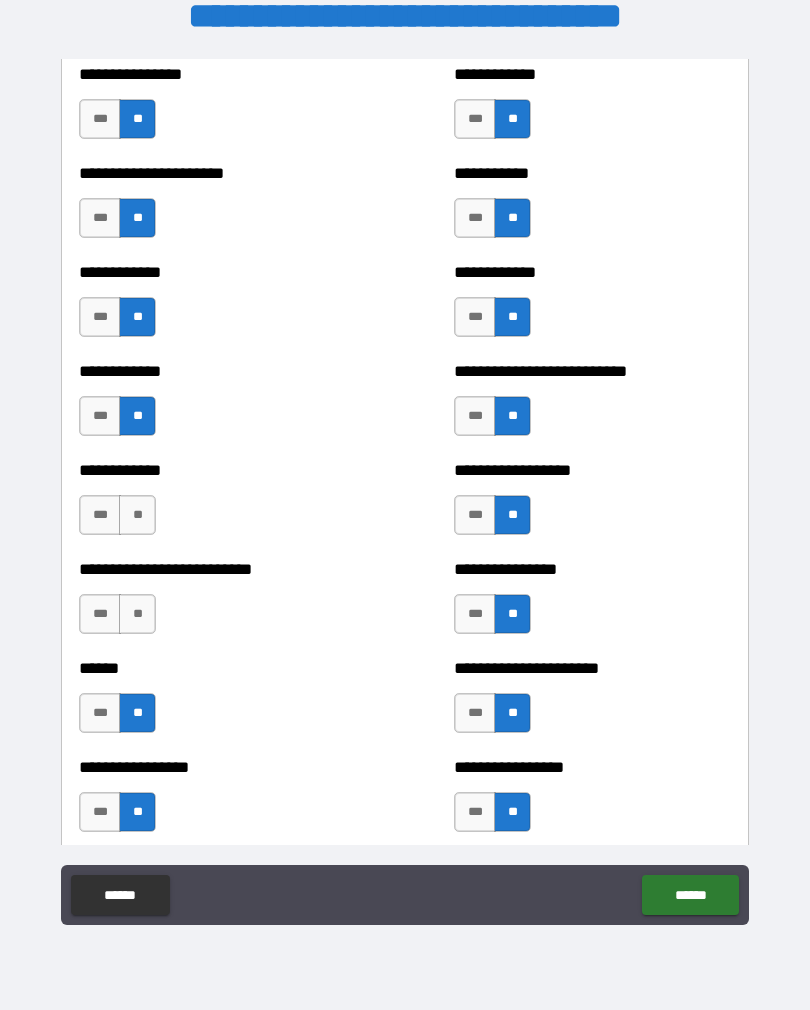 click on "**" at bounding box center [137, 614] 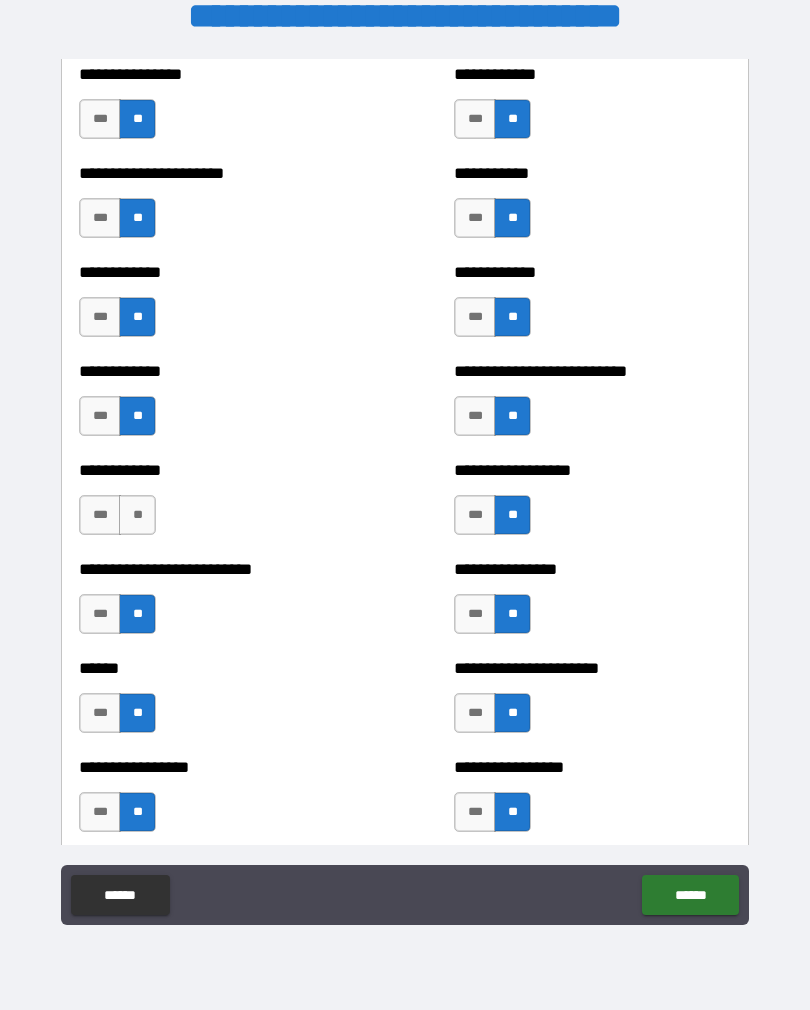 click on "**" at bounding box center [137, 515] 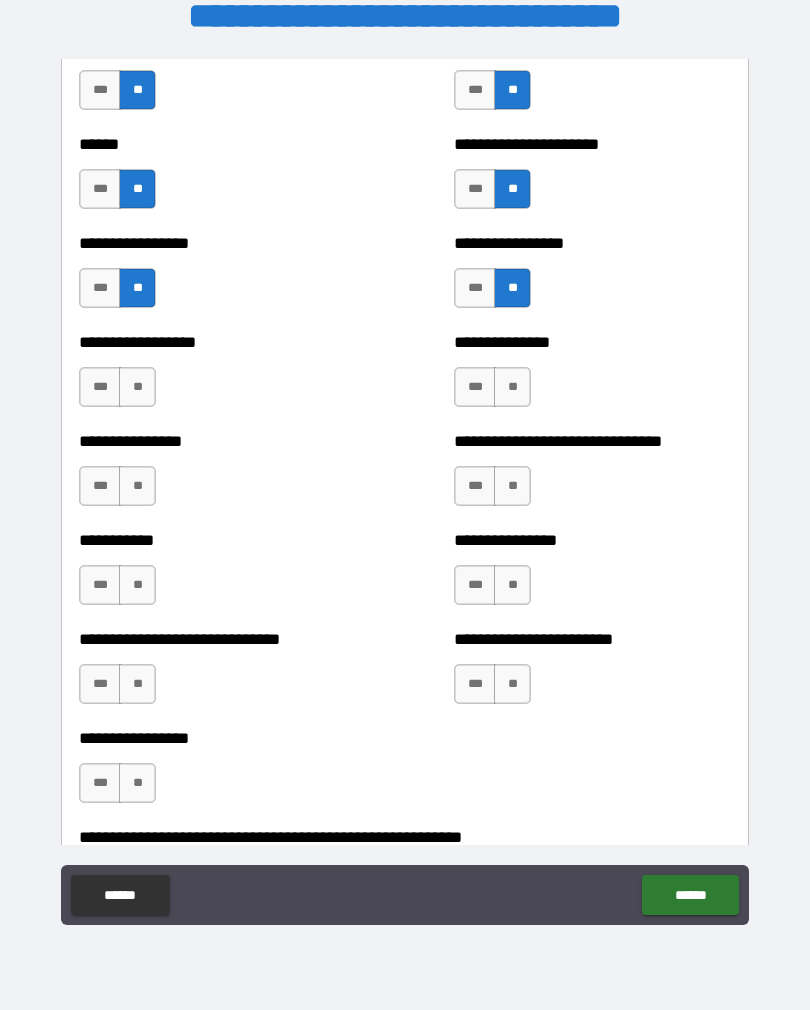 scroll, scrollTop: 4740, scrollLeft: 0, axis: vertical 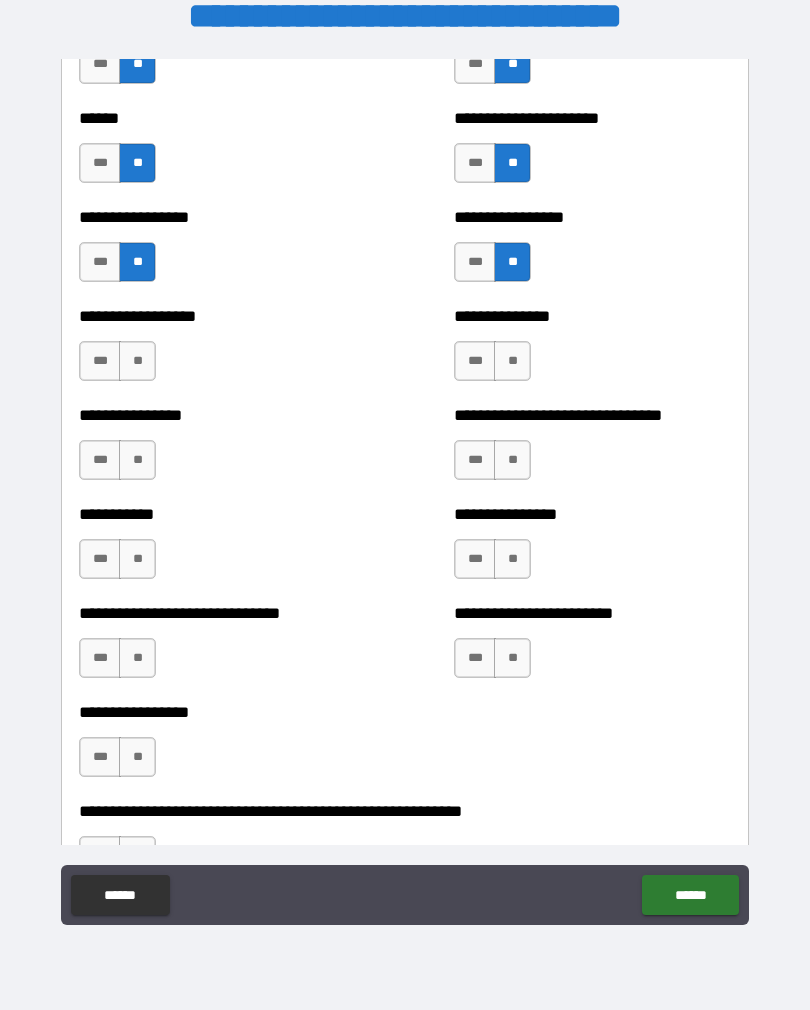 click on "**" at bounding box center (137, 361) 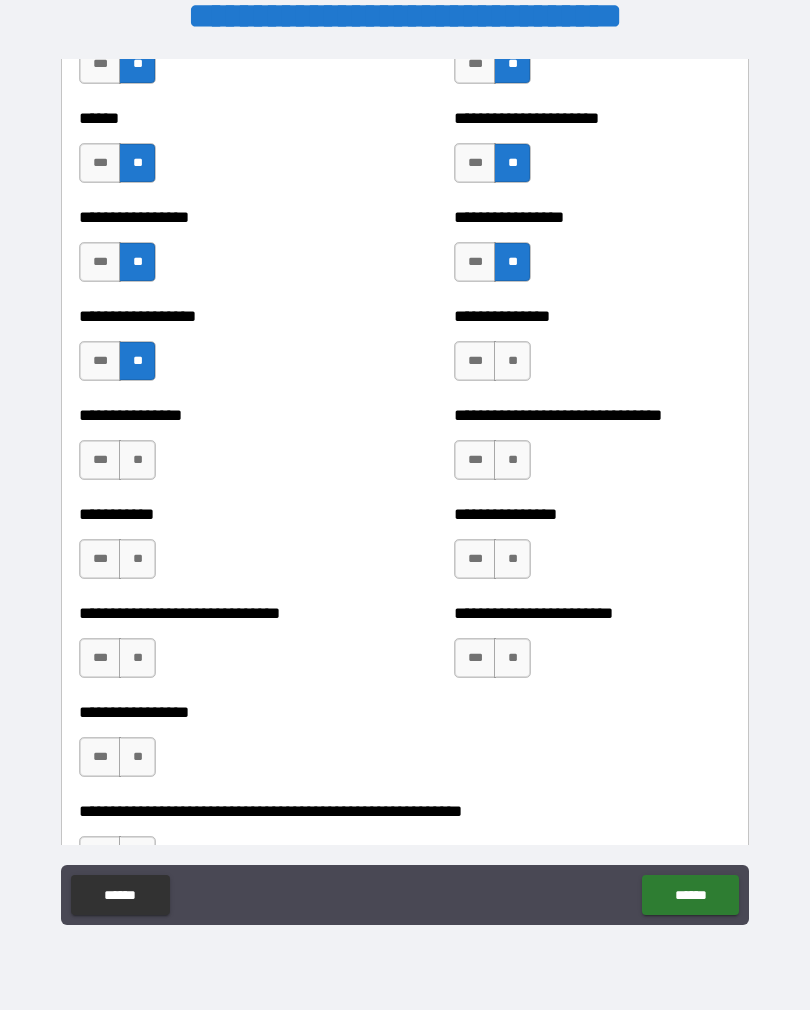 click on "**" at bounding box center [137, 460] 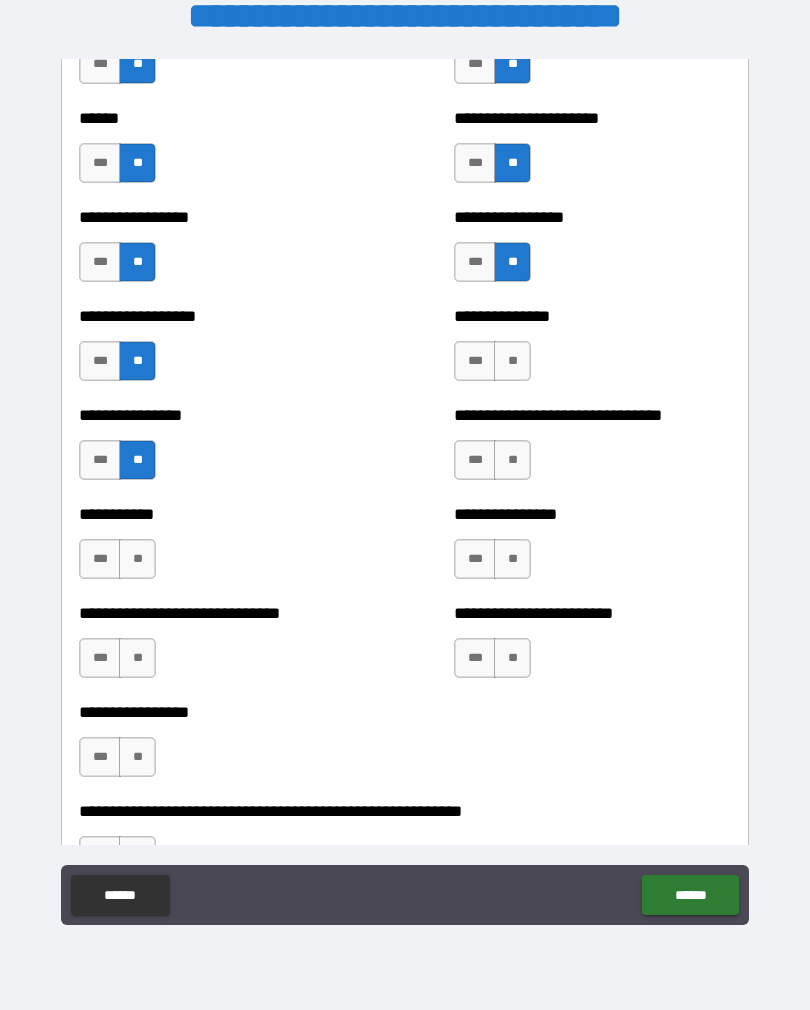 click on "**" at bounding box center [137, 559] 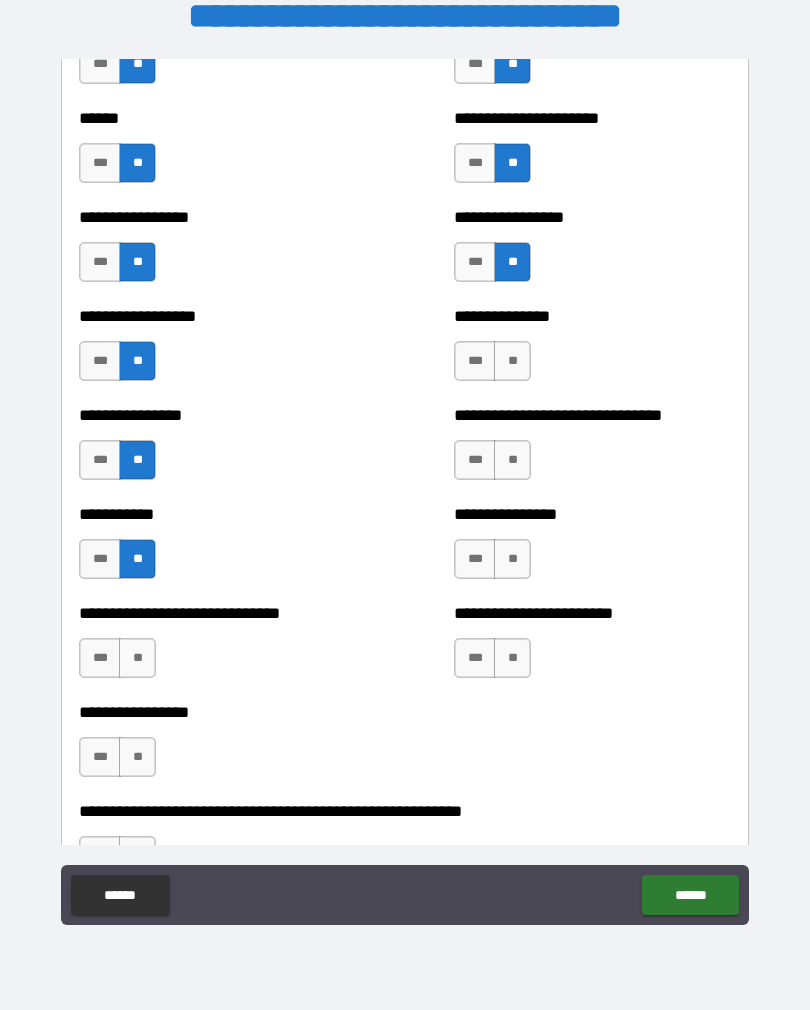 click on "**" at bounding box center (137, 658) 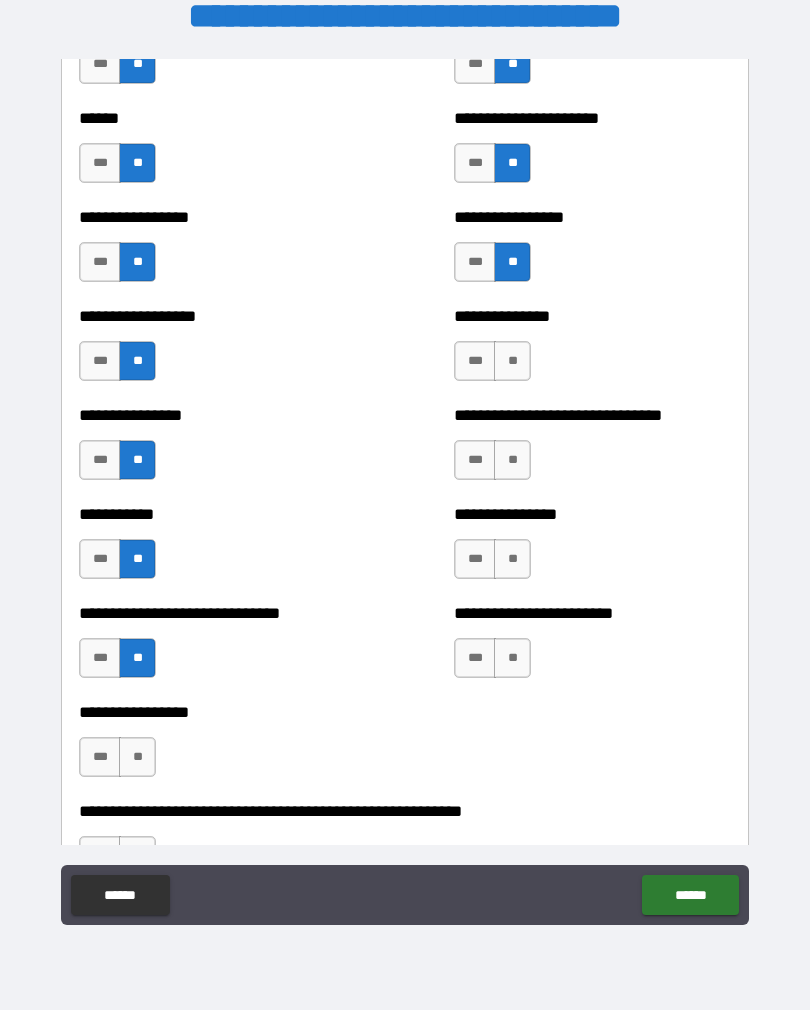 click on "**" at bounding box center [137, 757] 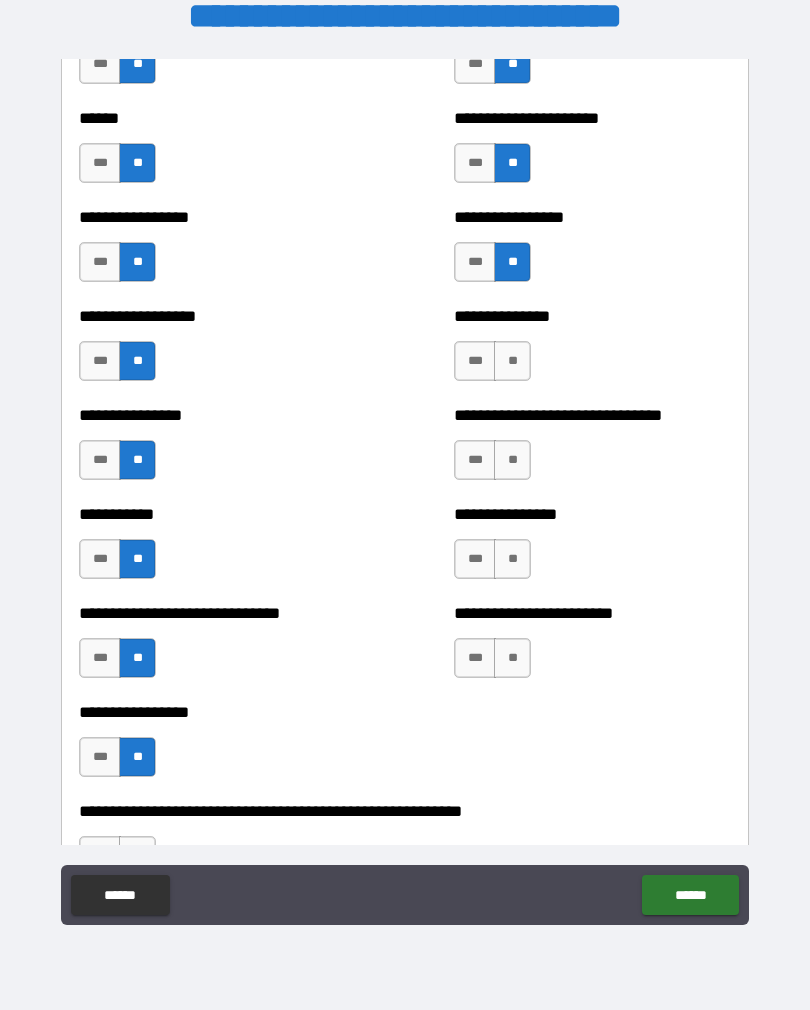 click on "**" at bounding box center [512, 460] 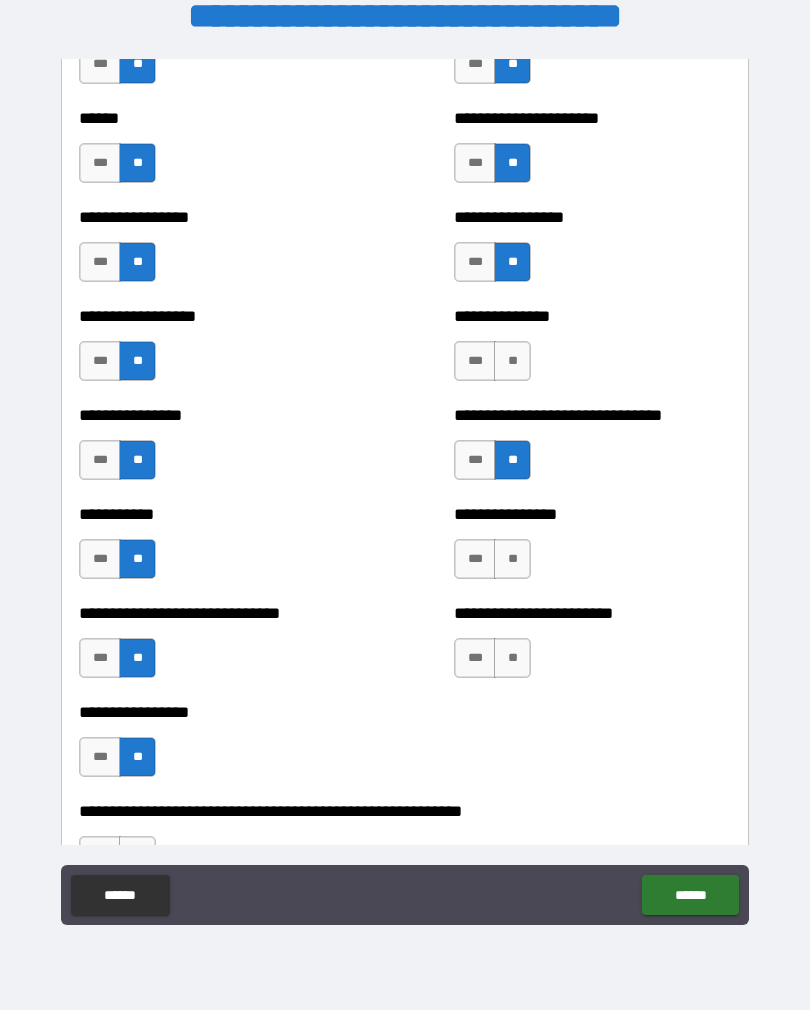 click on "**" at bounding box center (512, 361) 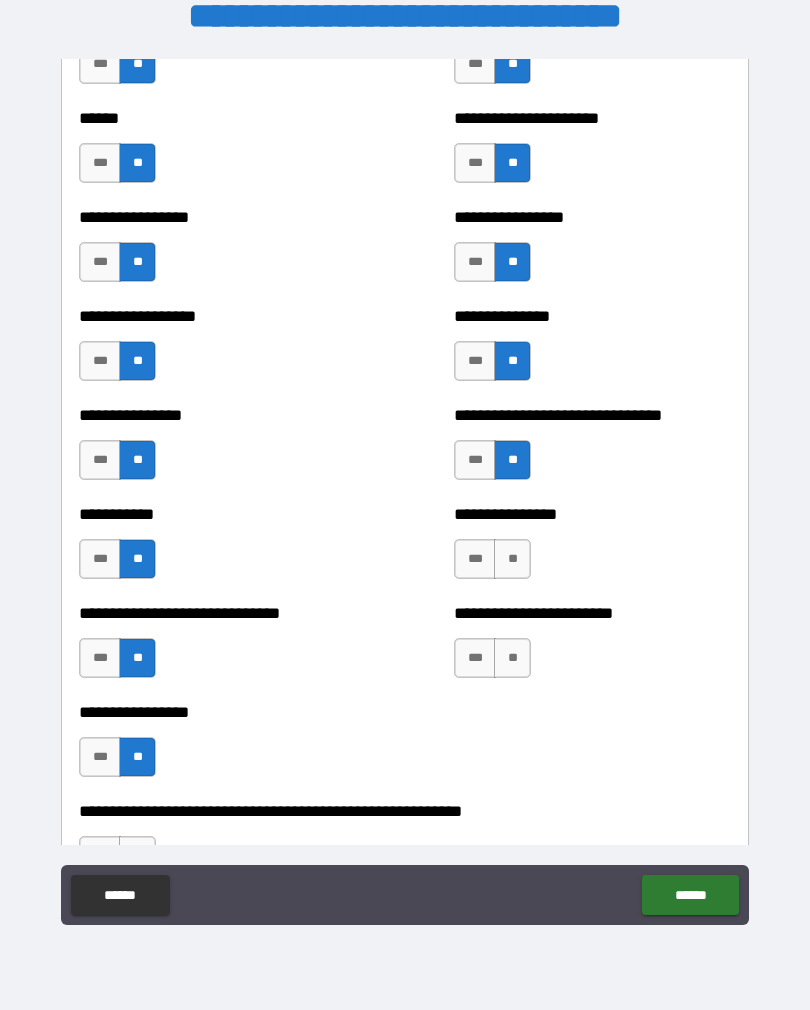 click on "**" at bounding box center (512, 559) 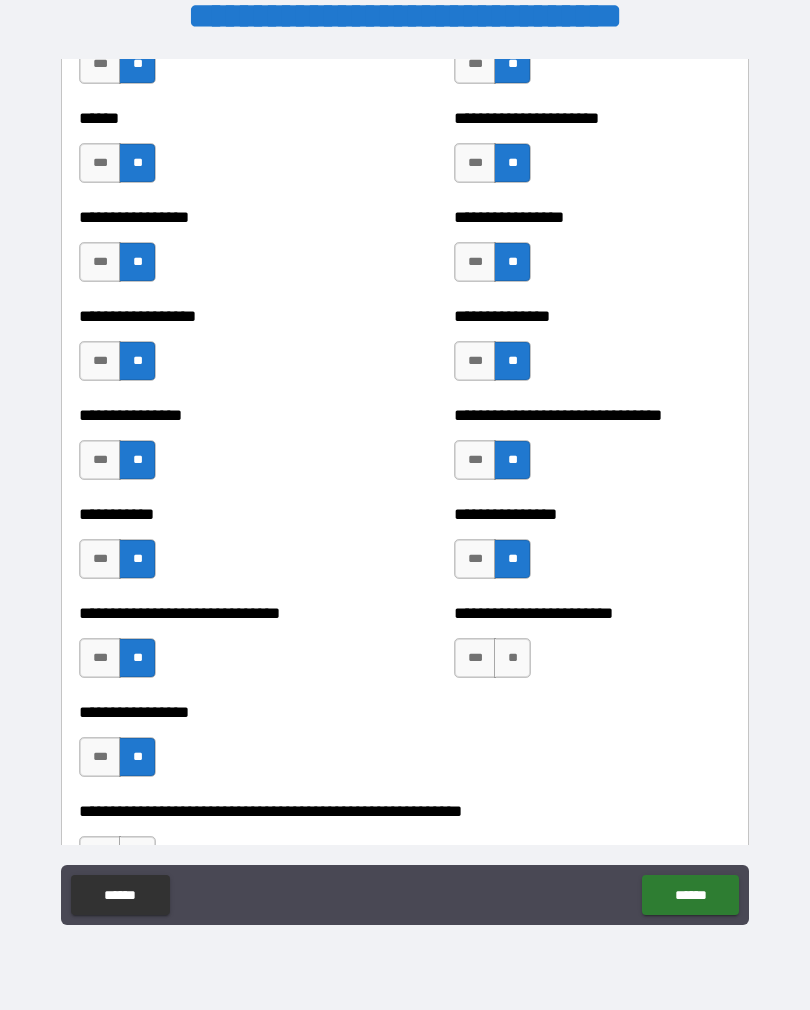 click on "**" at bounding box center (512, 658) 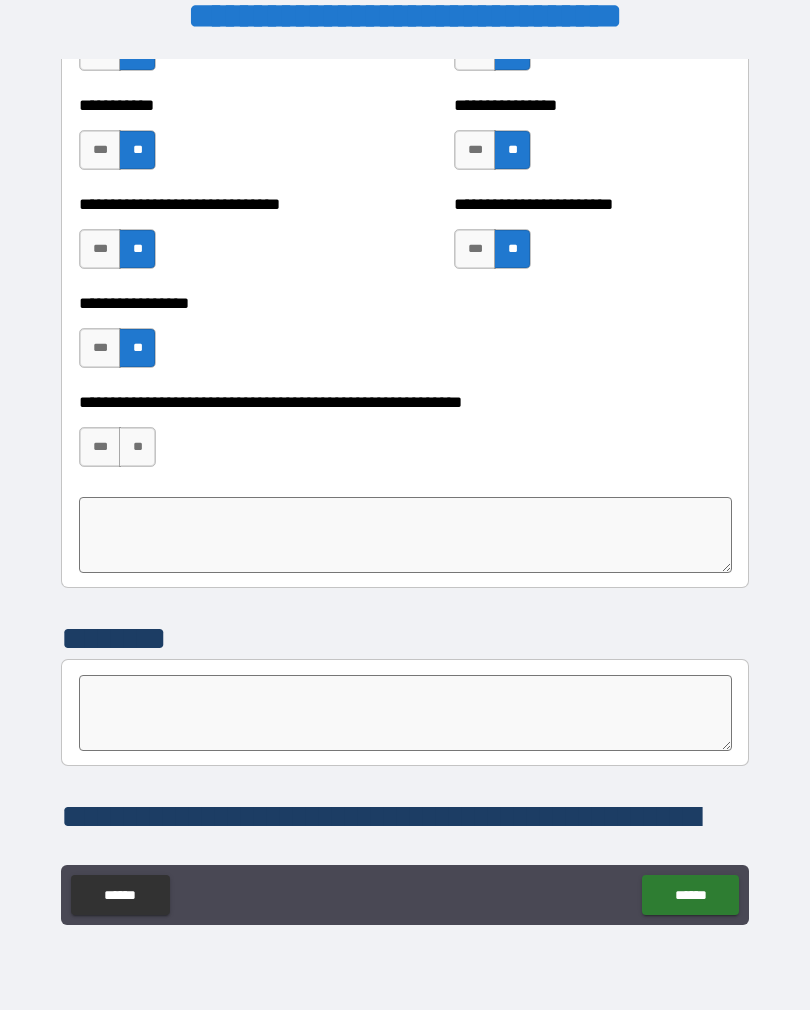 scroll, scrollTop: 5152, scrollLeft: 0, axis: vertical 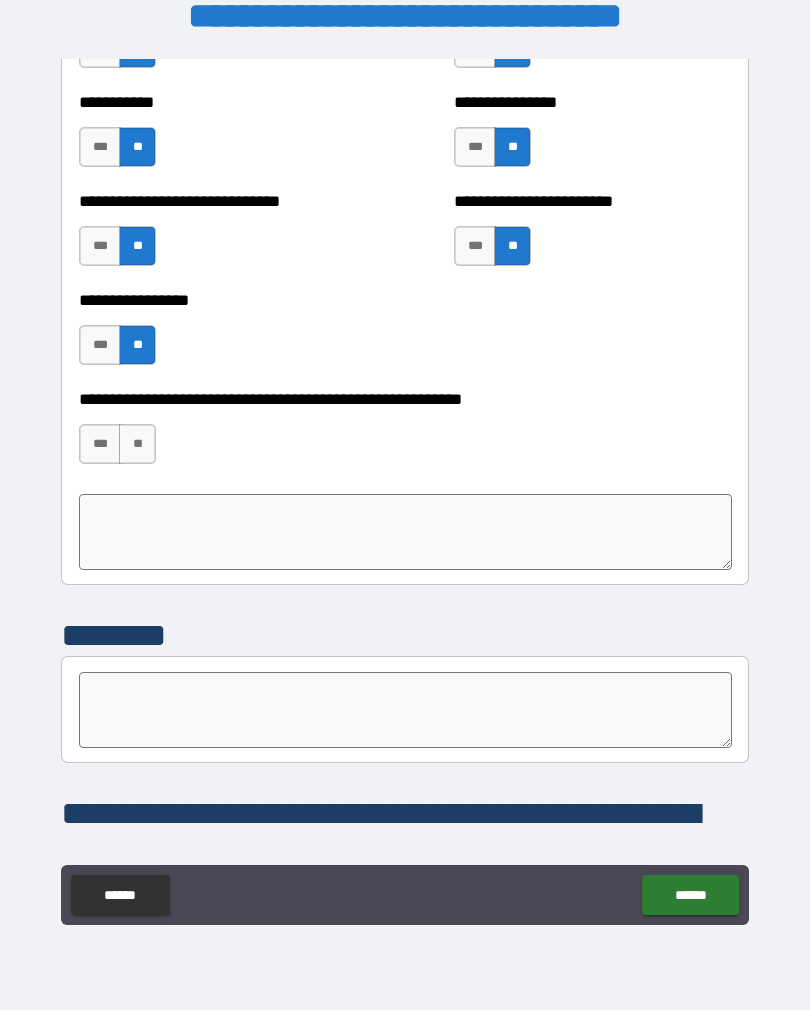click on "**" at bounding box center [137, 444] 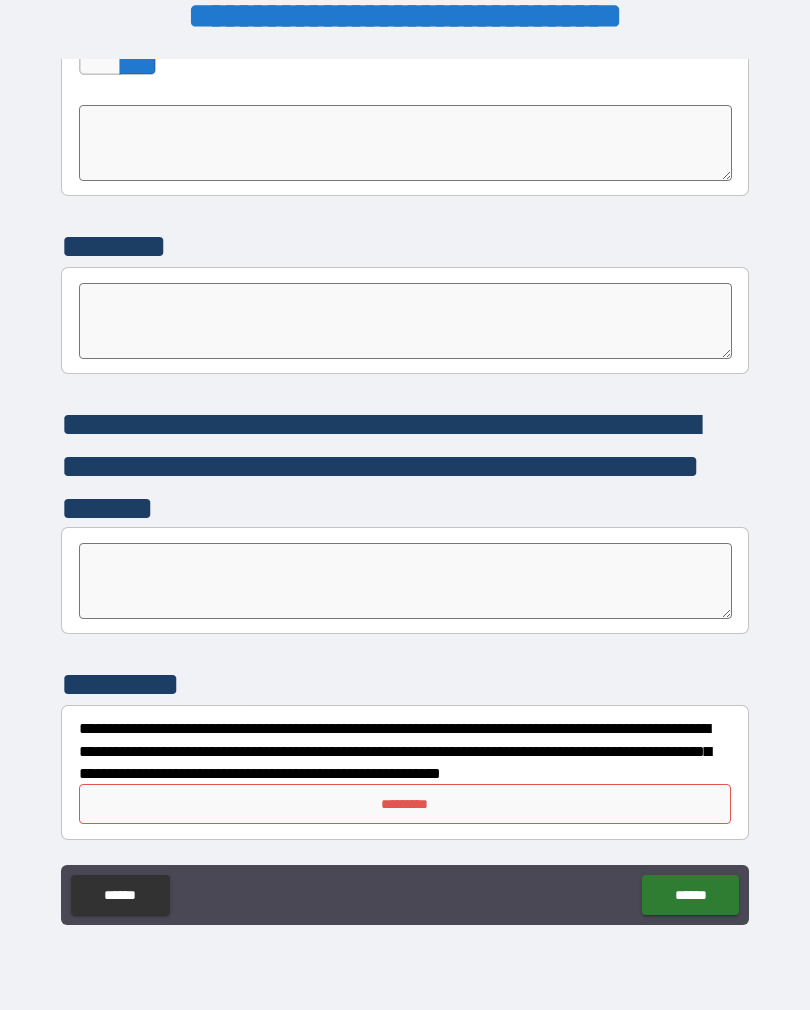 scroll, scrollTop: 5541, scrollLeft: 0, axis: vertical 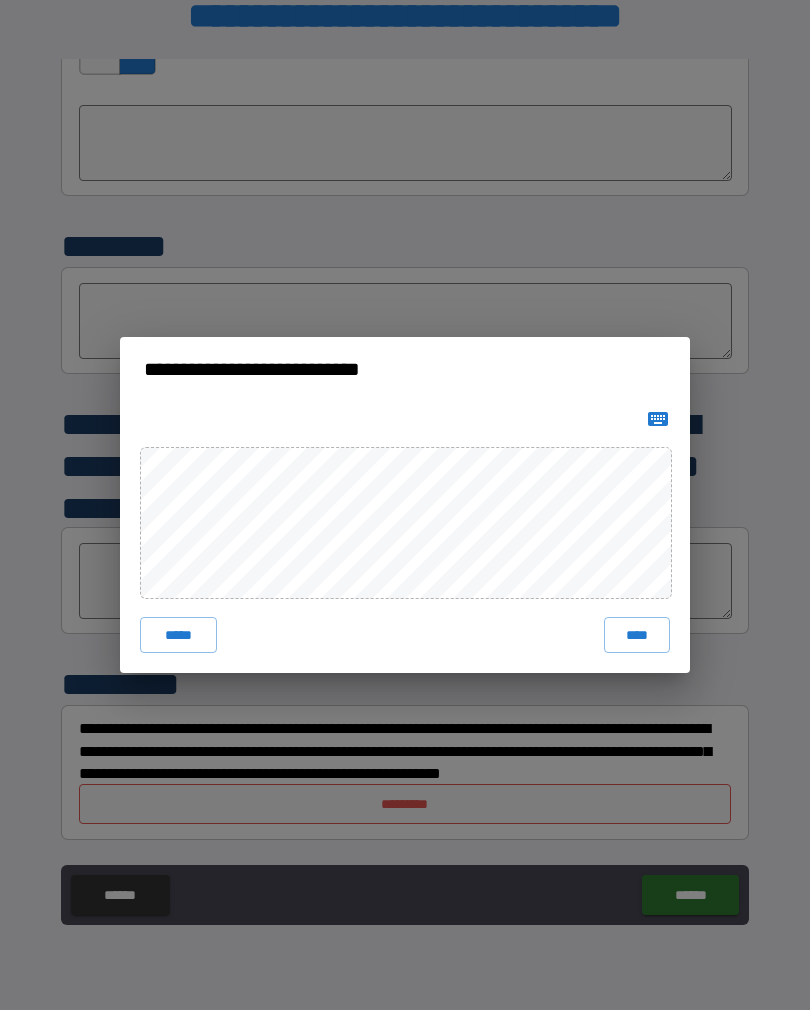 click on "****" at bounding box center (637, 635) 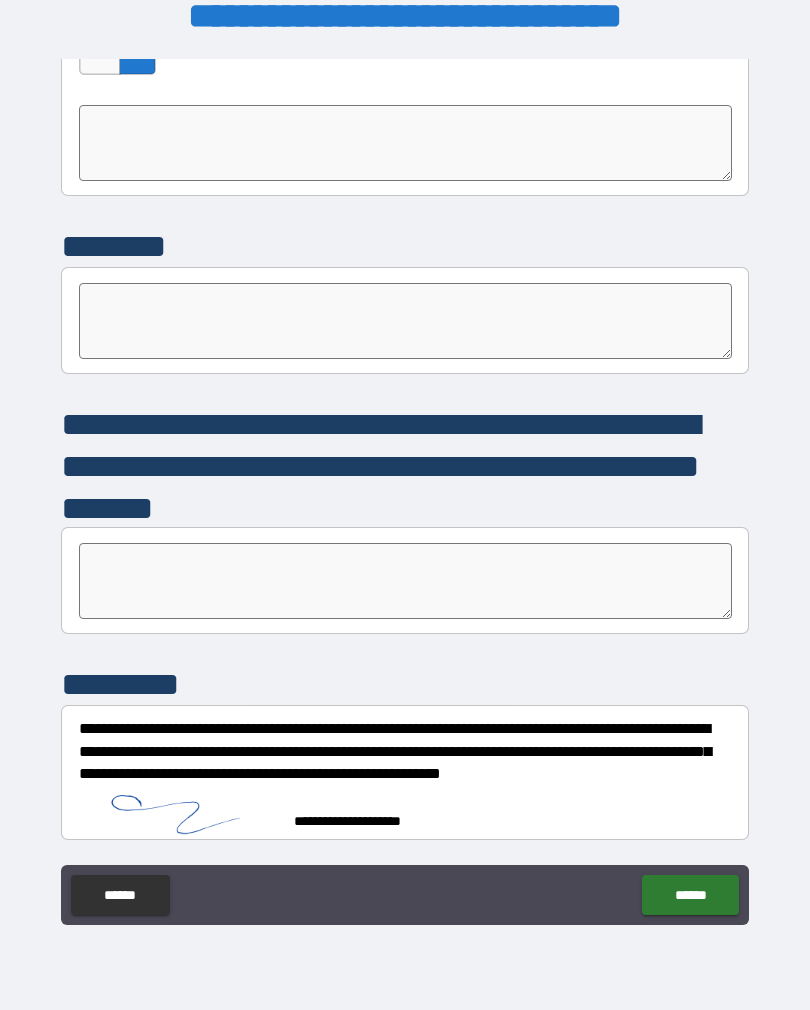 scroll, scrollTop: 5531, scrollLeft: 0, axis: vertical 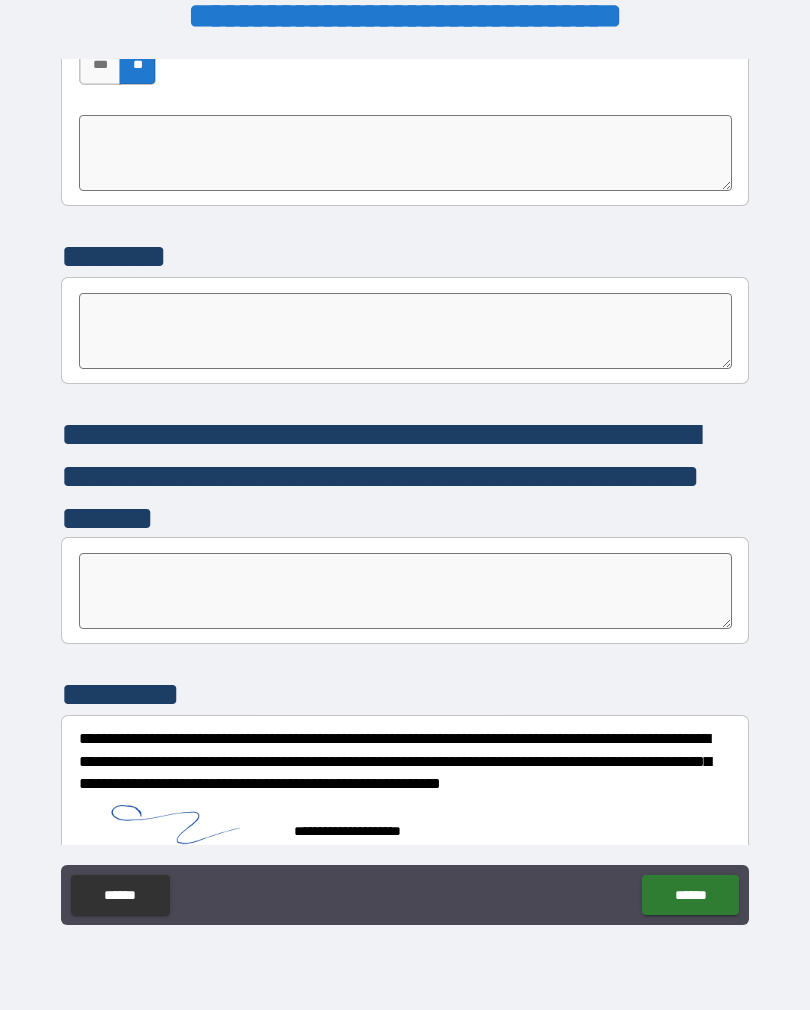 click on "******" at bounding box center (690, 895) 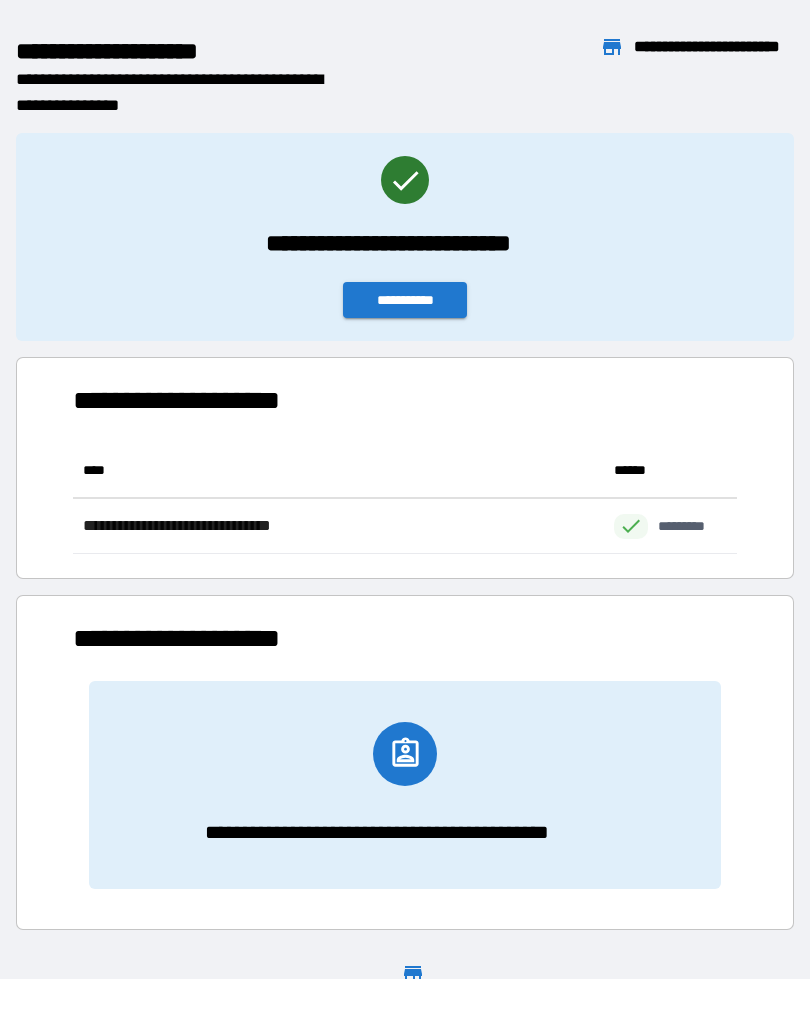 scroll, scrollTop: 1, scrollLeft: 1, axis: both 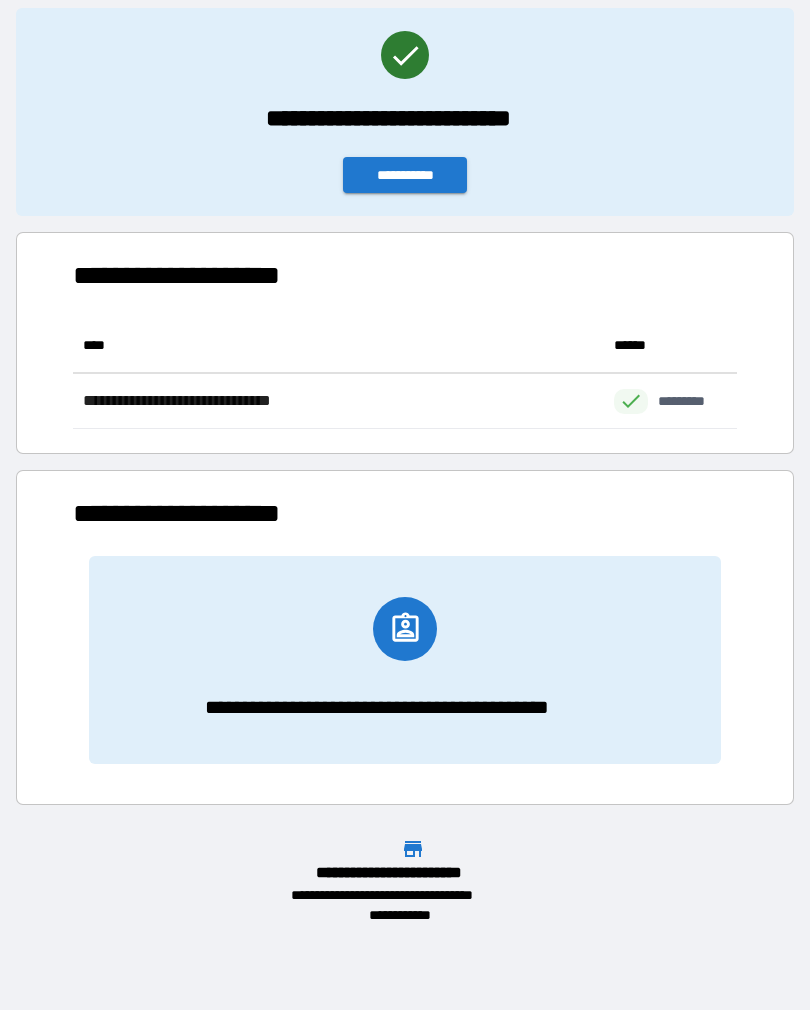 click on "**********" at bounding box center (405, 175) 